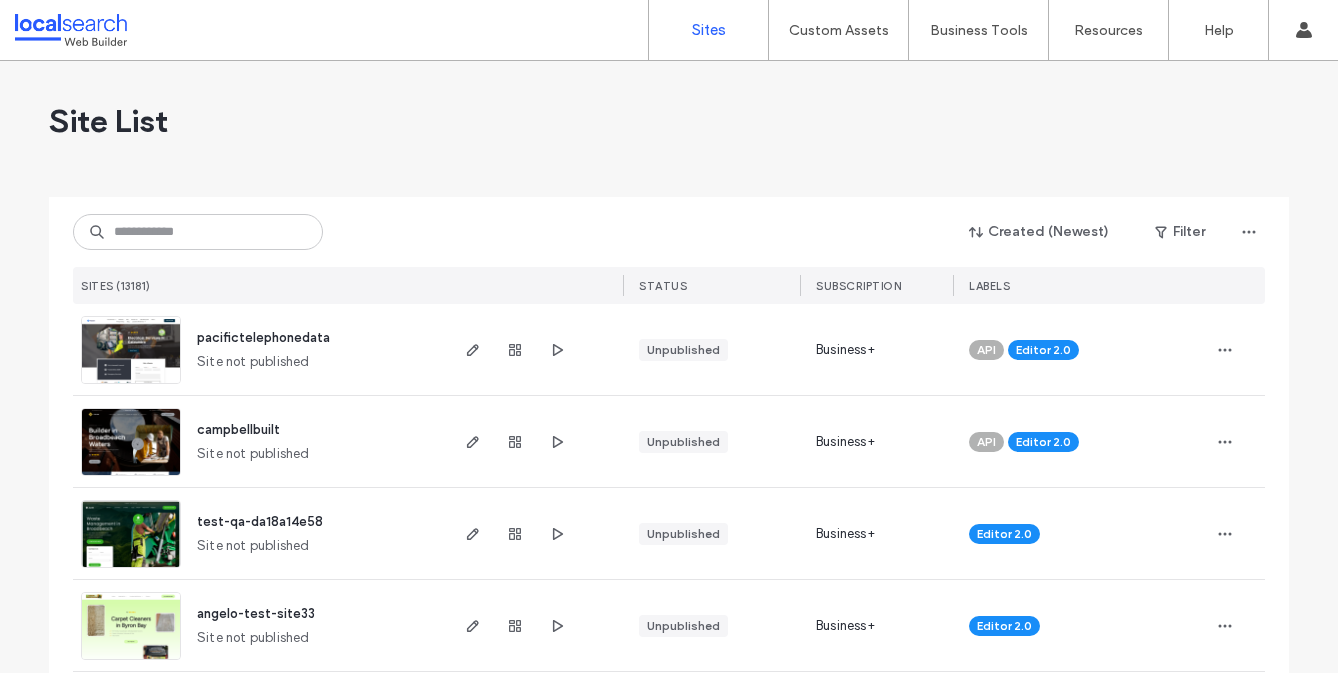 scroll, scrollTop: 0, scrollLeft: 0, axis: both 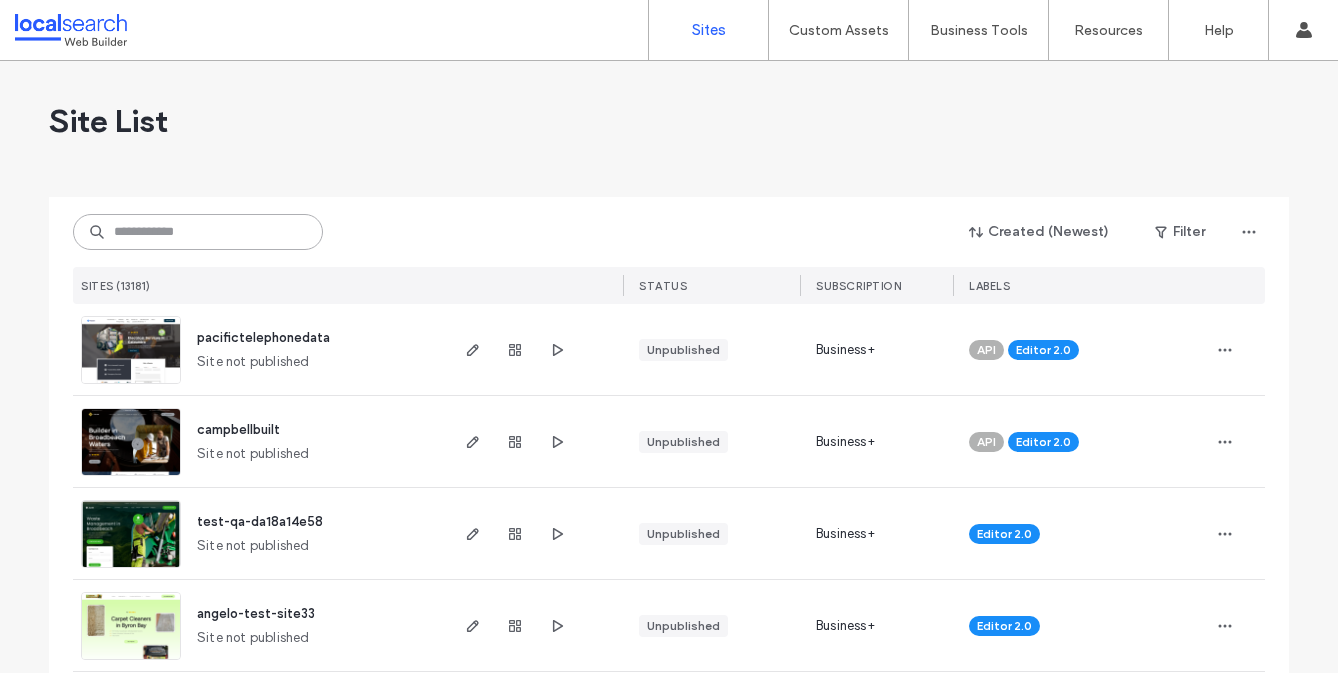 click at bounding box center [198, 232] 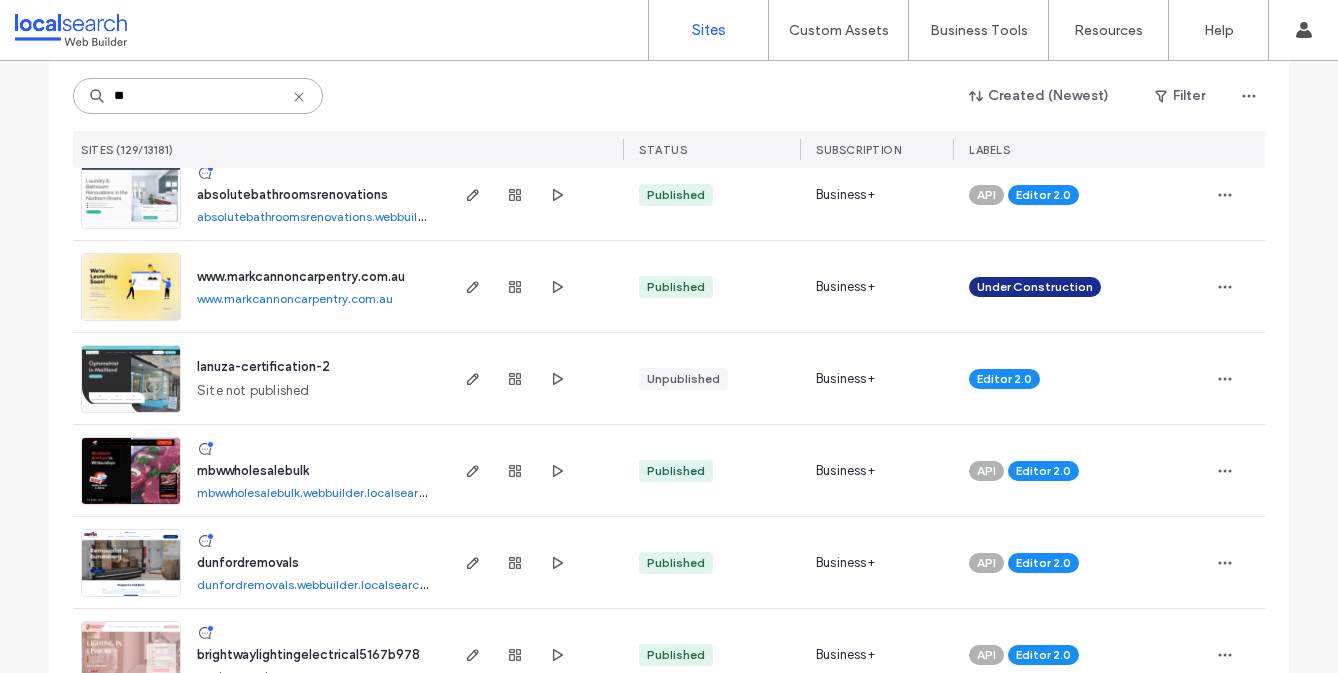 scroll, scrollTop: 362, scrollLeft: 0, axis: vertical 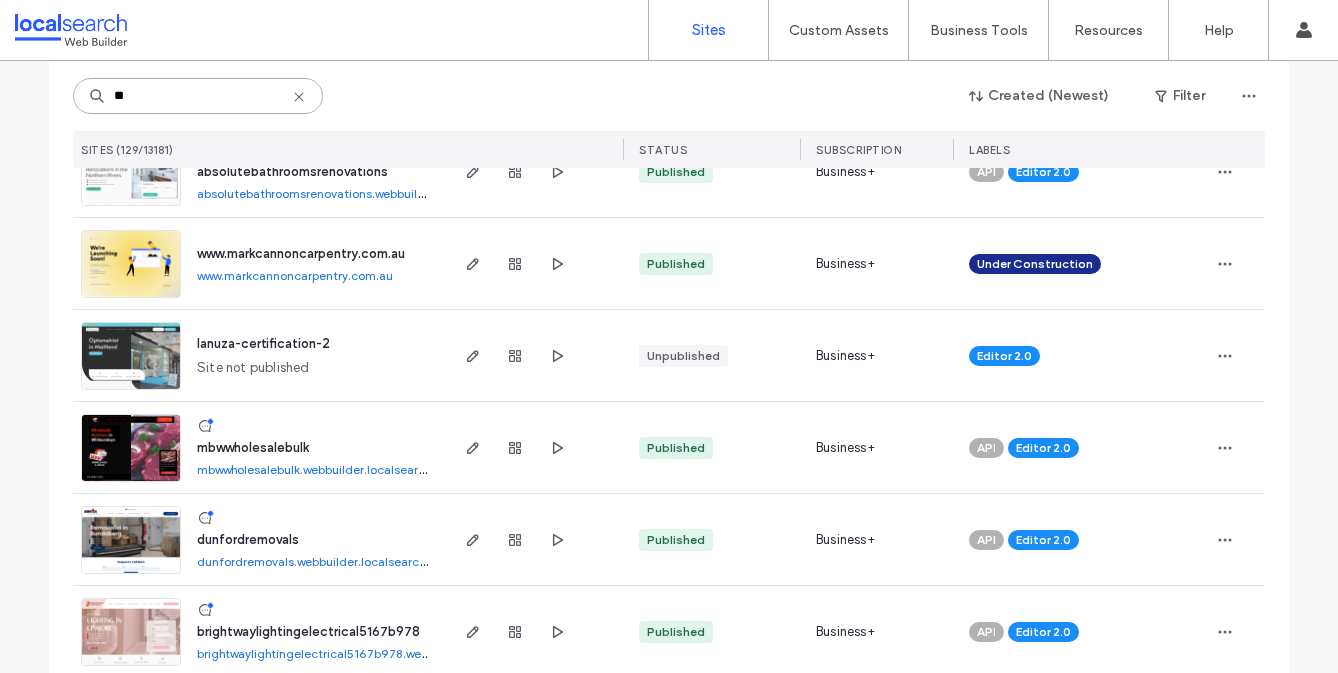 click on "**" at bounding box center (198, 96) 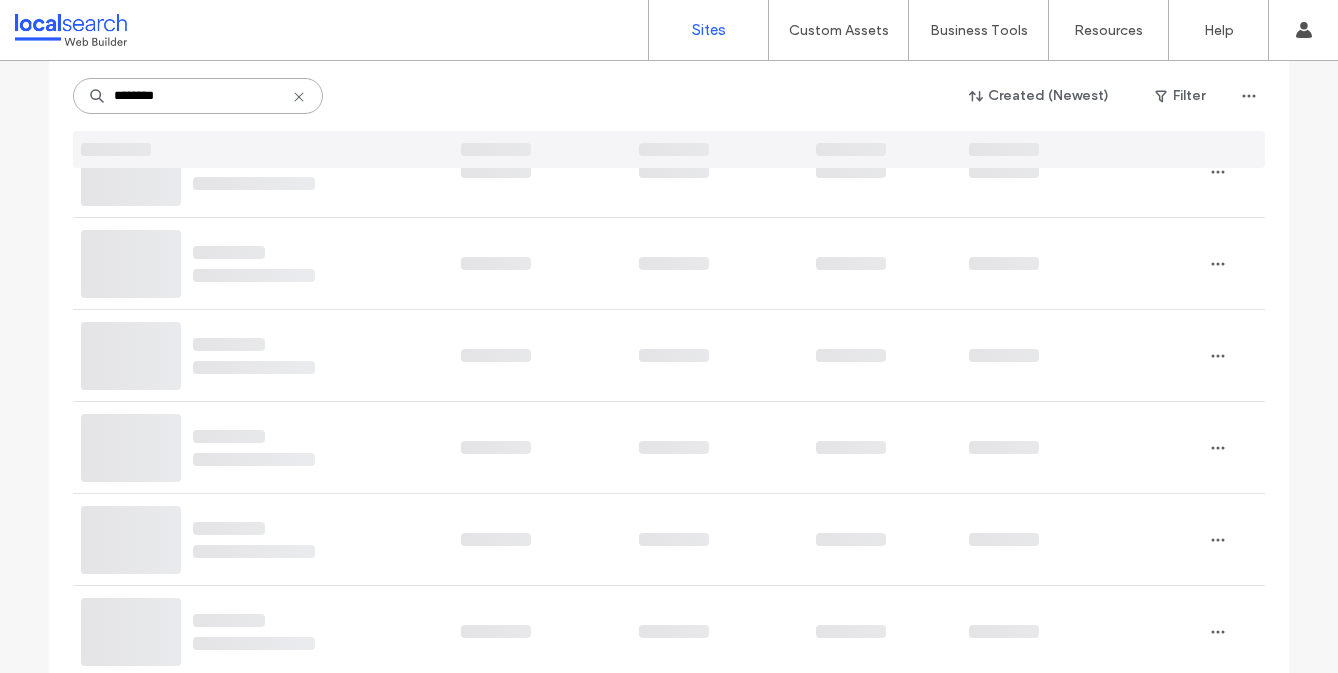 scroll, scrollTop: 0, scrollLeft: 0, axis: both 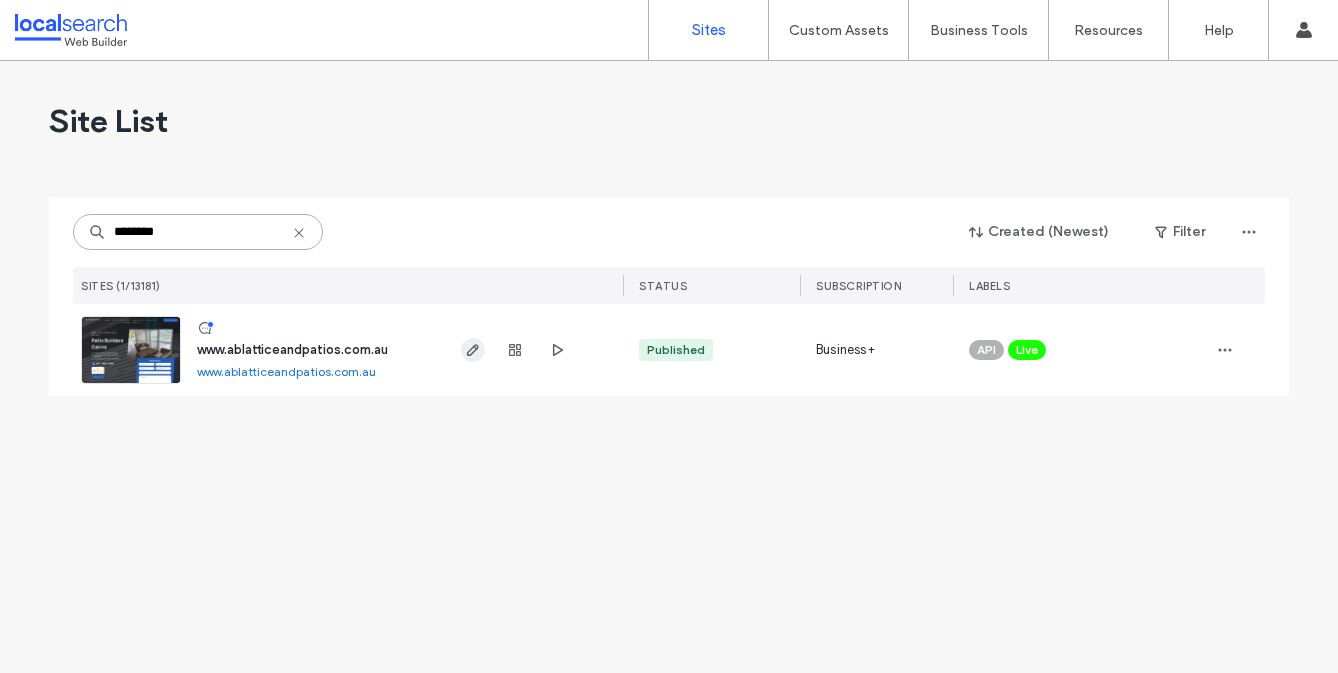 type on "********" 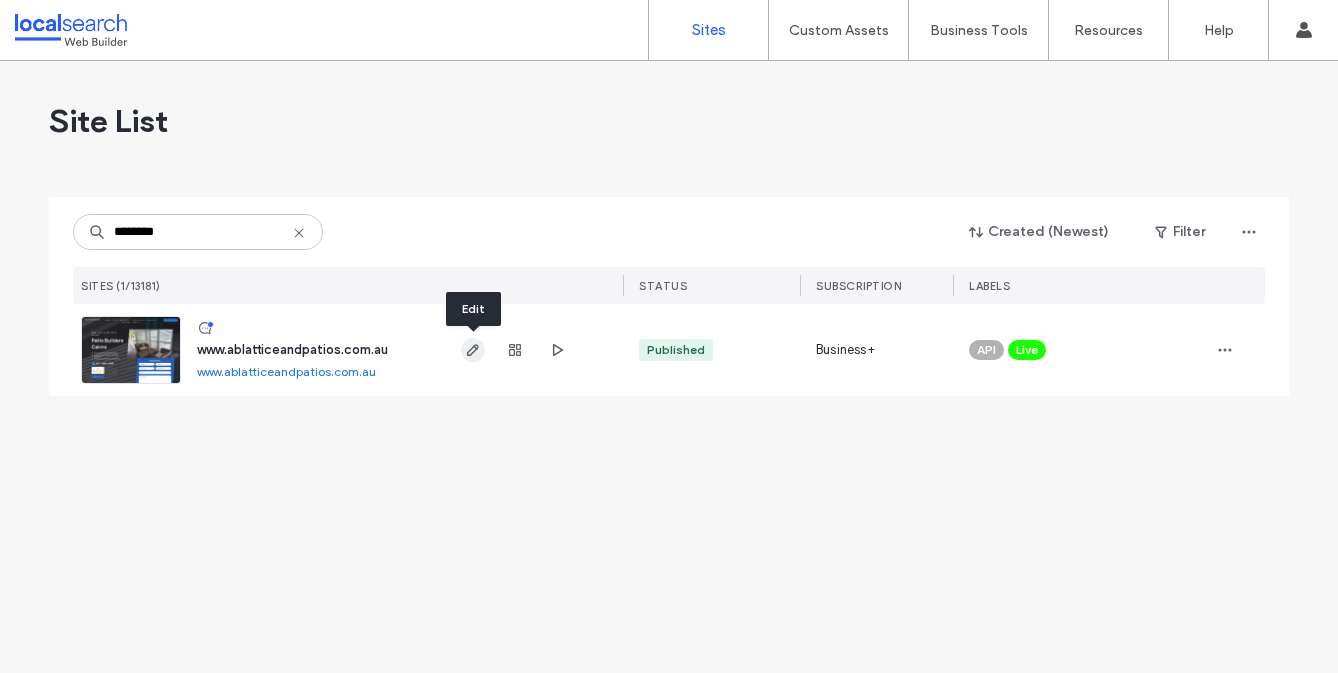 click 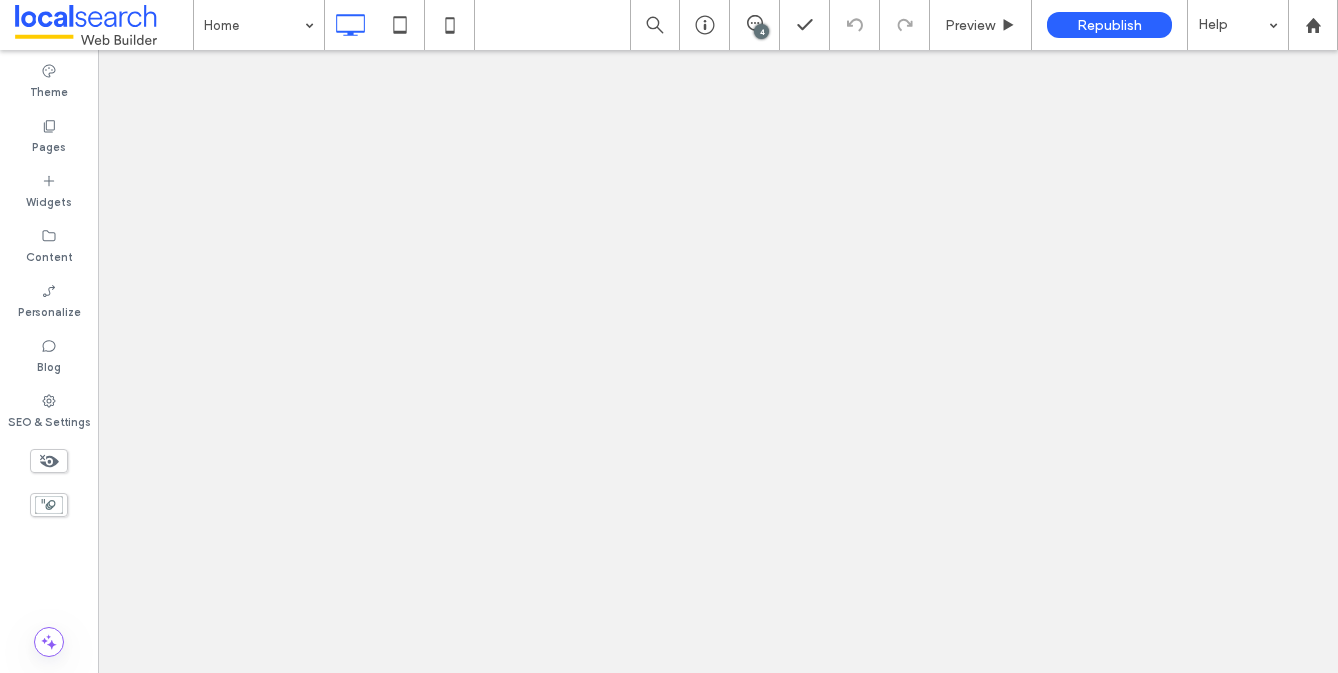 click 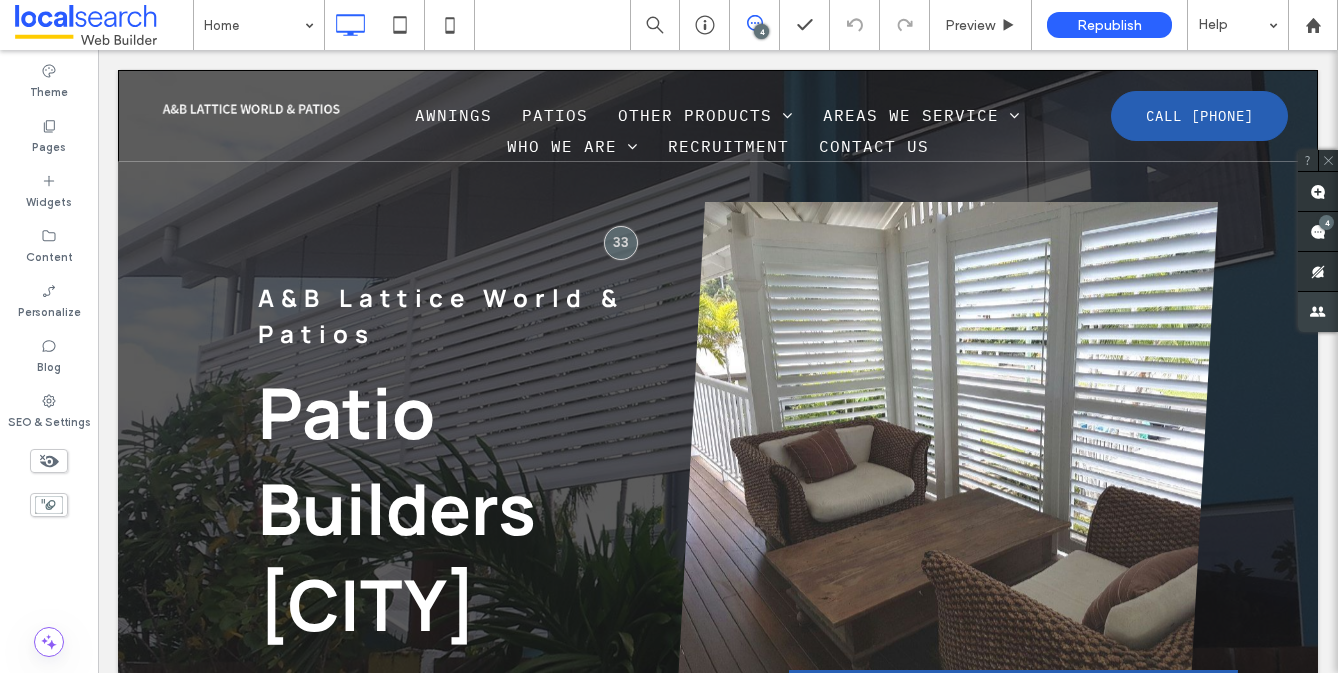 scroll, scrollTop: 0, scrollLeft: 0, axis: both 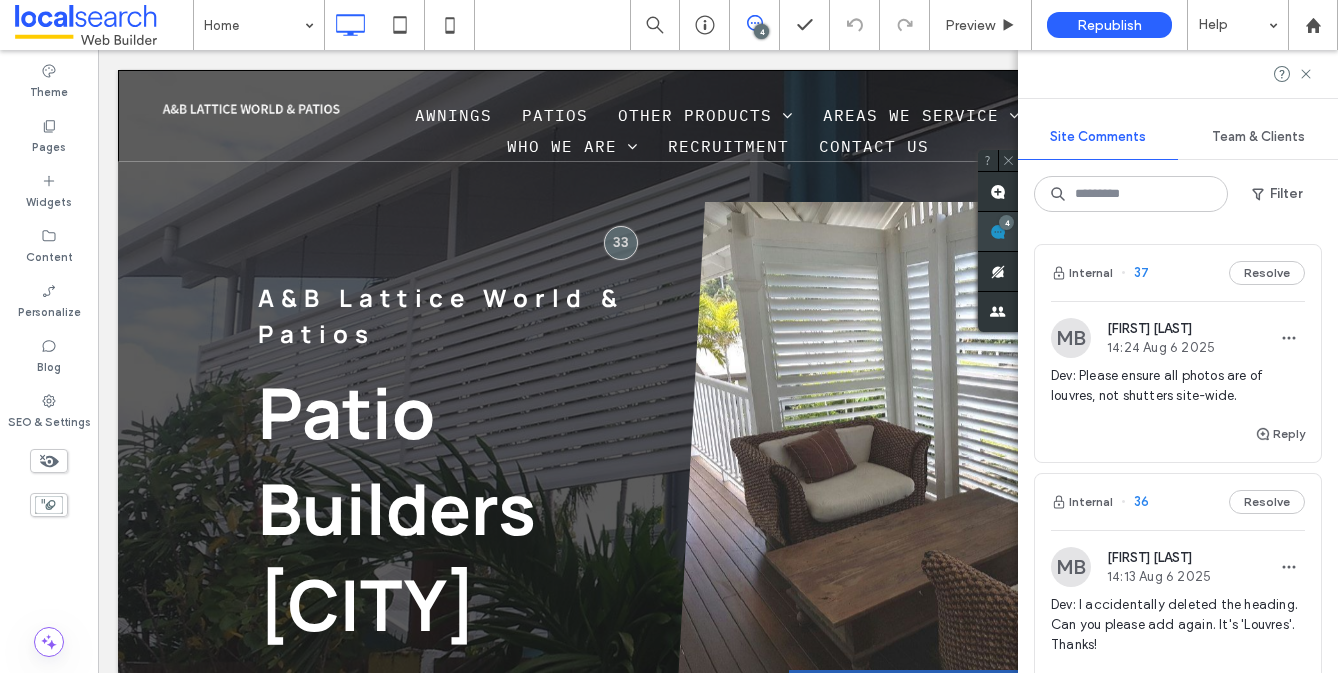 click 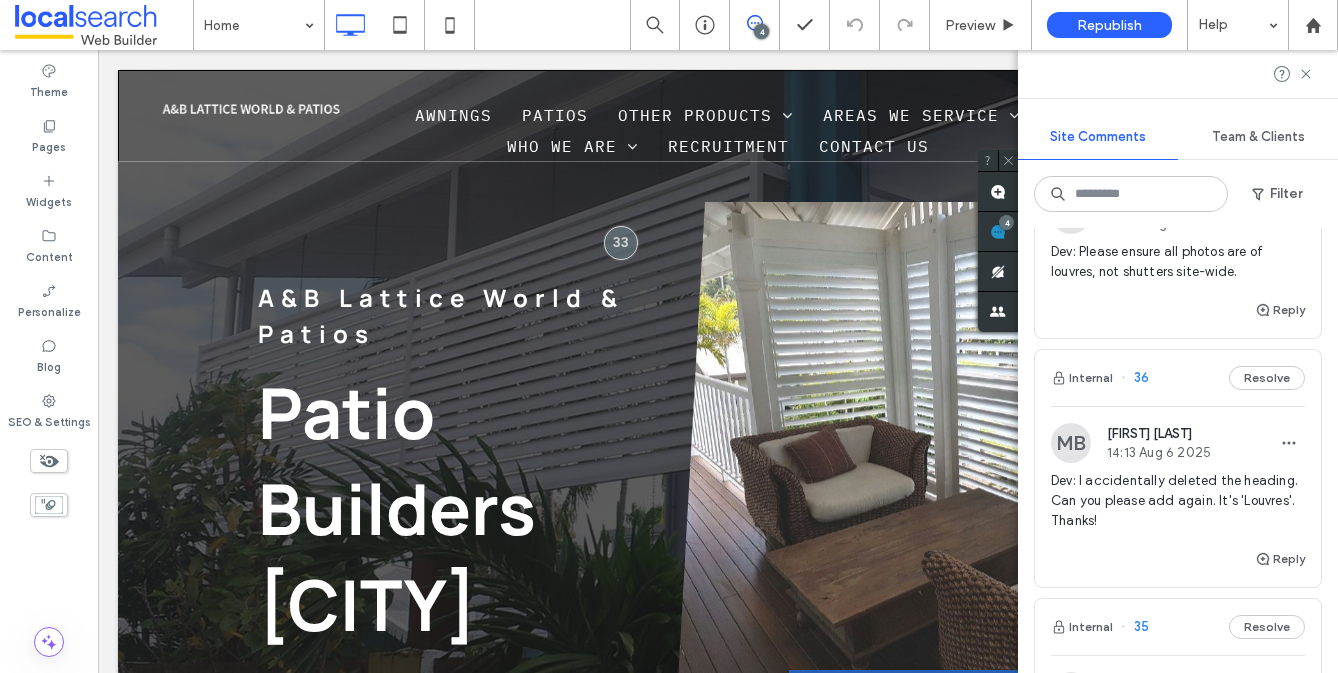 scroll, scrollTop: 0, scrollLeft: 0, axis: both 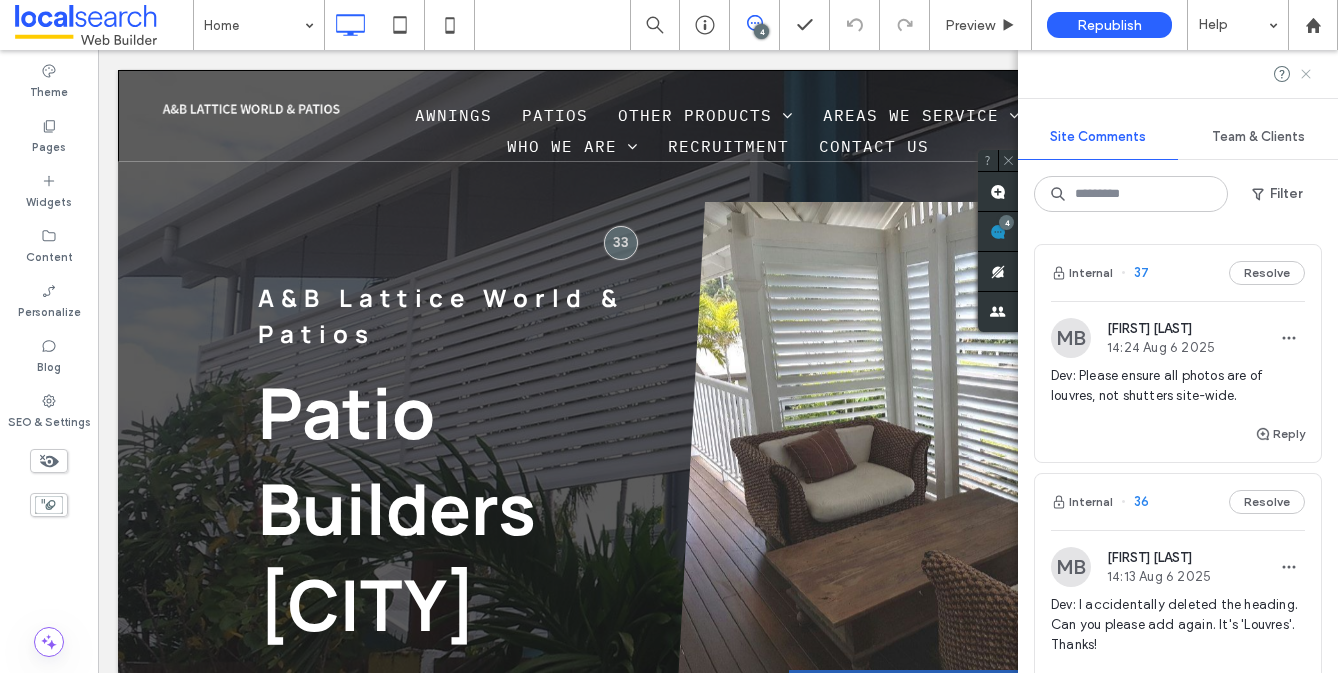click 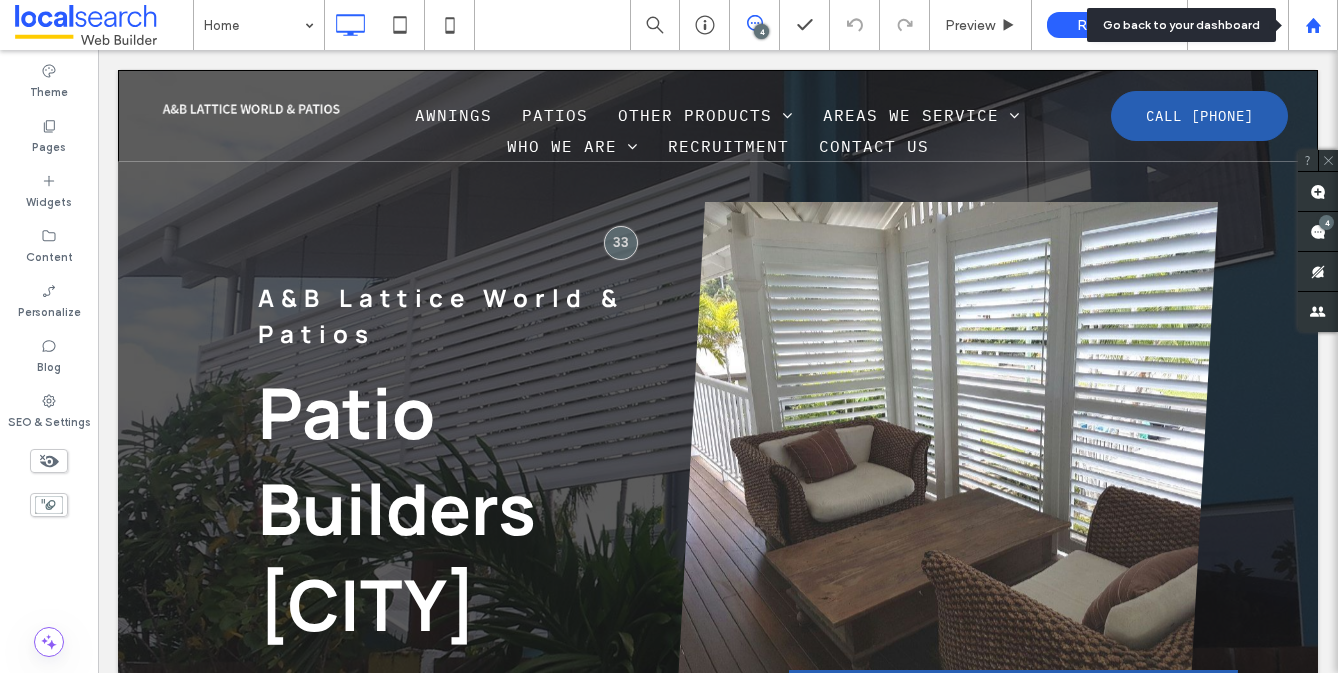 click at bounding box center (1313, 25) 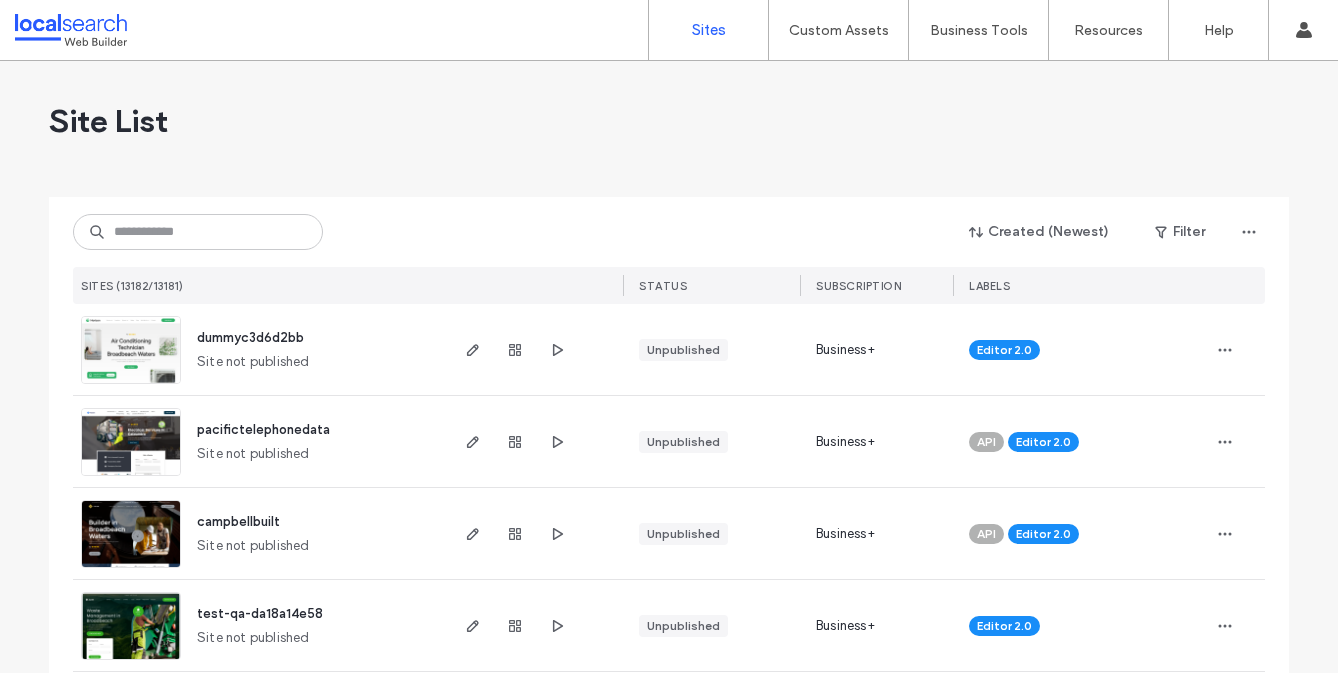 scroll, scrollTop: 0, scrollLeft: 0, axis: both 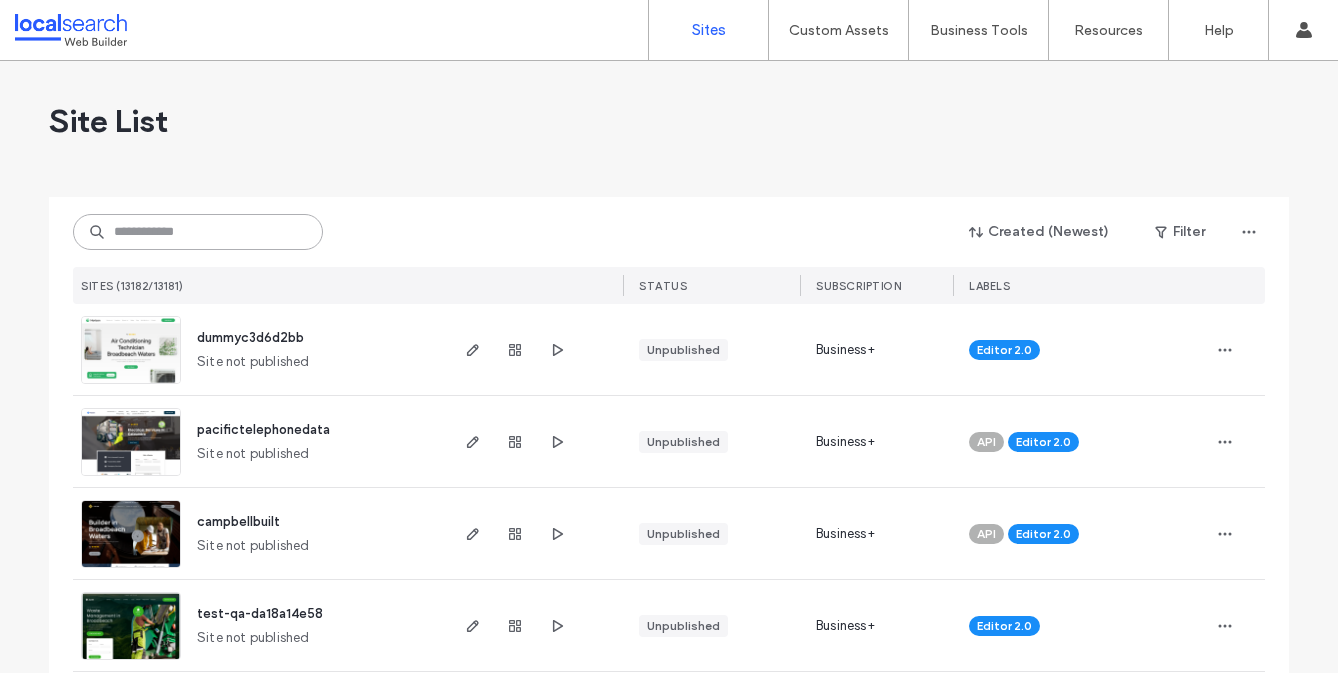 click at bounding box center (198, 232) 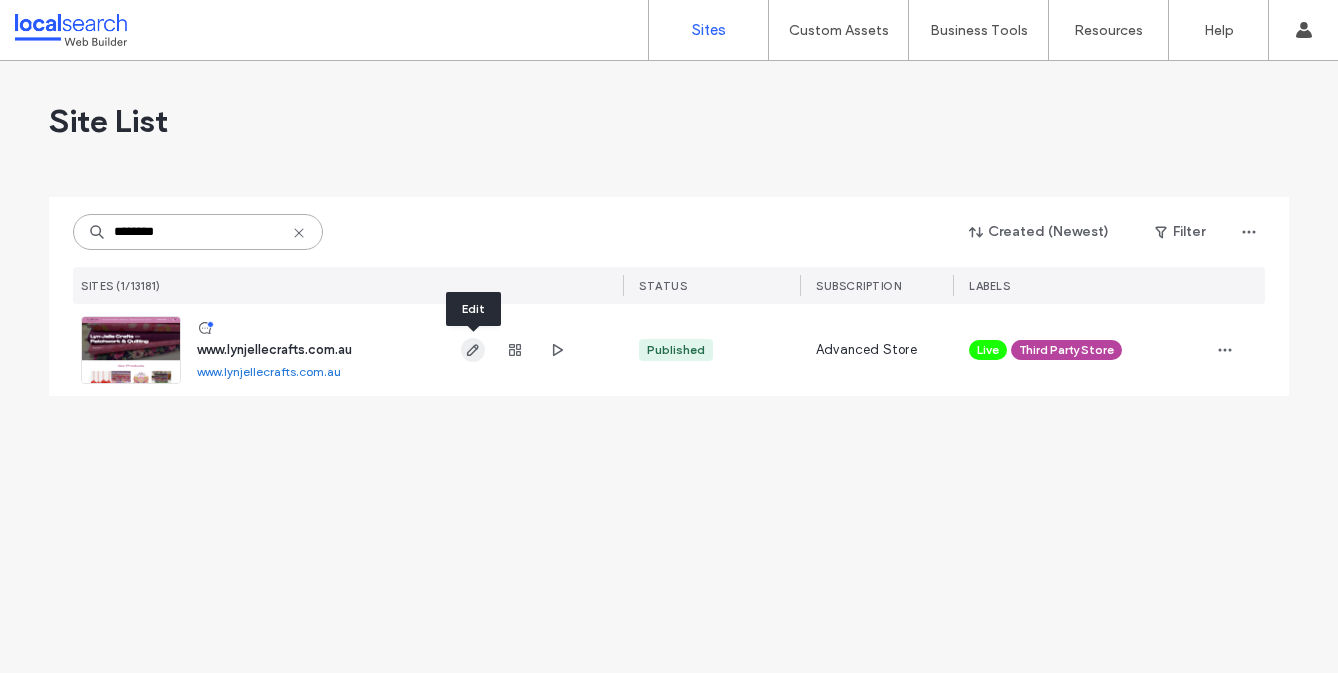 type on "********" 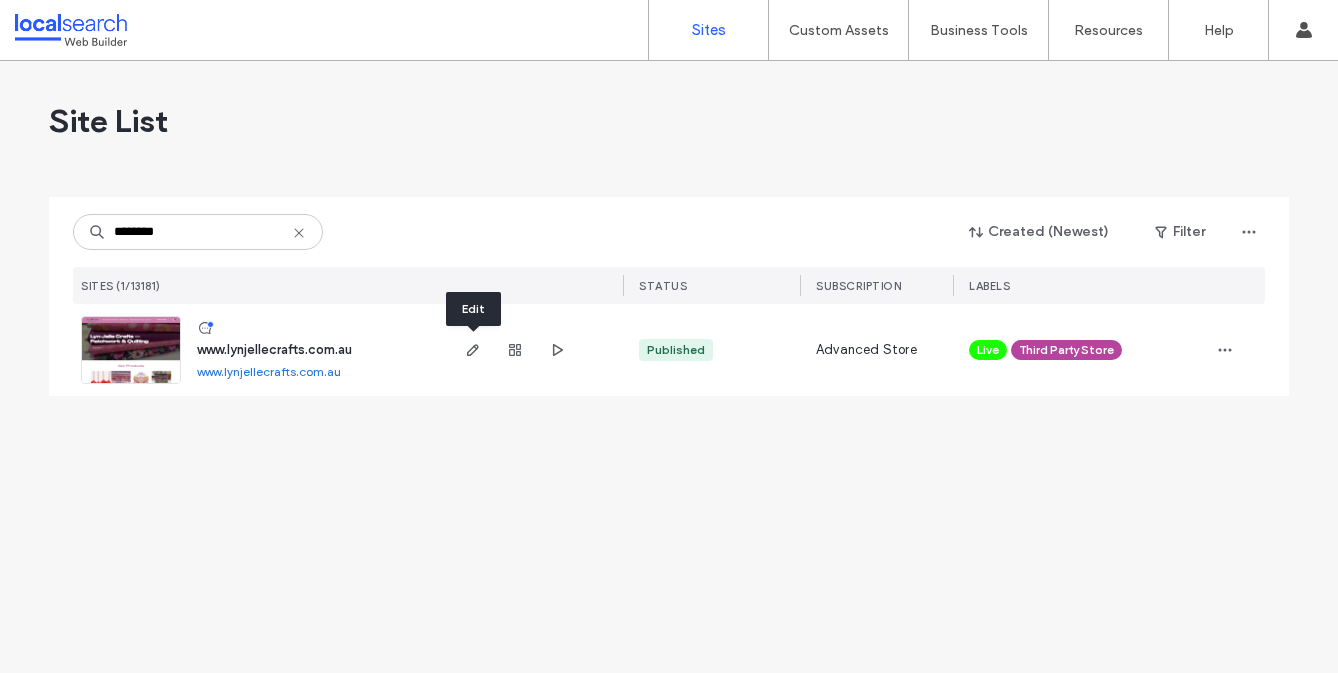 drag, startPoint x: 473, startPoint y: 349, endPoint x: 450, endPoint y: 284, distance: 68.94926 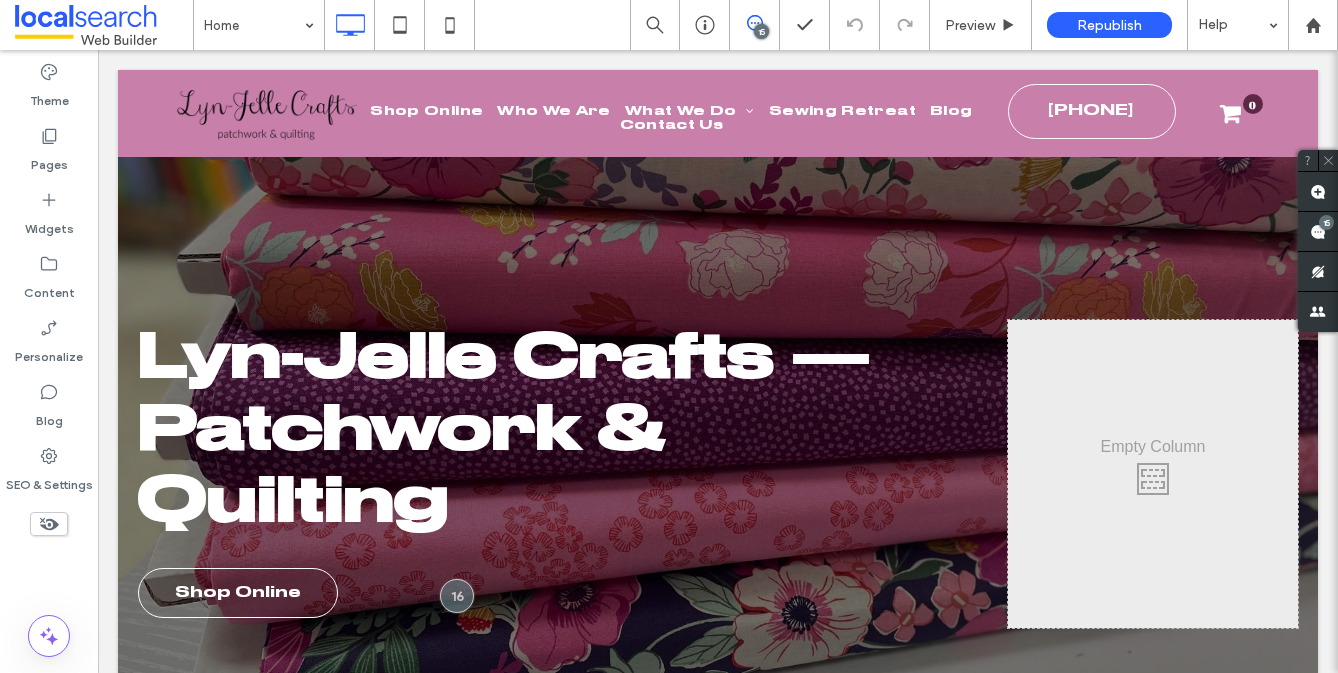 scroll, scrollTop: 0, scrollLeft: 0, axis: both 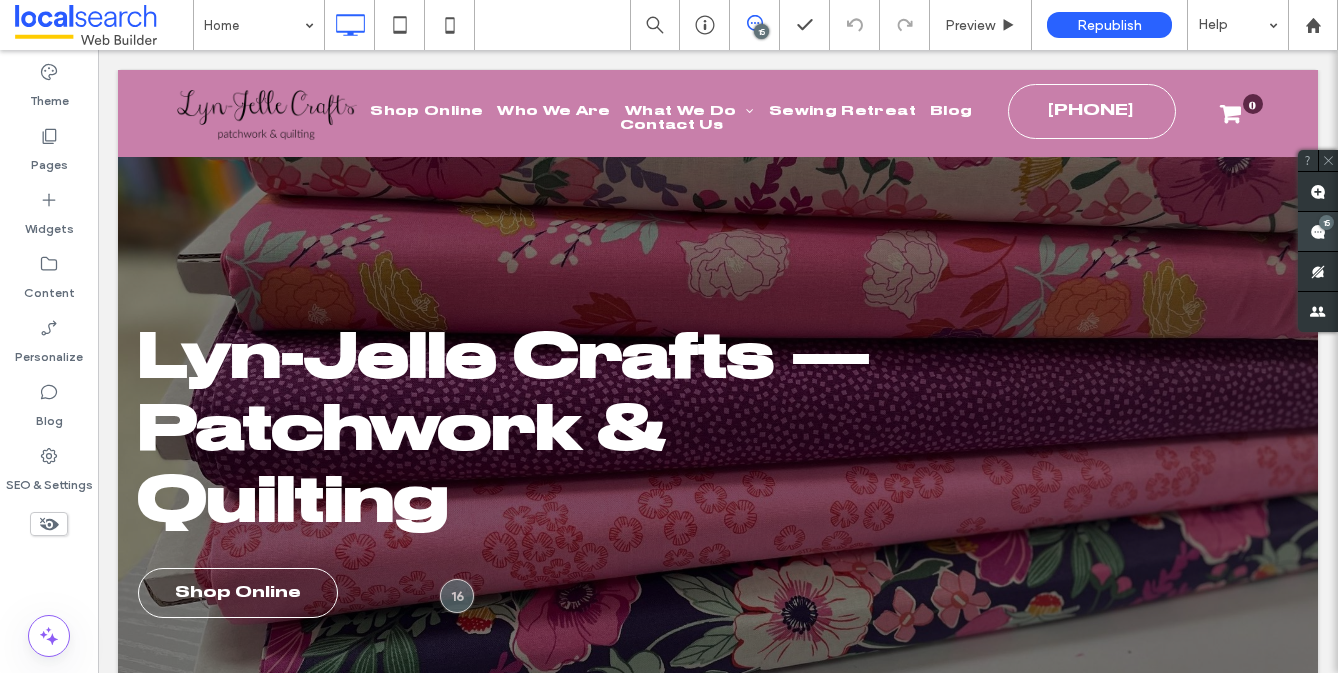click on "15" at bounding box center [1326, 222] 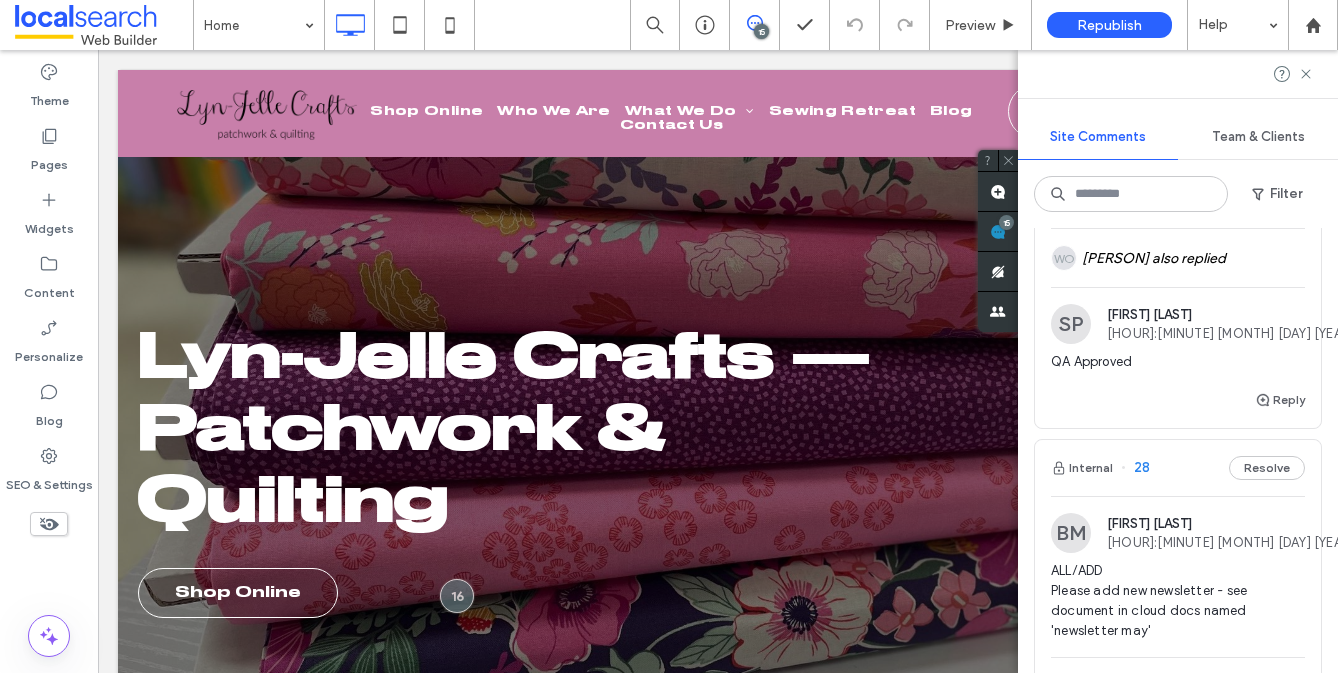 scroll, scrollTop: 0, scrollLeft: 0, axis: both 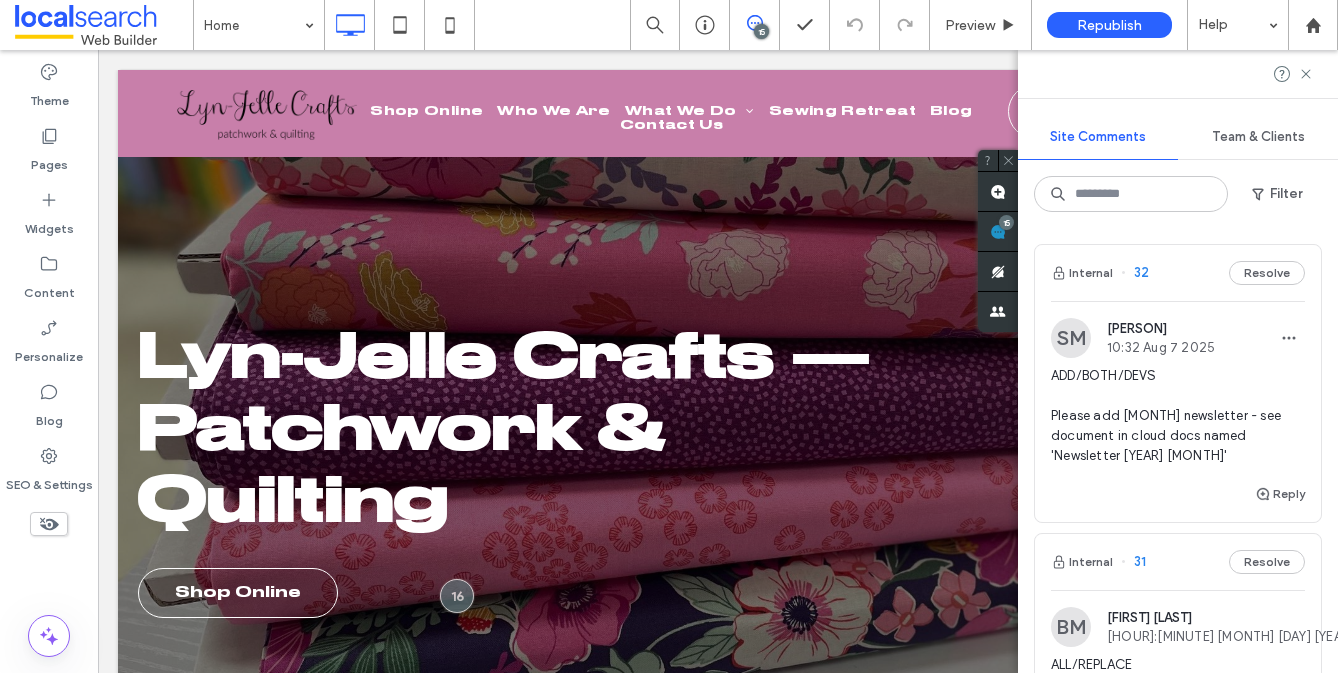 click on "ADD/BOTH/DEVS
Please add [MONTH] newsletter - see document in cloud docs named 'Newsletter [YEAR] [MONTH]'" at bounding box center [1178, 416] 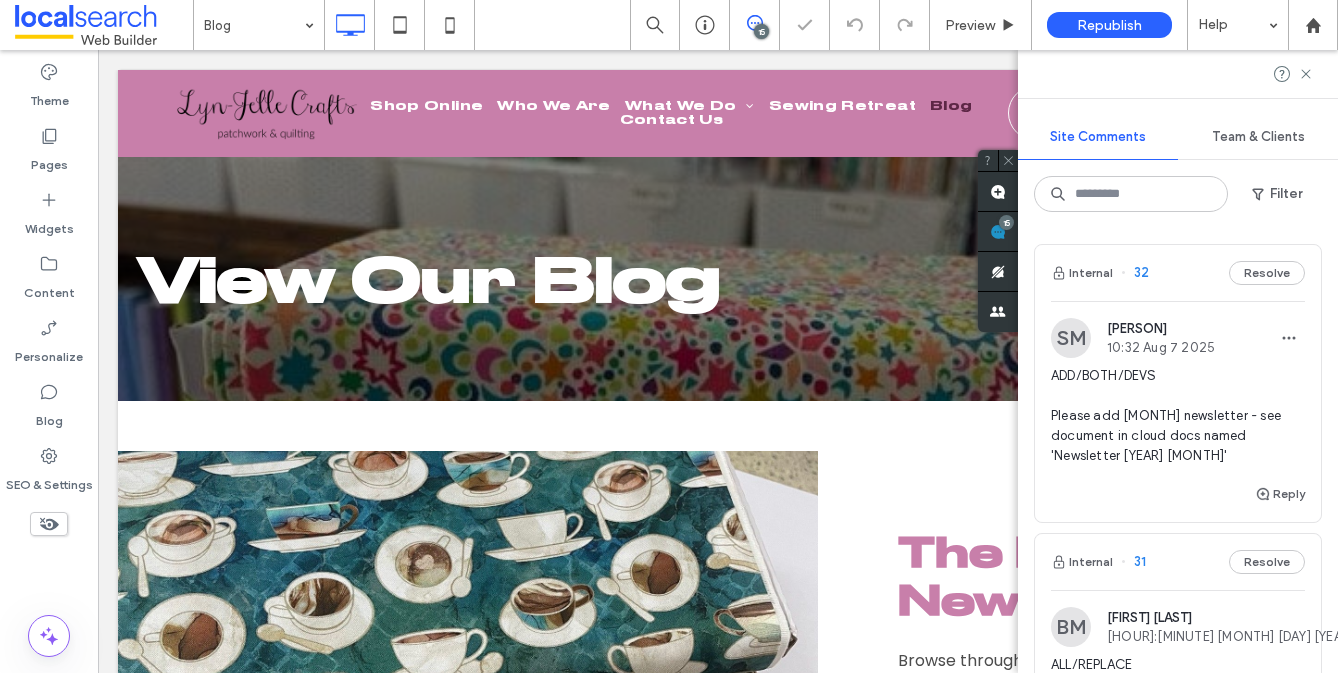 scroll, scrollTop: 1110, scrollLeft: 0, axis: vertical 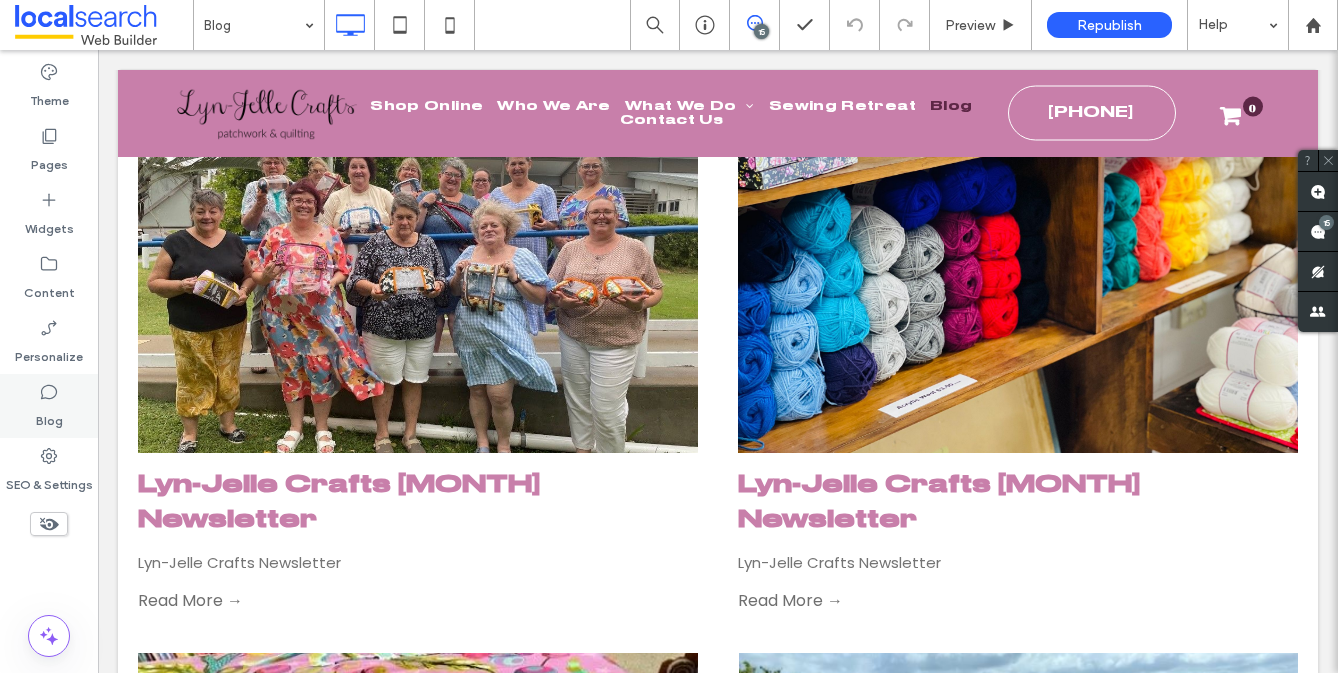 click on "Blog" at bounding box center (49, 406) 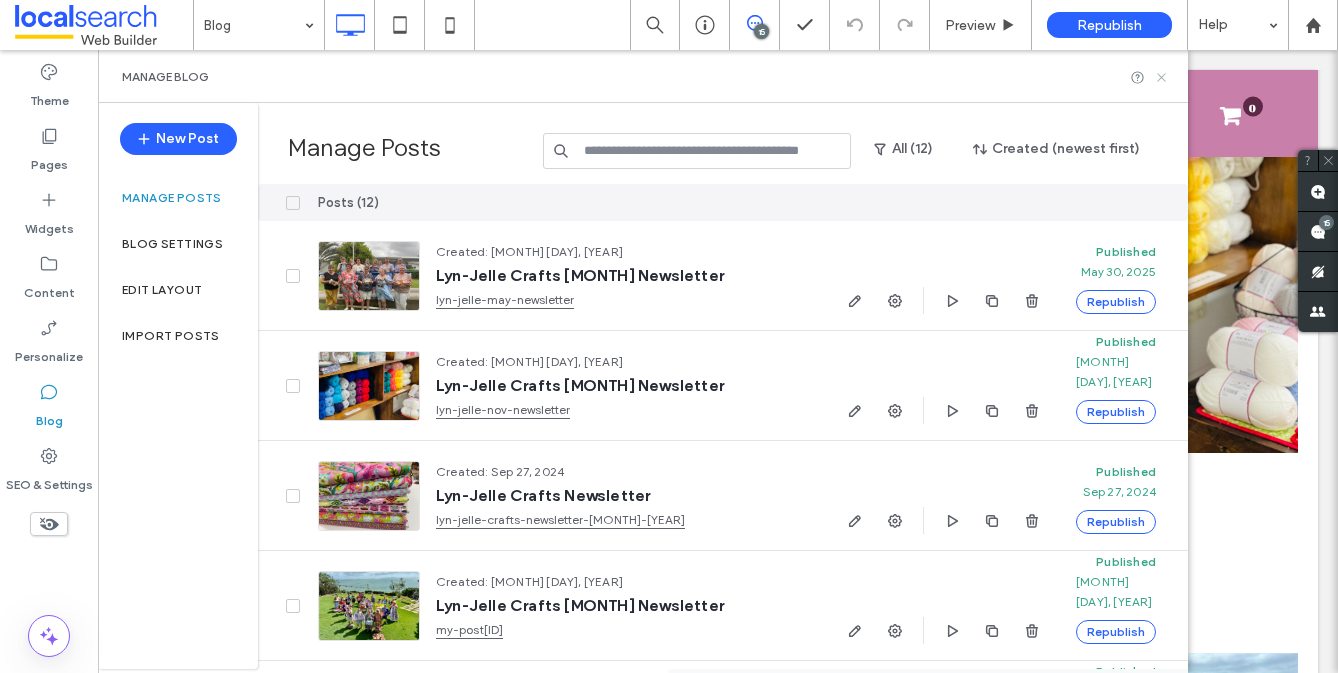 click 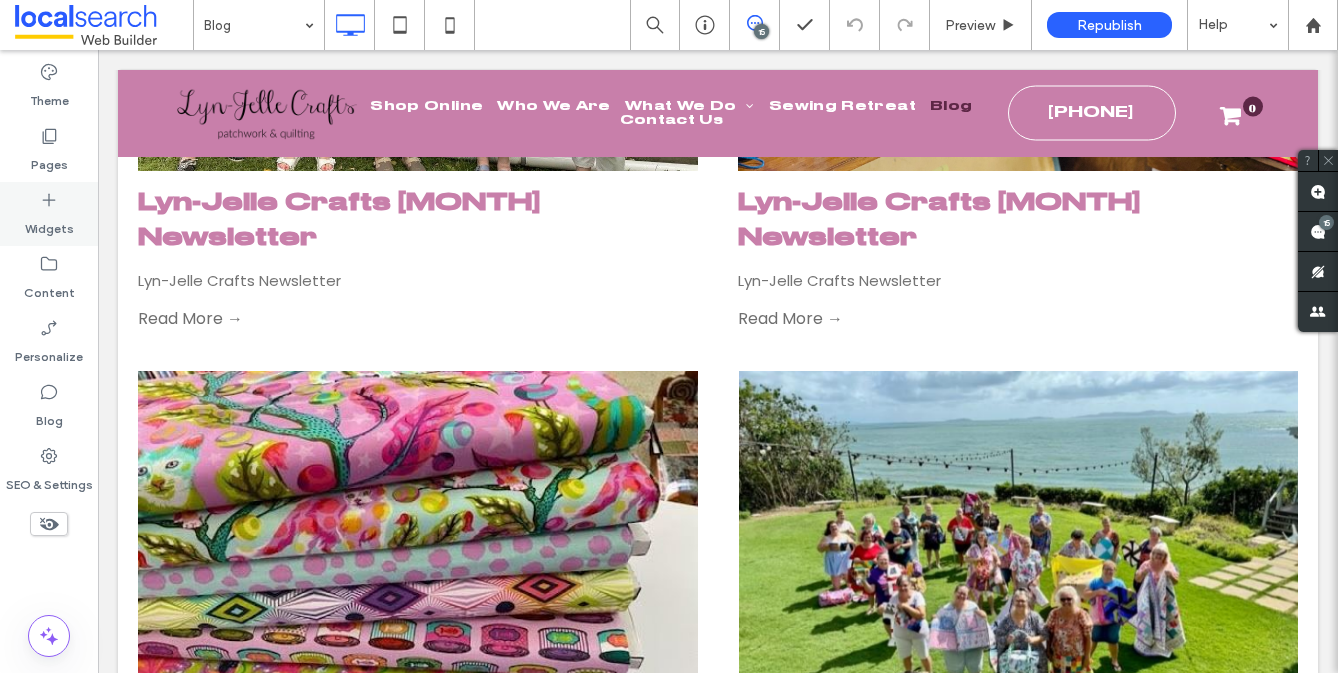 scroll, scrollTop: 1505, scrollLeft: 0, axis: vertical 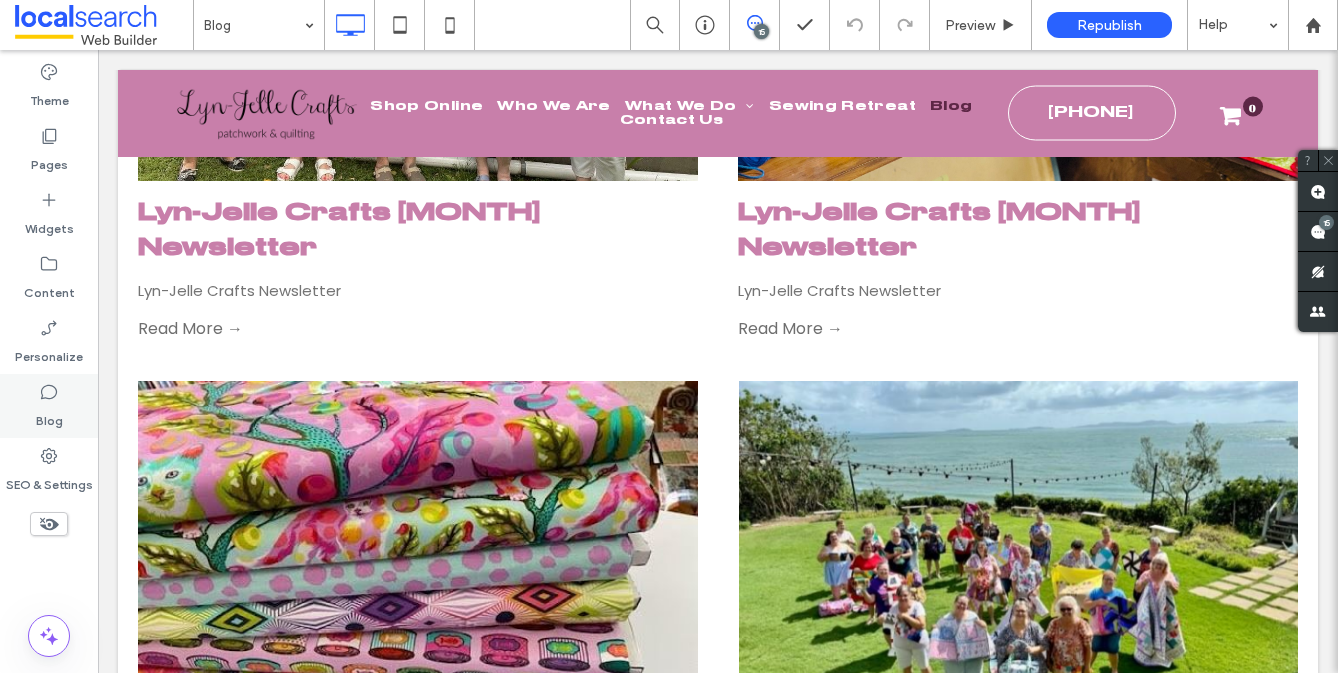 click on "Blog" at bounding box center [49, 416] 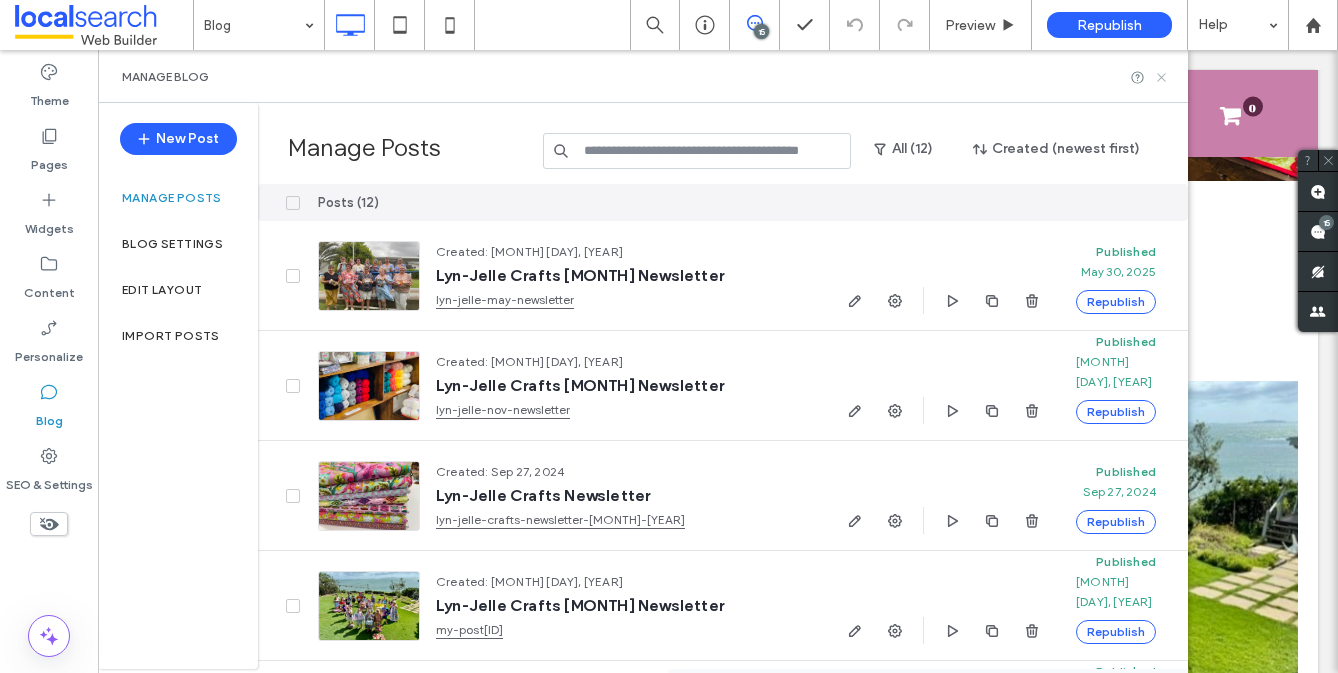 click 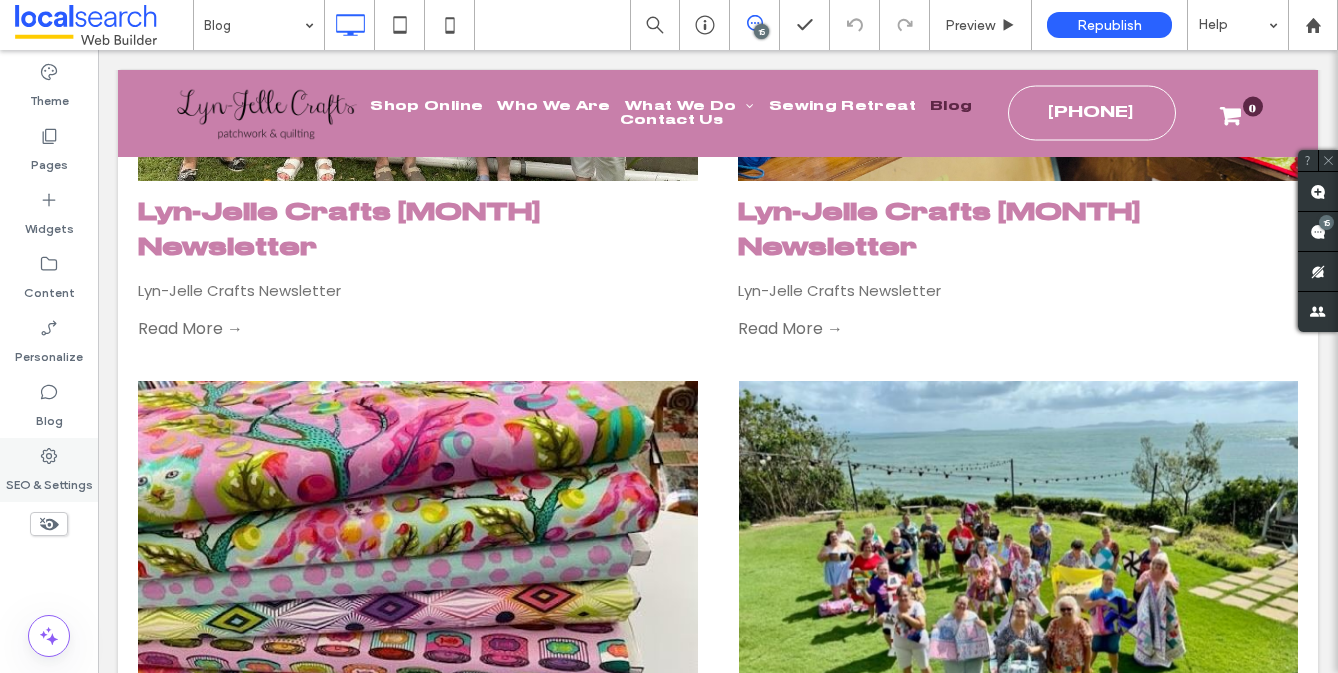 click on "SEO & Settings" at bounding box center [49, 480] 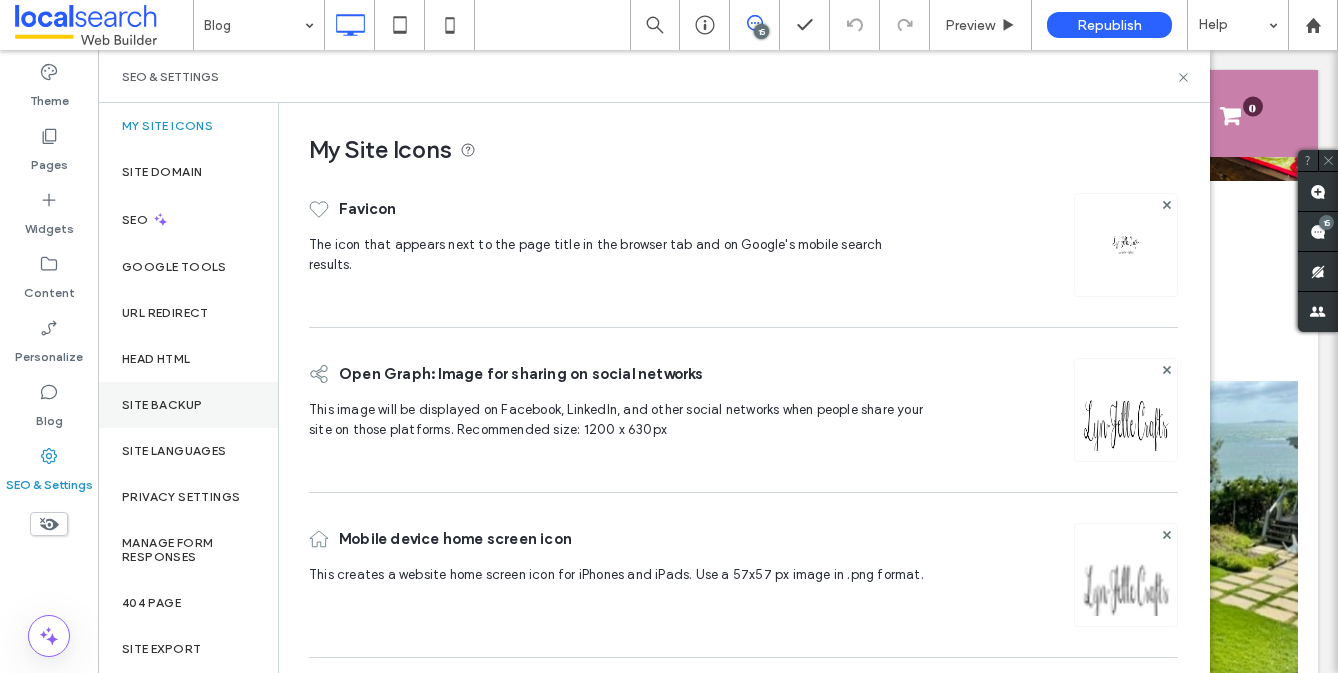 click on "Site Backup" at bounding box center (162, 405) 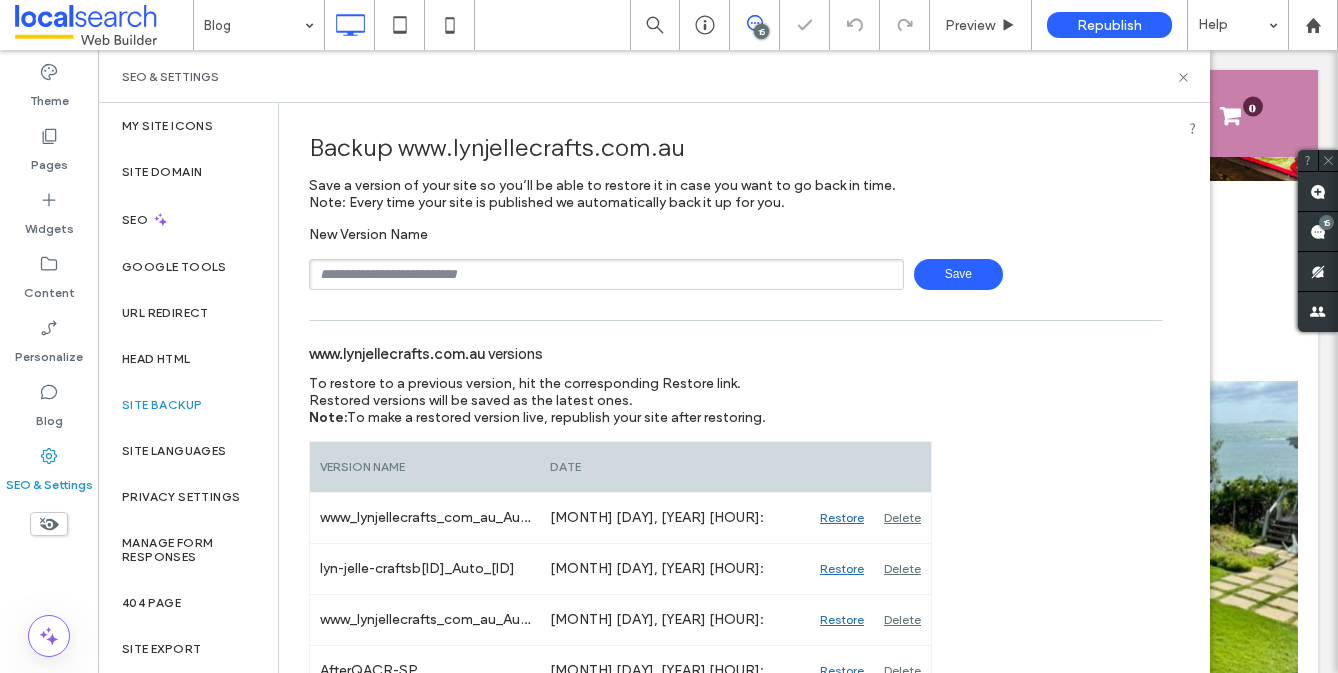 click at bounding box center (606, 274) 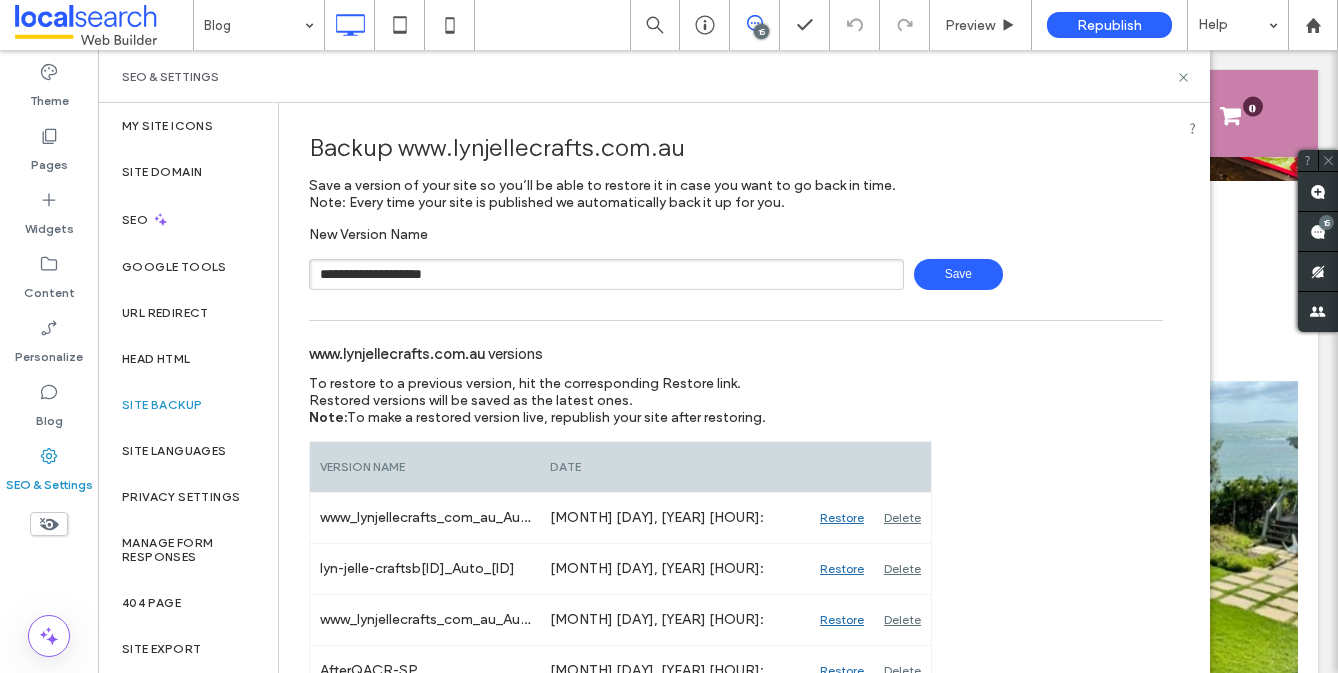 type on "**********" 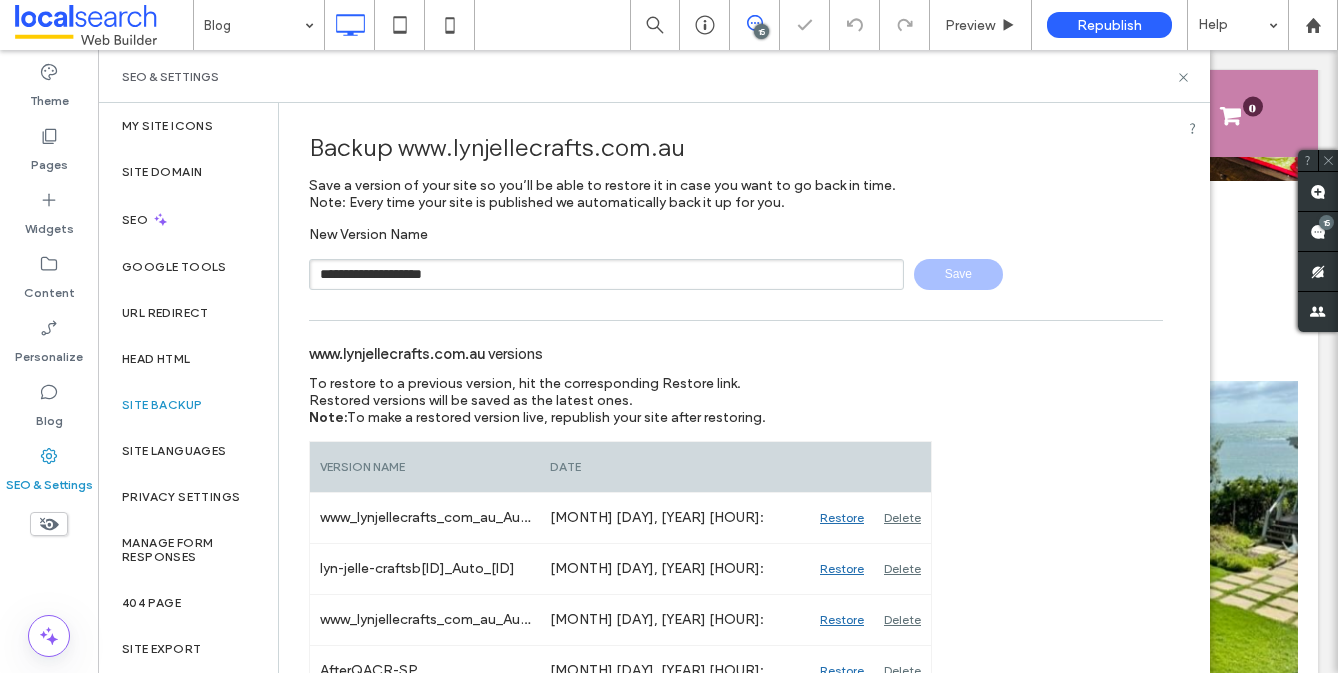 type 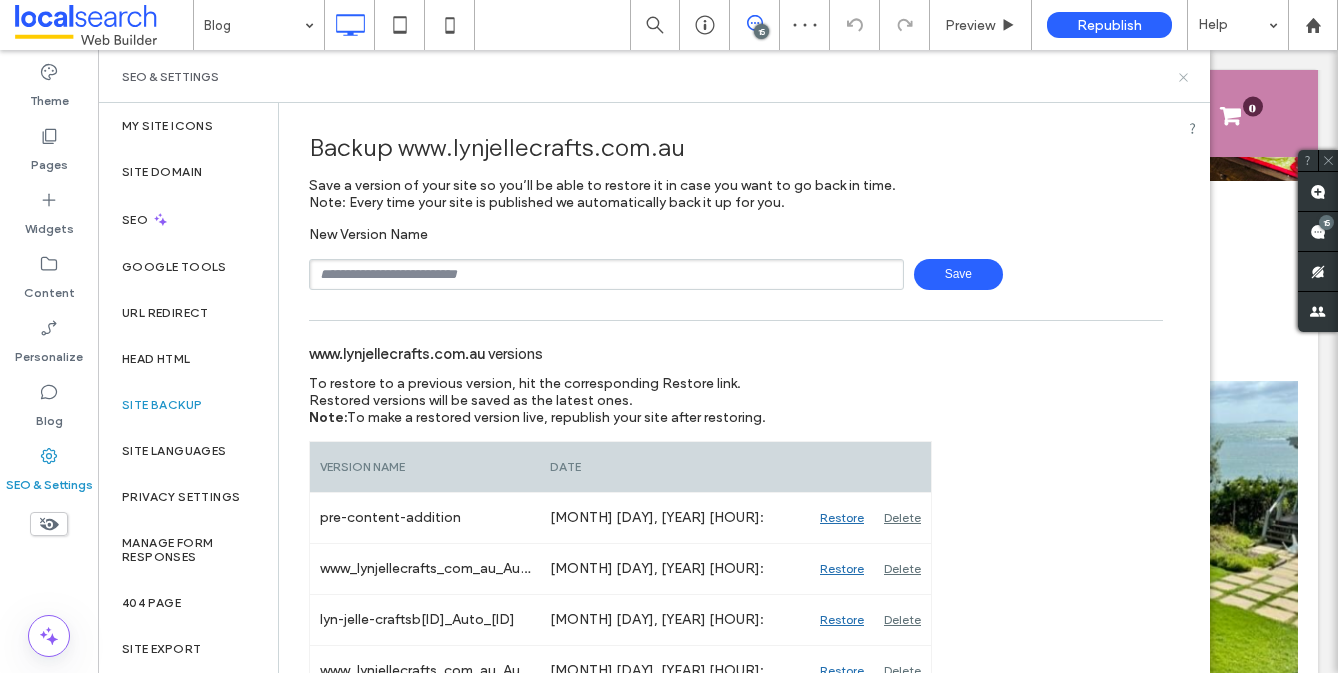 click 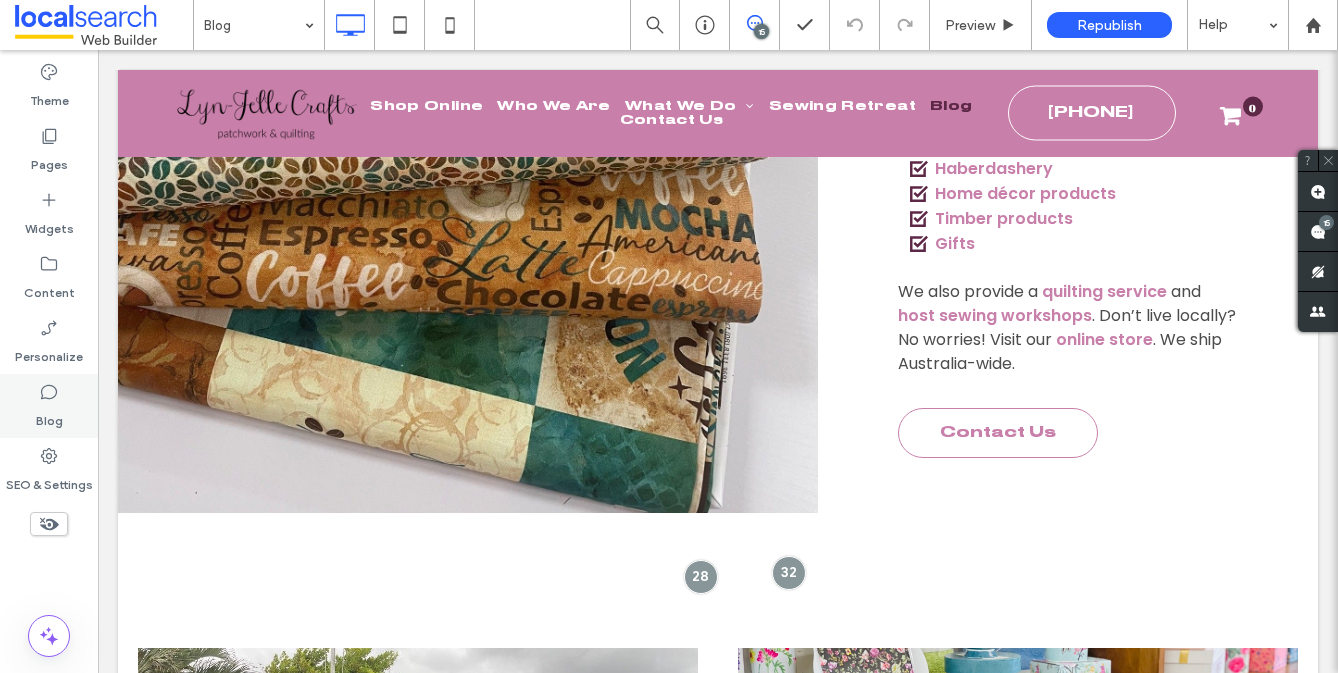 scroll, scrollTop: 637, scrollLeft: 0, axis: vertical 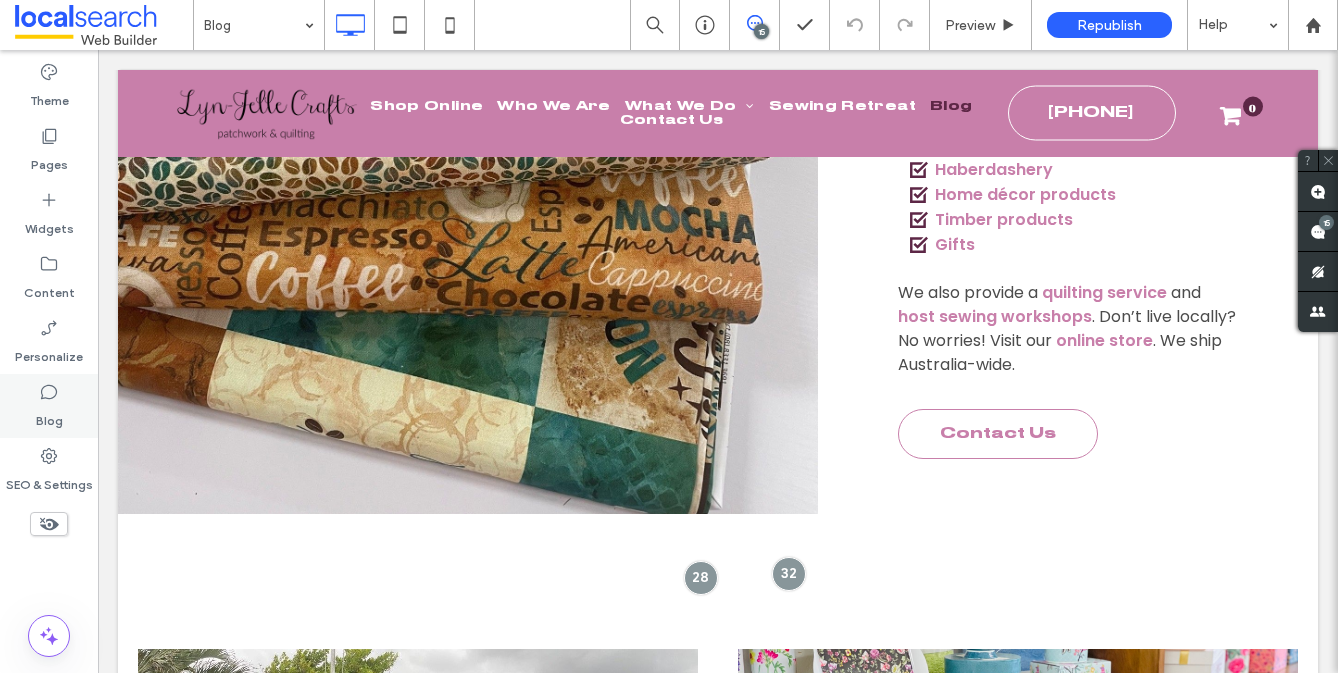 click on "Blog" at bounding box center (49, 416) 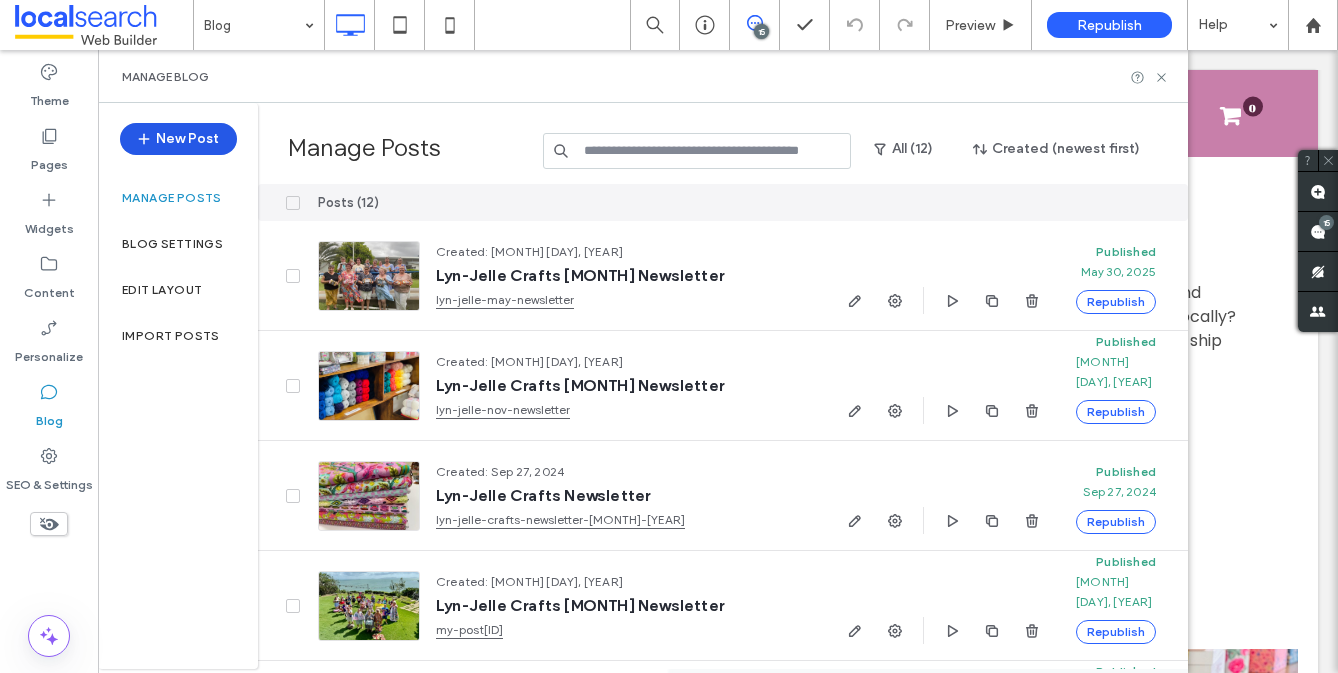click on "New Post" at bounding box center [178, 139] 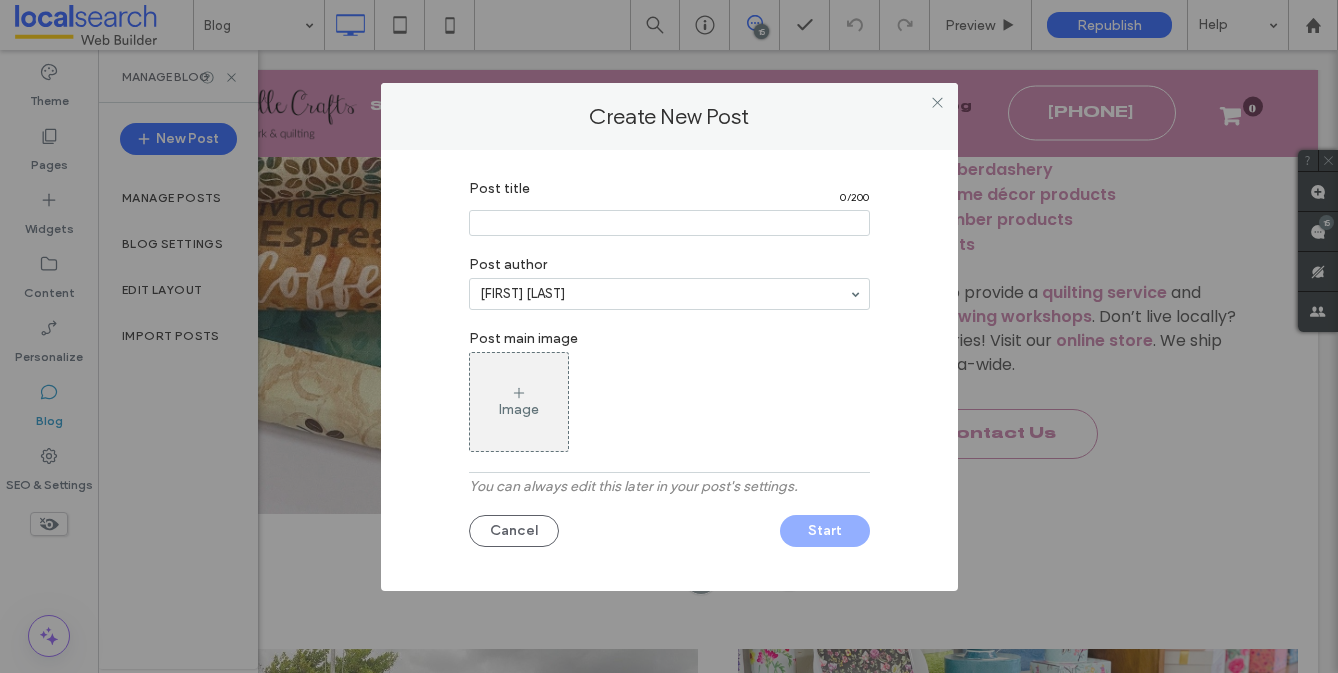 click at bounding box center [669, 223] 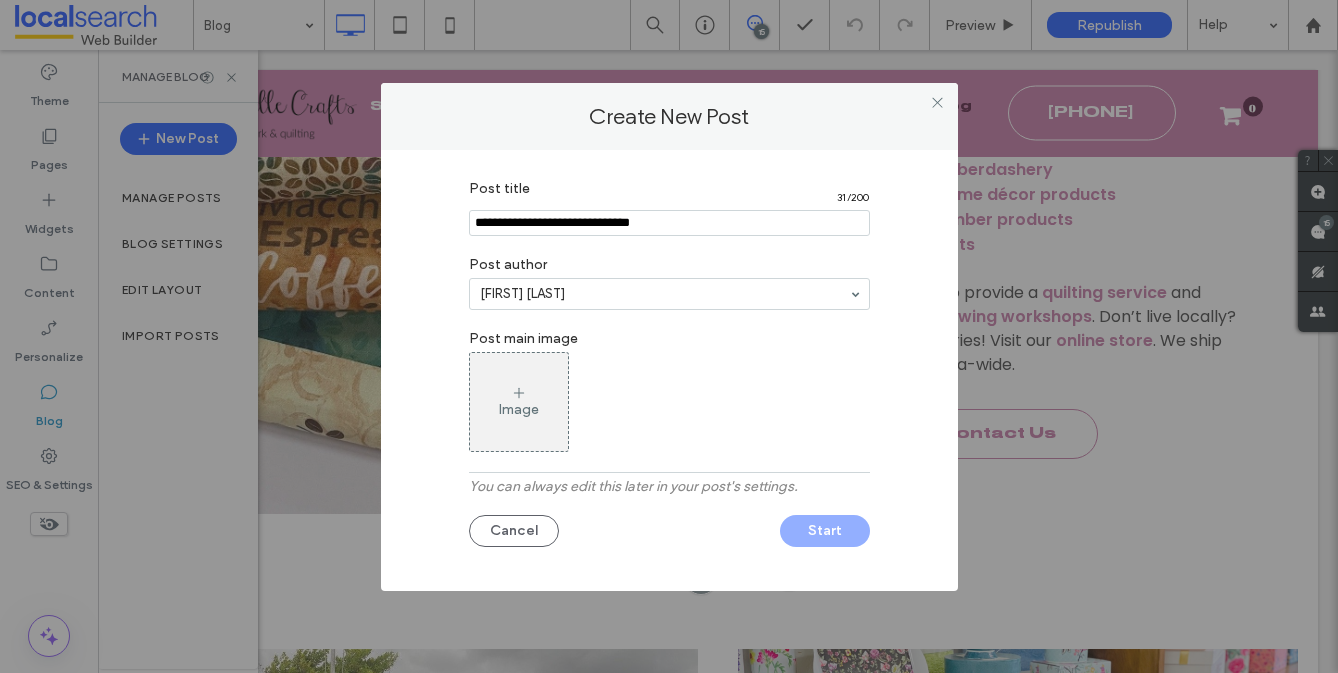 drag, startPoint x: 597, startPoint y: 220, endPoint x: 573, endPoint y: 221, distance: 24.020824 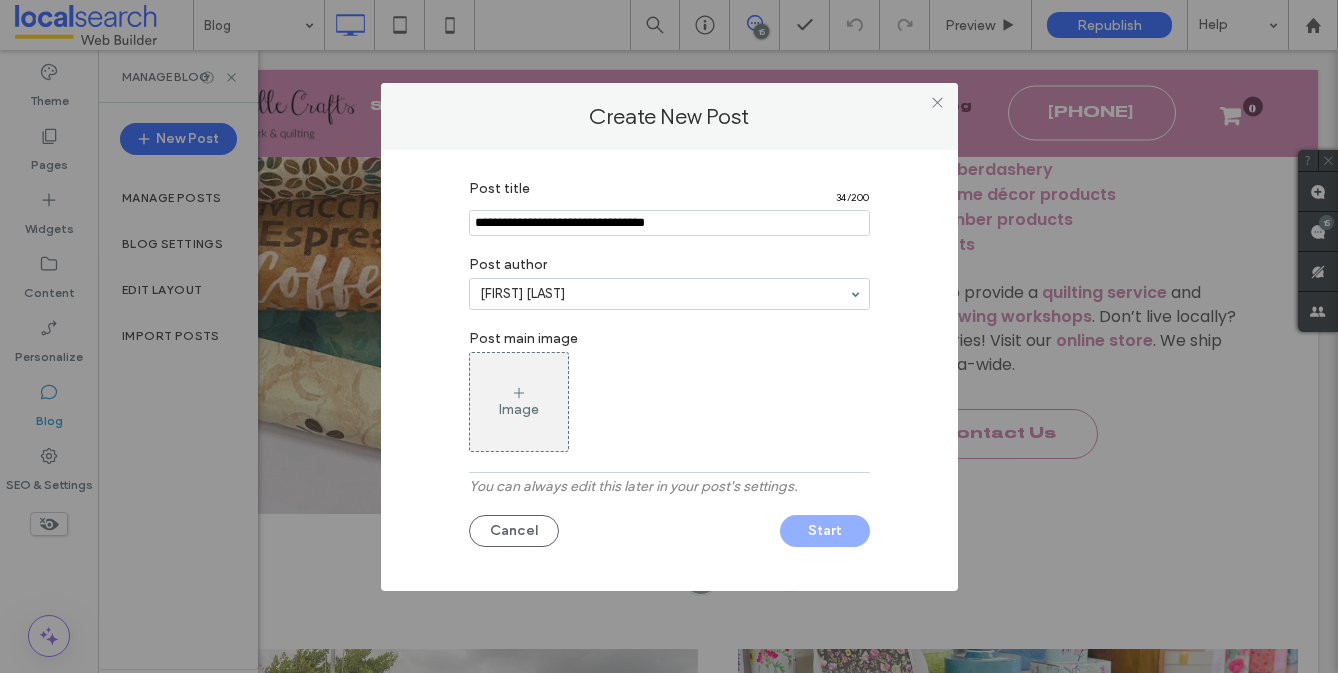 type on "**********" 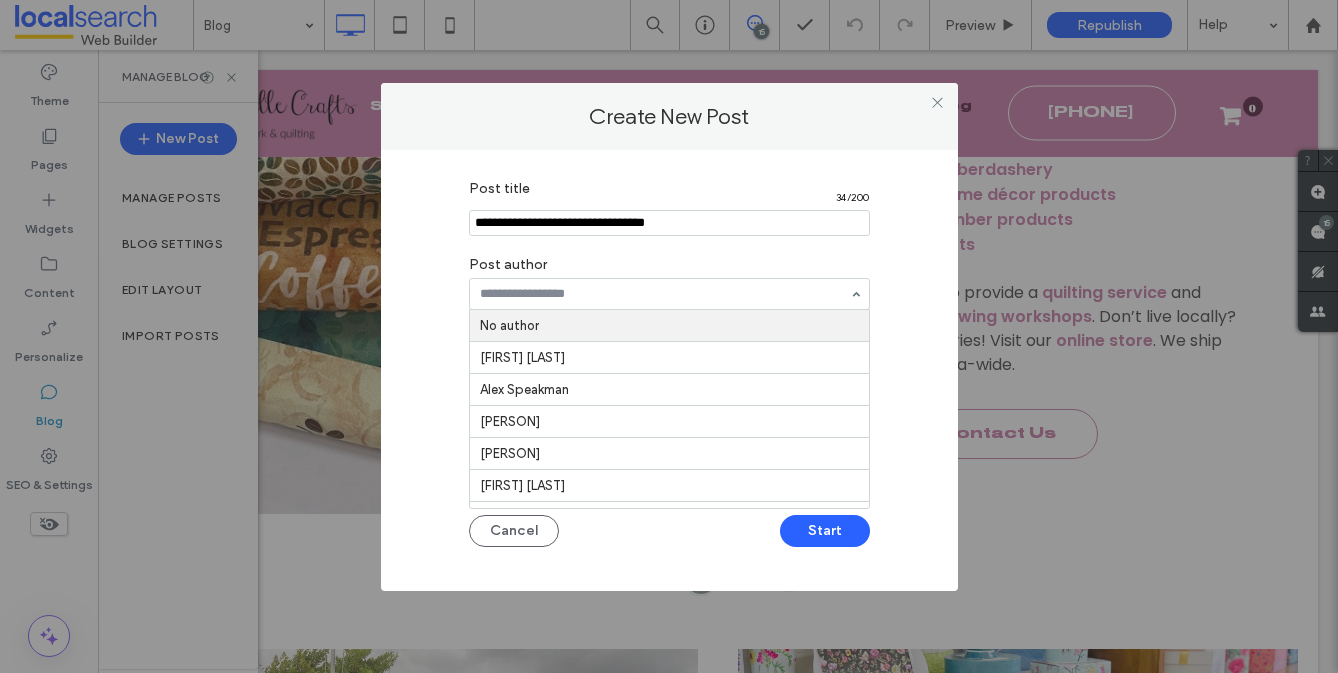 paste on "**********" 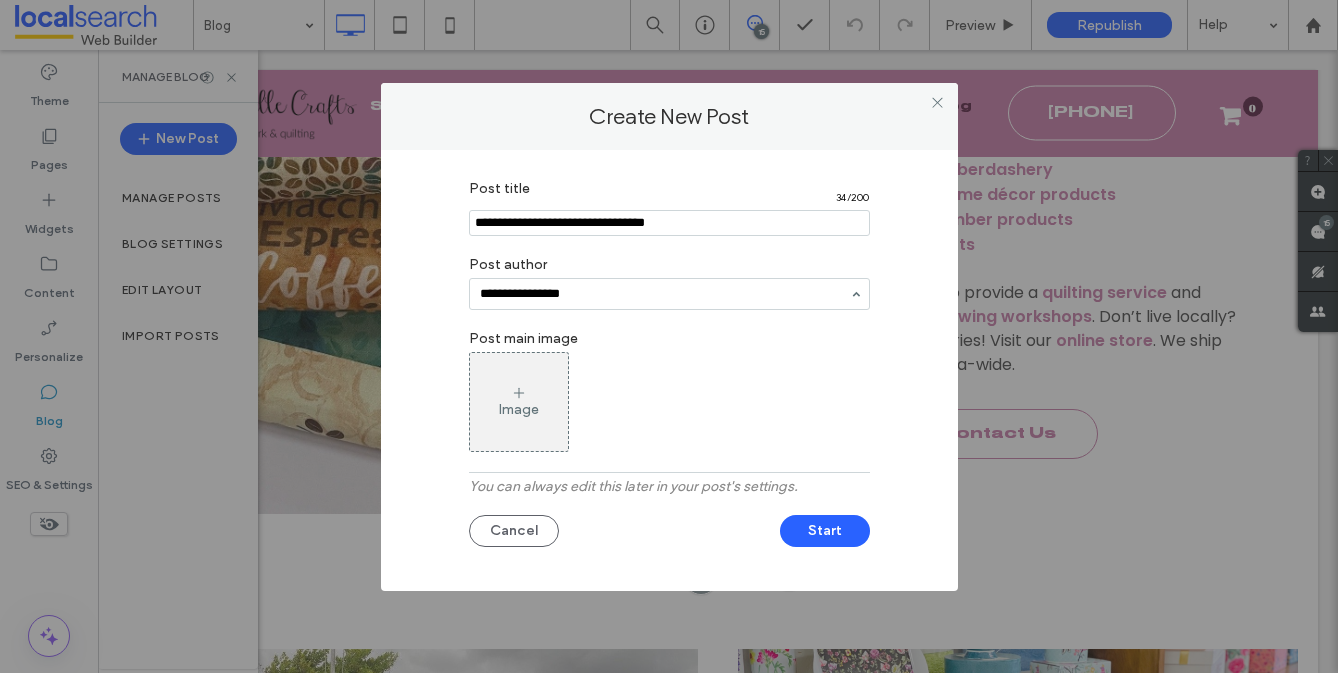 type on "**********" 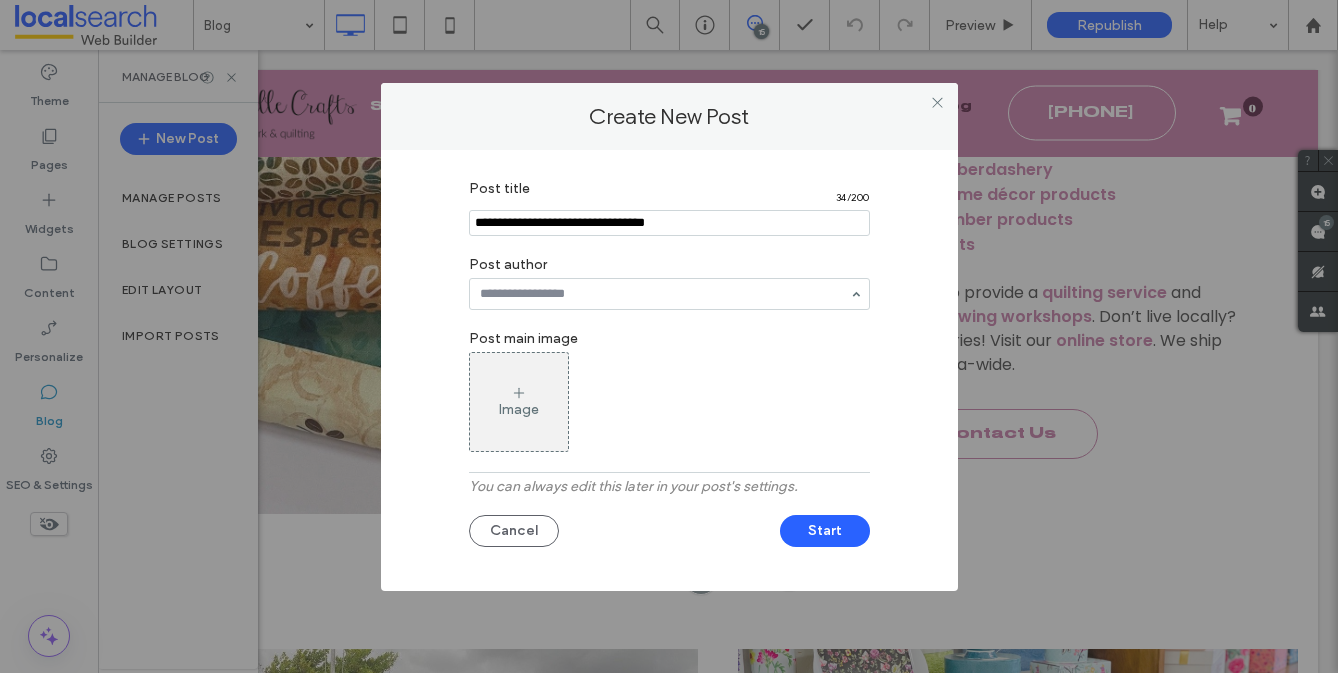click on "Image" at bounding box center [519, 402] 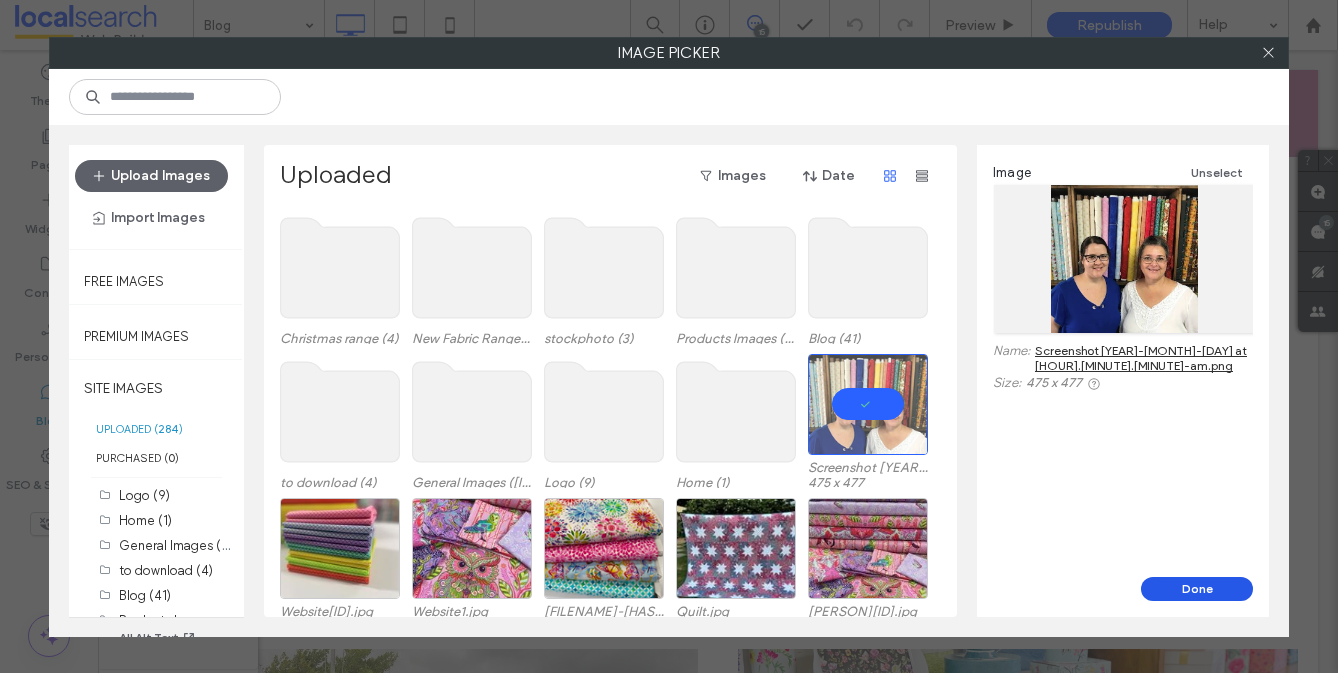 click on "Done" at bounding box center [1197, 589] 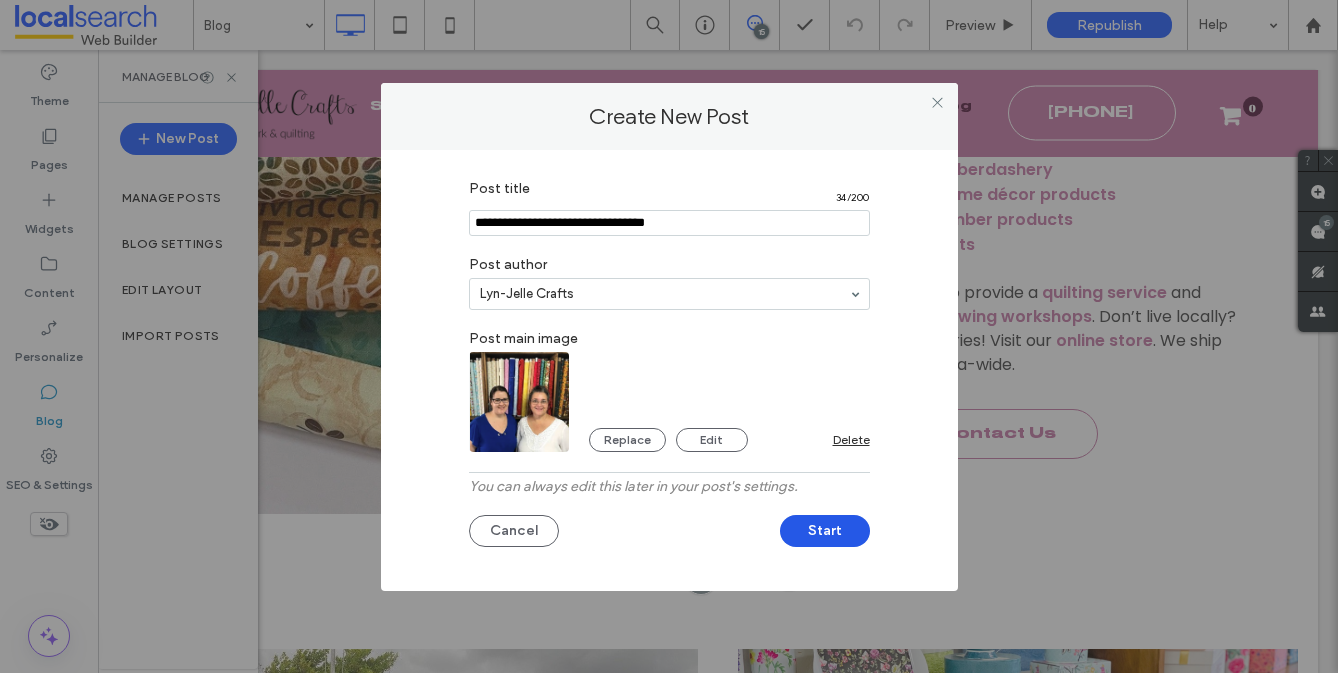click on "Start" at bounding box center [825, 531] 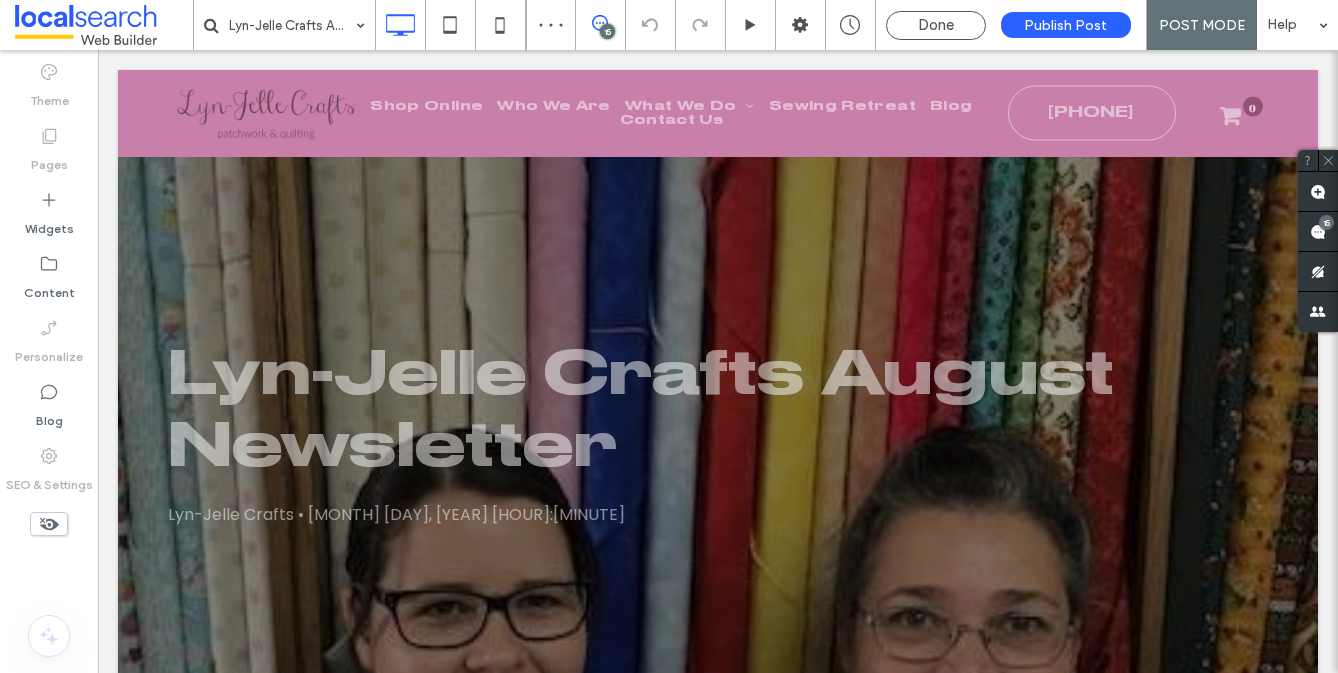 scroll, scrollTop: 380, scrollLeft: 0, axis: vertical 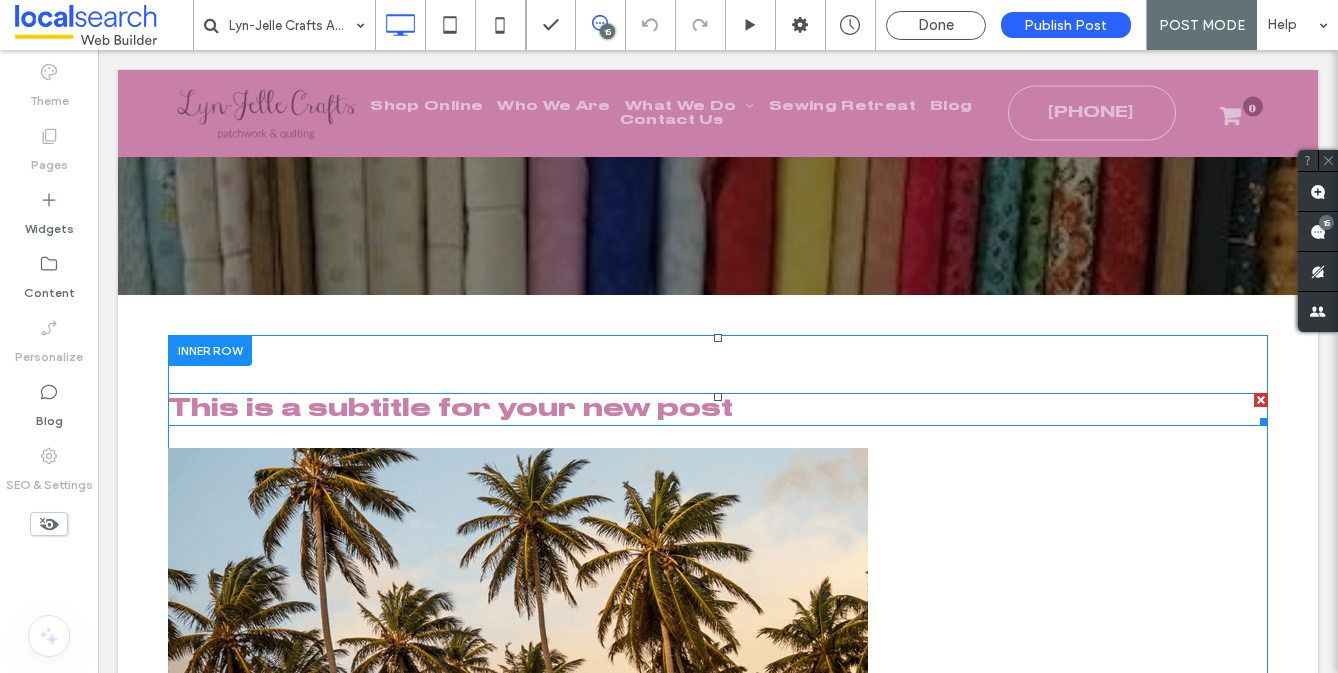 click on "This is a subtitle for your new post" at bounding box center [450, 409] 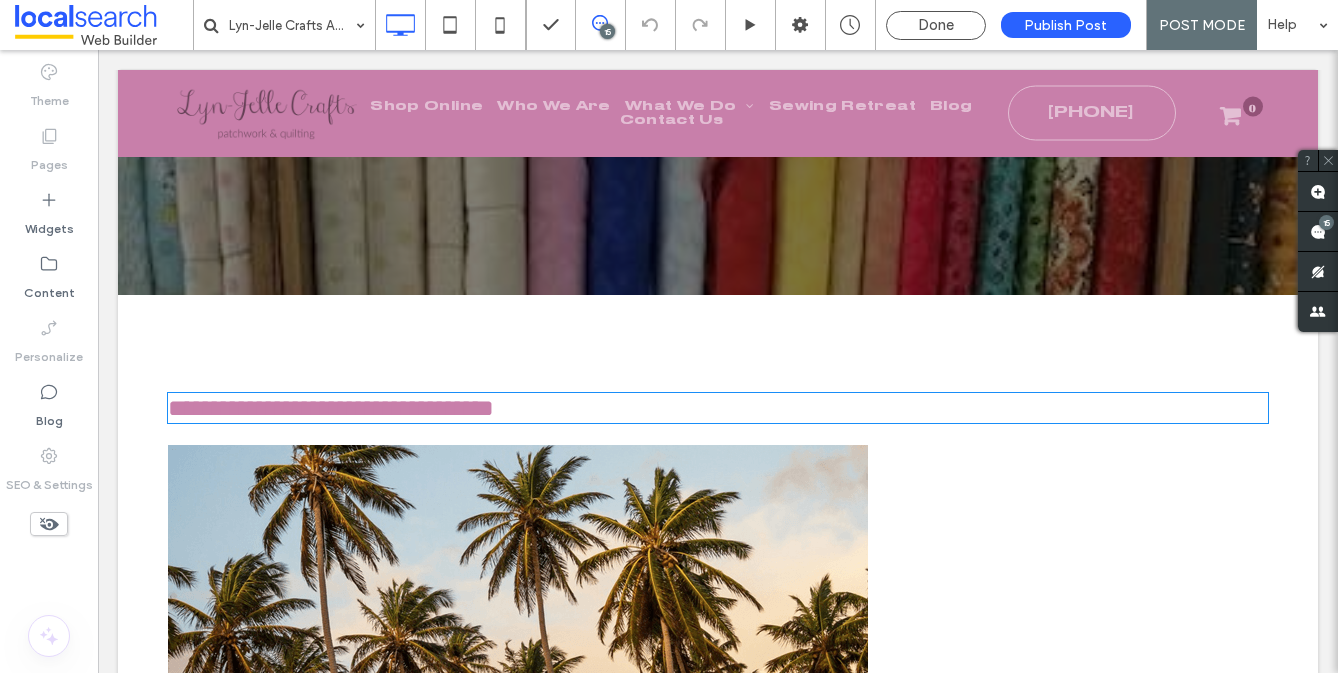 type on "**********" 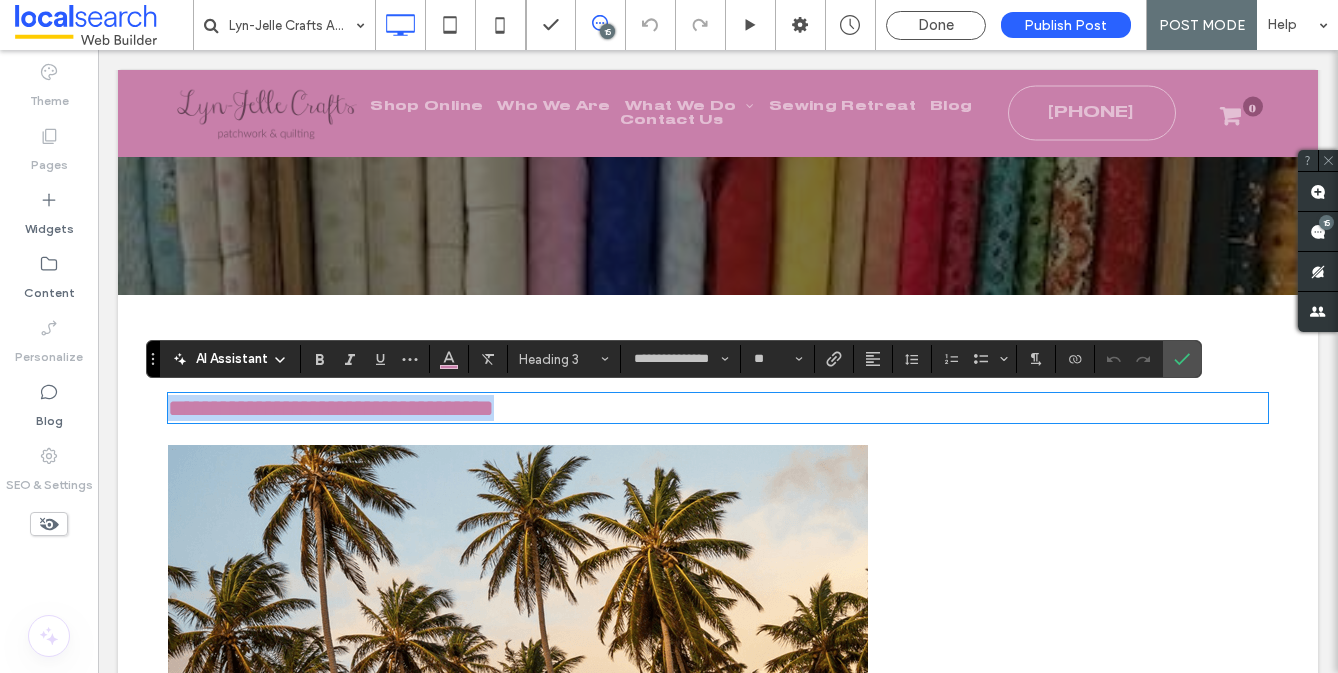 type on "*******" 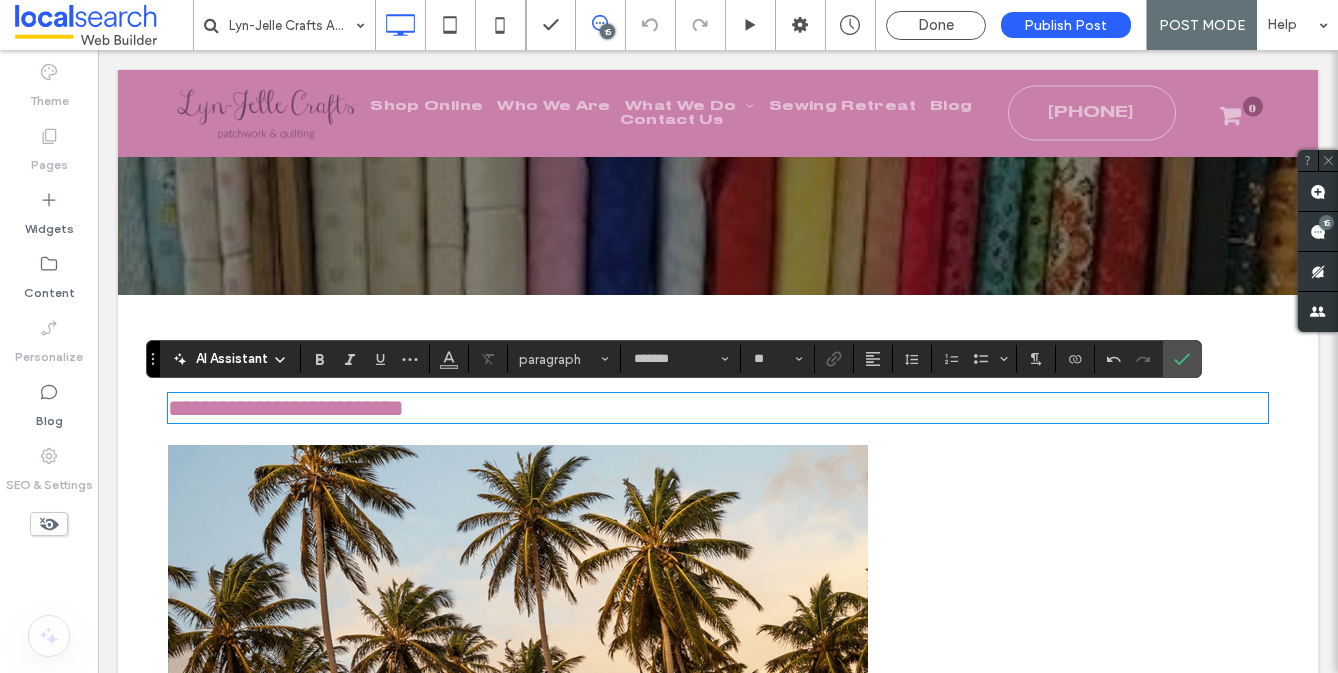 scroll, scrollTop: 0, scrollLeft: 0, axis: both 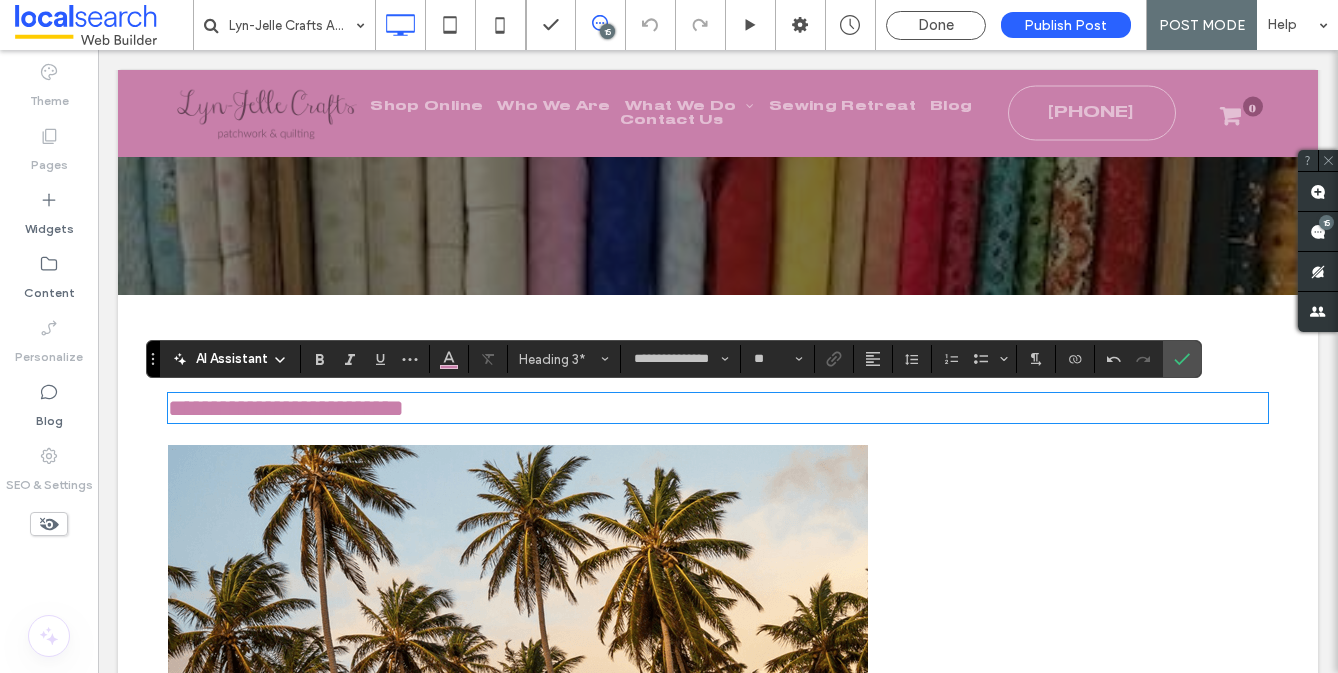 click on "**********" at bounding box center [286, 408] 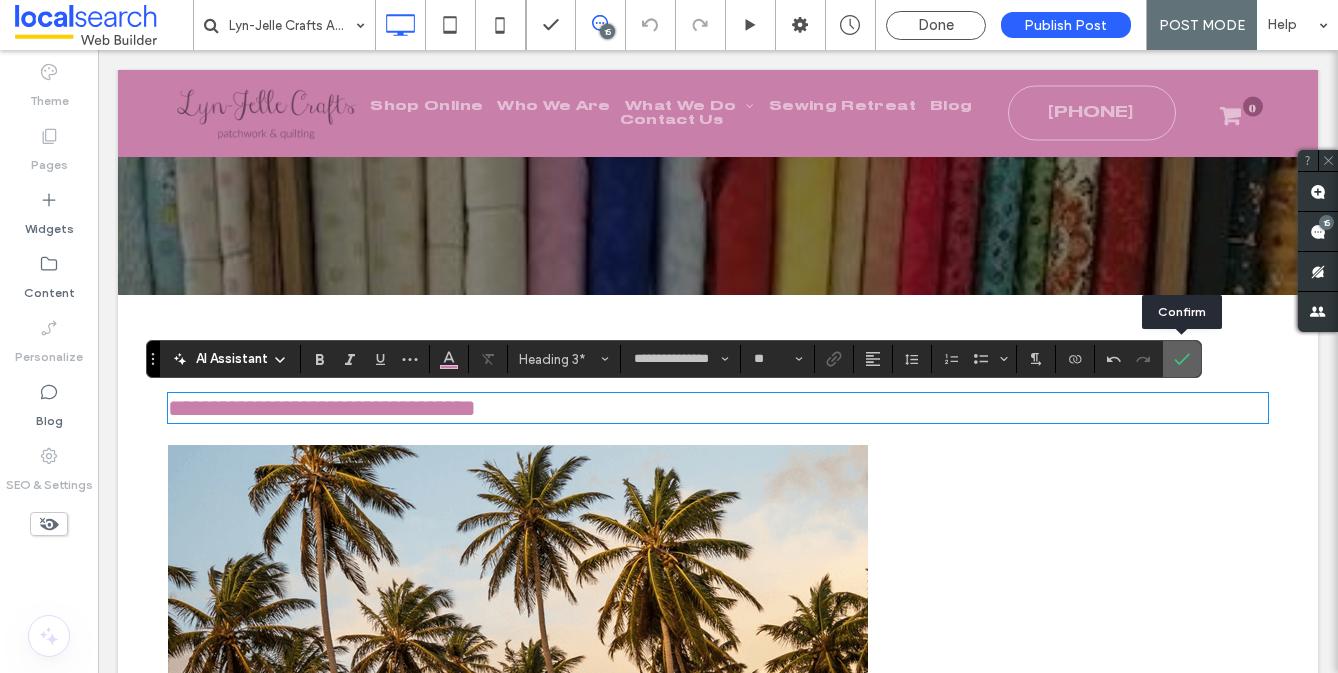 click 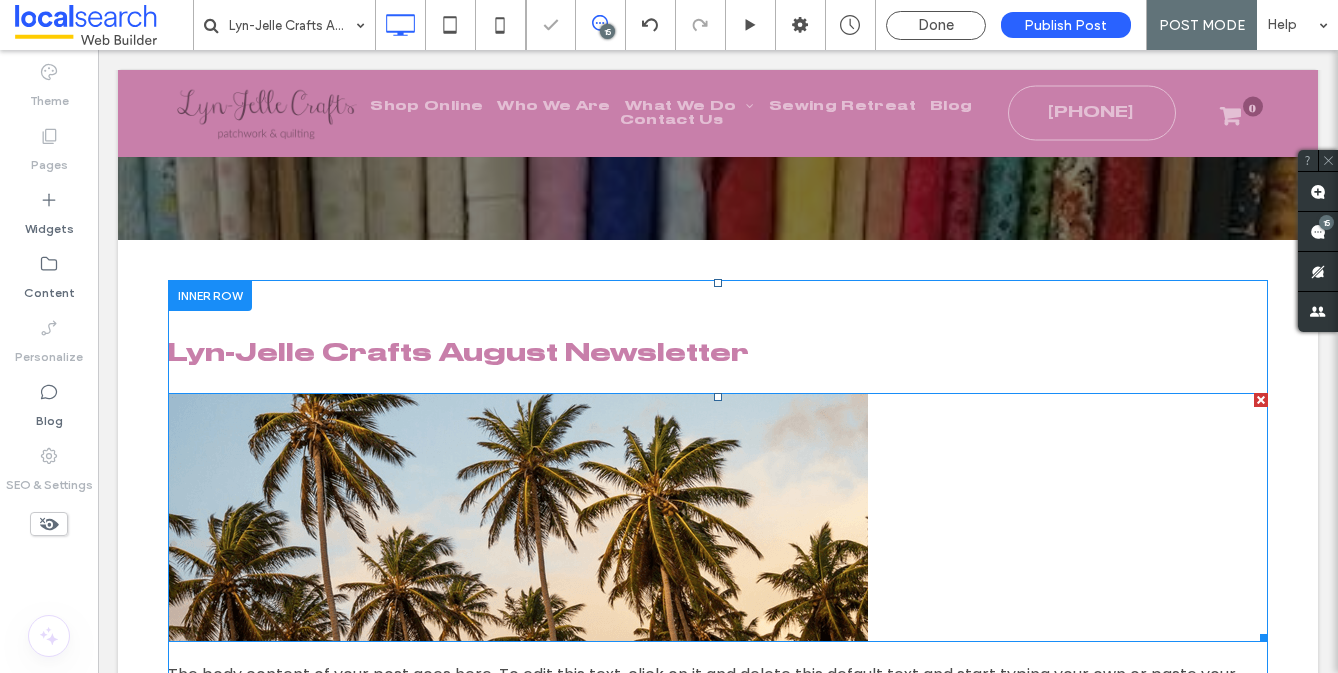 scroll, scrollTop: 484, scrollLeft: 0, axis: vertical 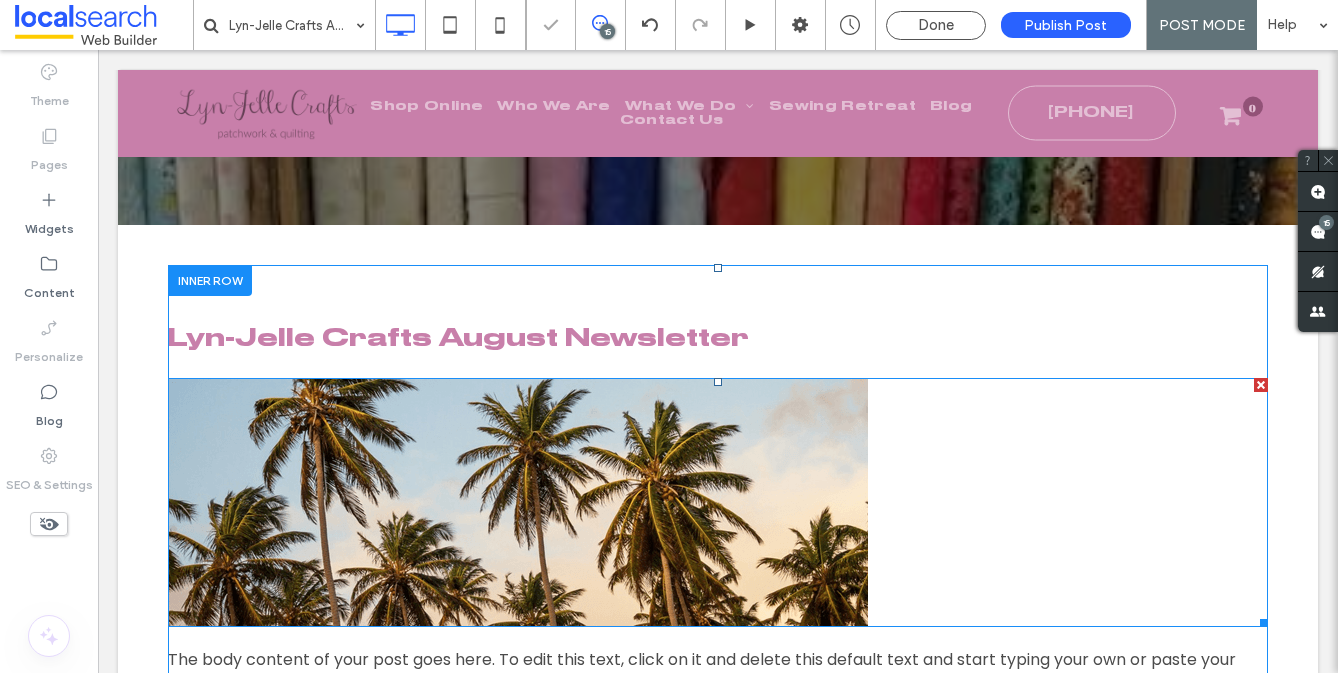 click at bounding box center (1261, 385) 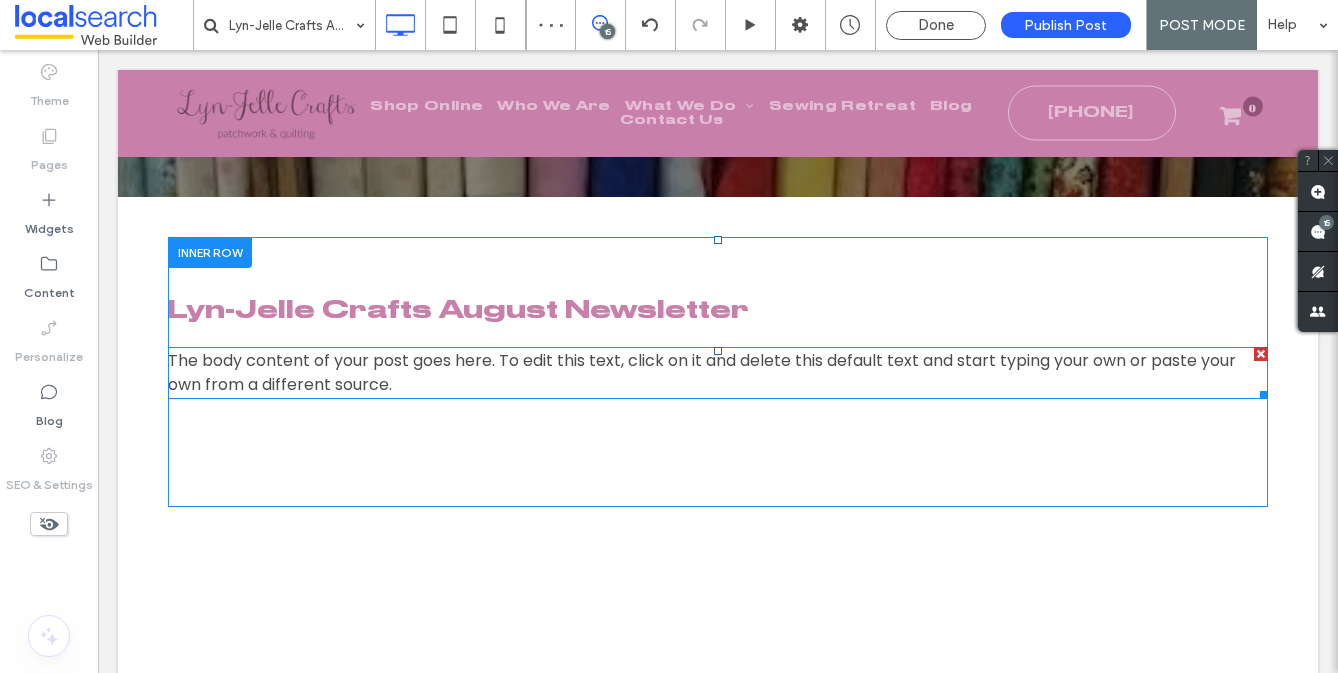 scroll, scrollTop: 527, scrollLeft: 0, axis: vertical 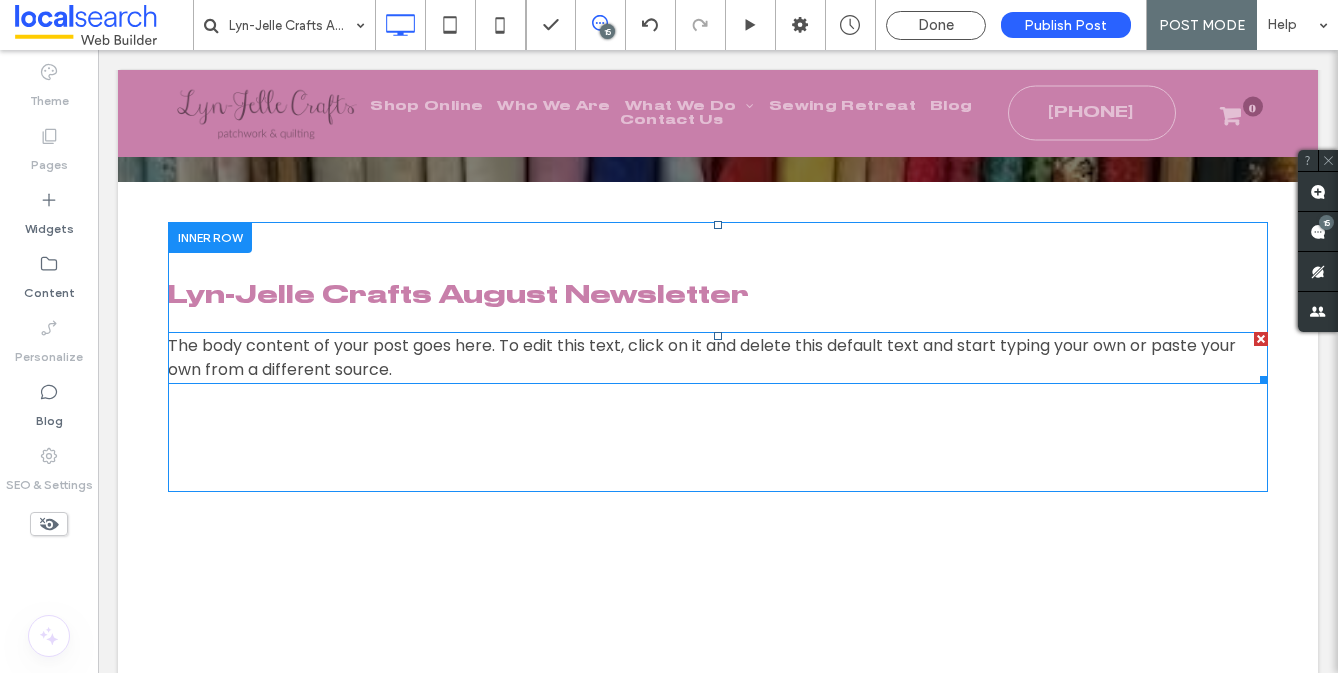 click on "The body content of your post goes here. To edit this text, click on it and delete this default text and start typing your own or paste your own from a different source." at bounding box center (702, 357) 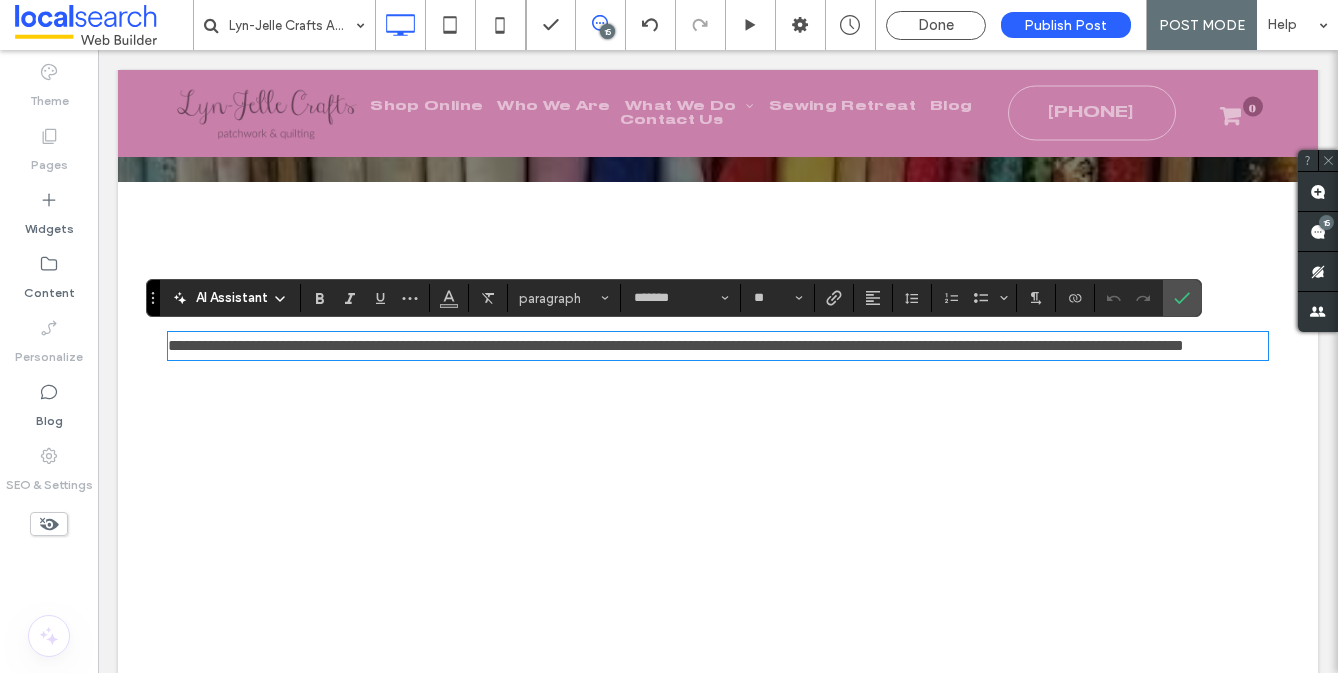 paste 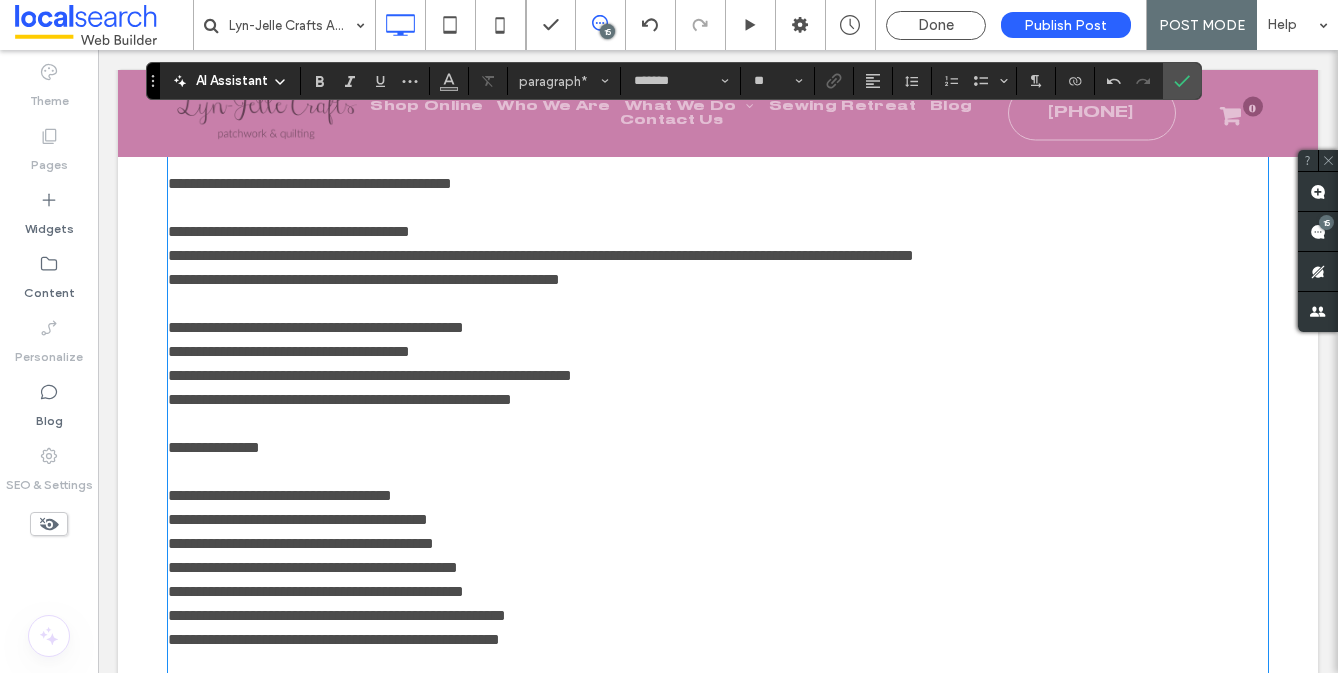 scroll, scrollTop: 941, scrollLeft: 0, axis: vertical 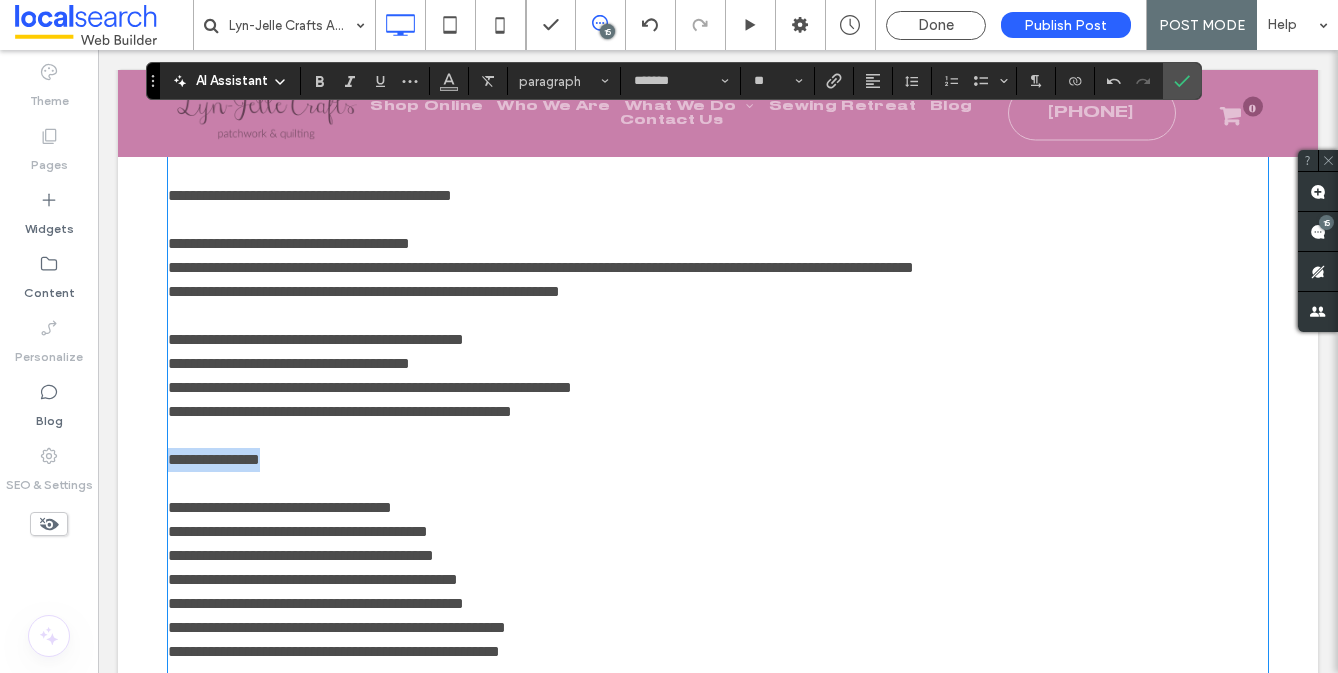 drag, startPoint x: 241, startPoint y: 503, endPoint x: 170, endPoint y: 509, distance: 71.25307 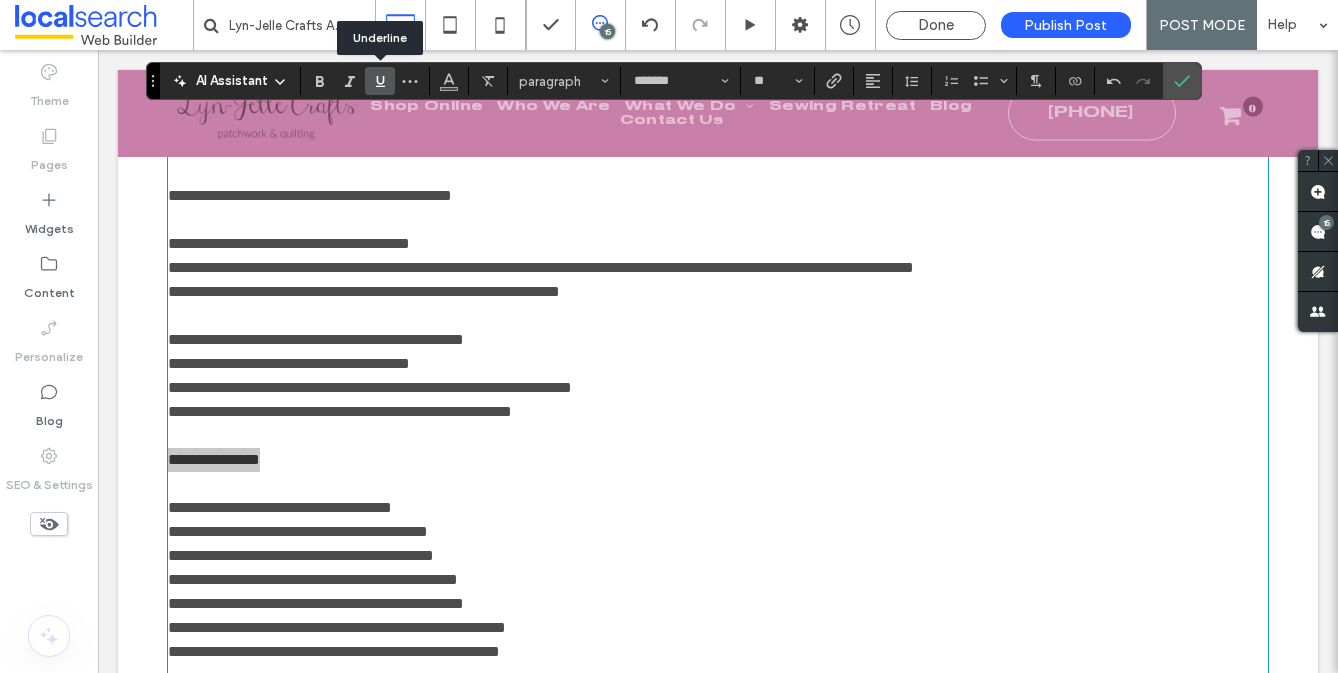 drag, startPoint x: 373, startPoint y: 83, endPoint x: 279, endPoint y: 297, distance: 233.7349 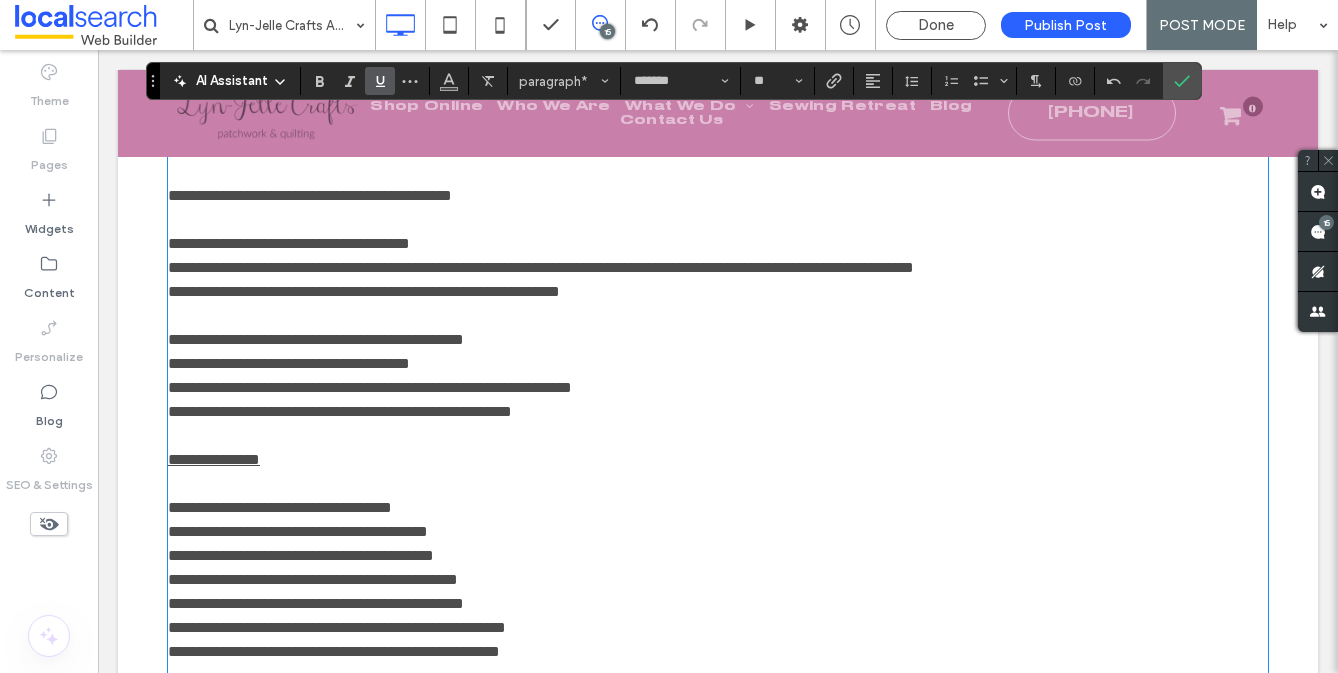 click at bounding box center (718, 484) 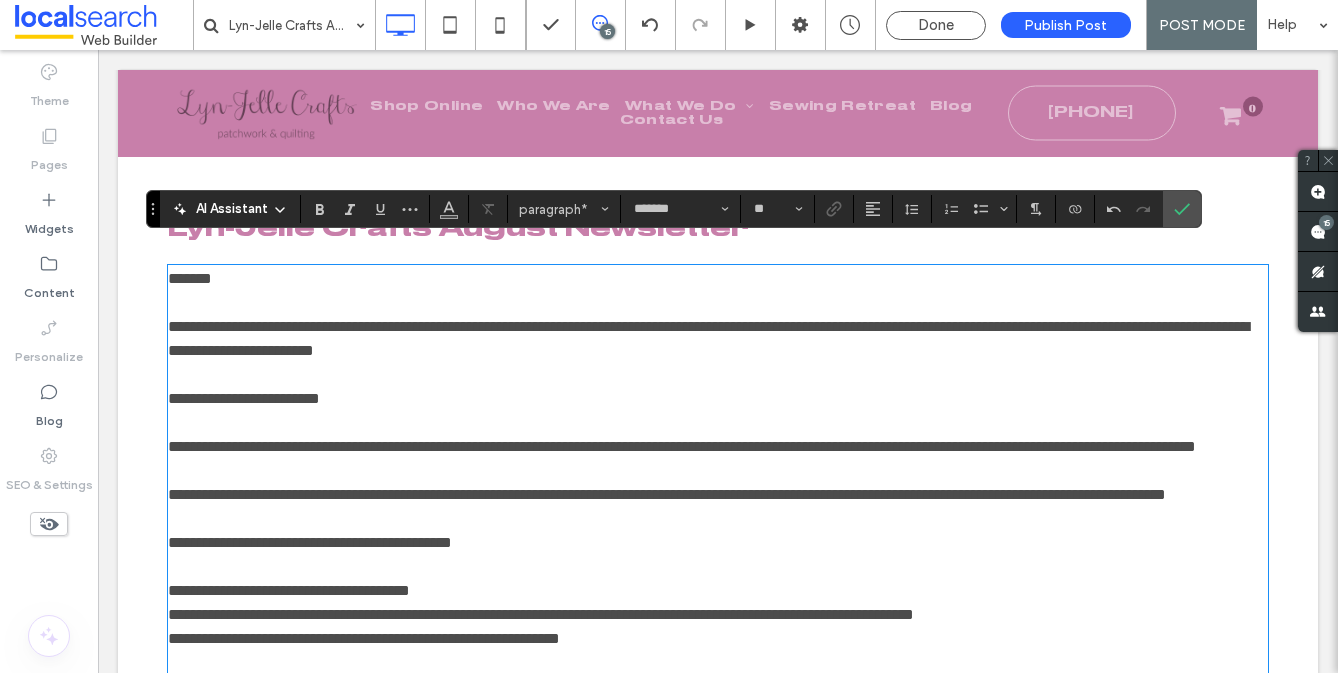 scroll, scrollTop: 570, scrollLeft: 0, axis: vertical 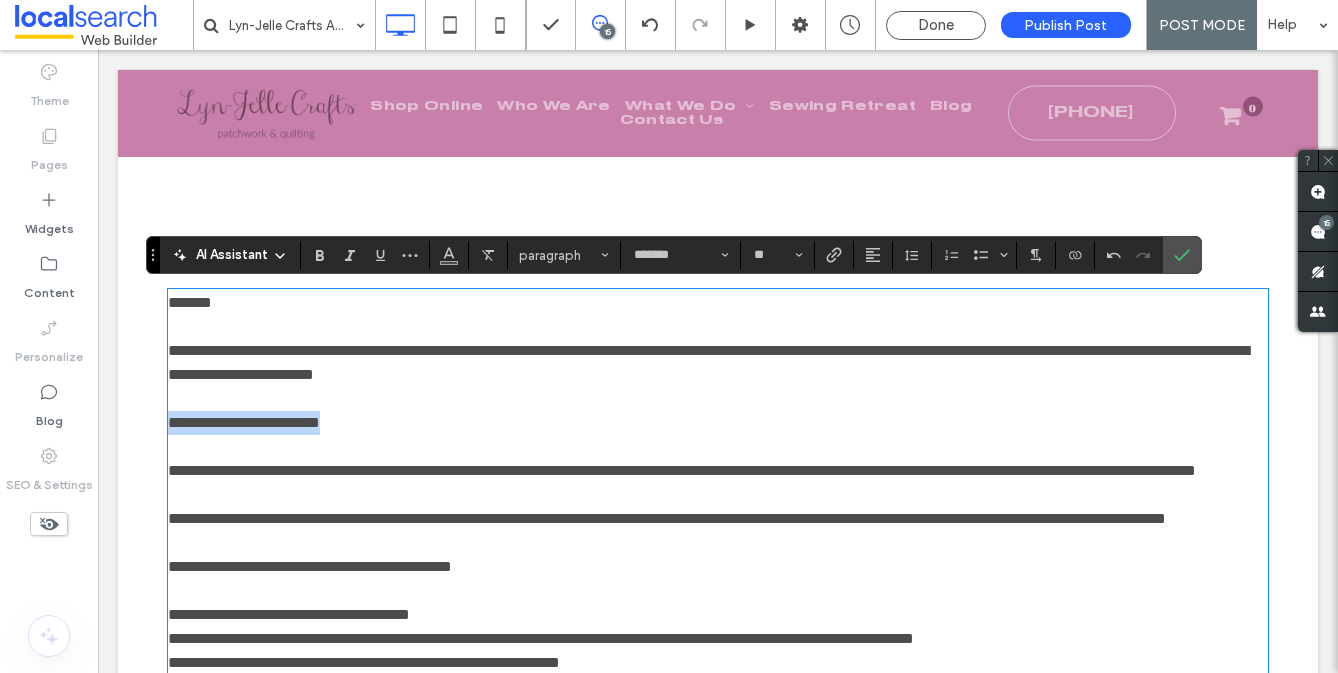 drag, startPoint x: 211, startPoint y: 426, endPoint x: 167, endPoint y: 413, distance: 45.88028 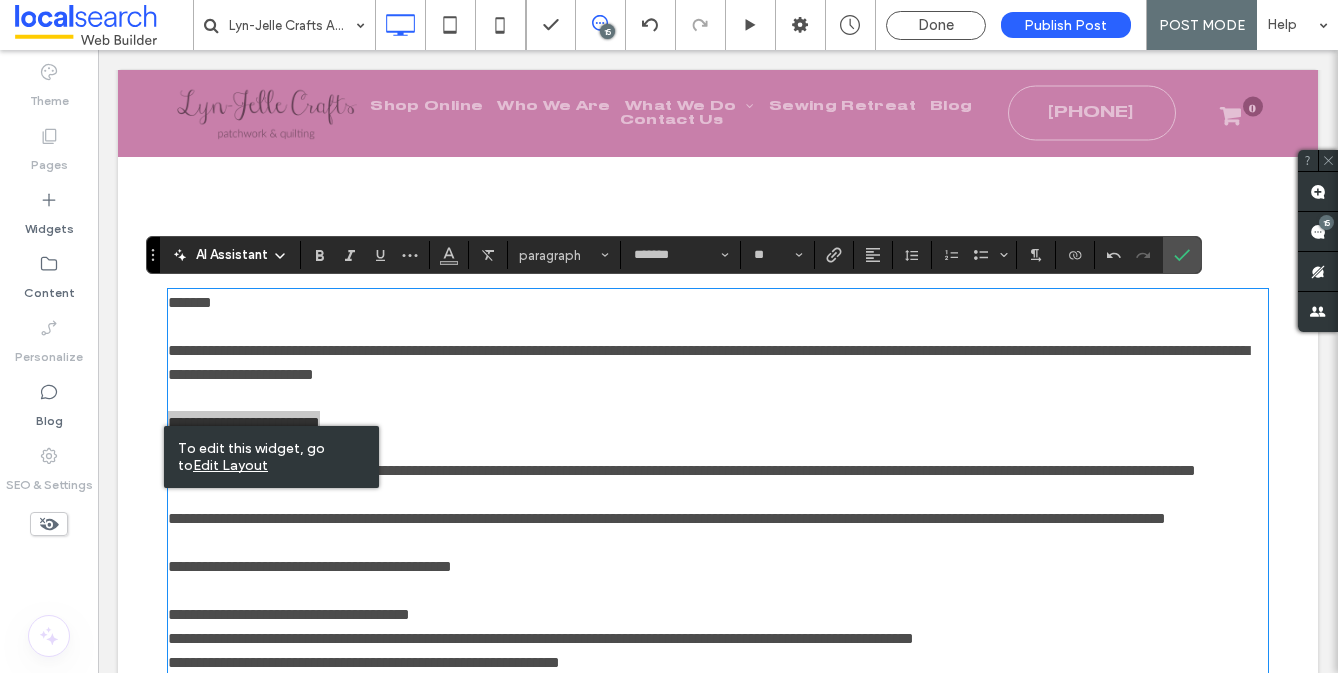 drag, startPoint x: 246, startPoint y: 302, endPoint x: 365, endPoint y: 448, distance: 188.3534 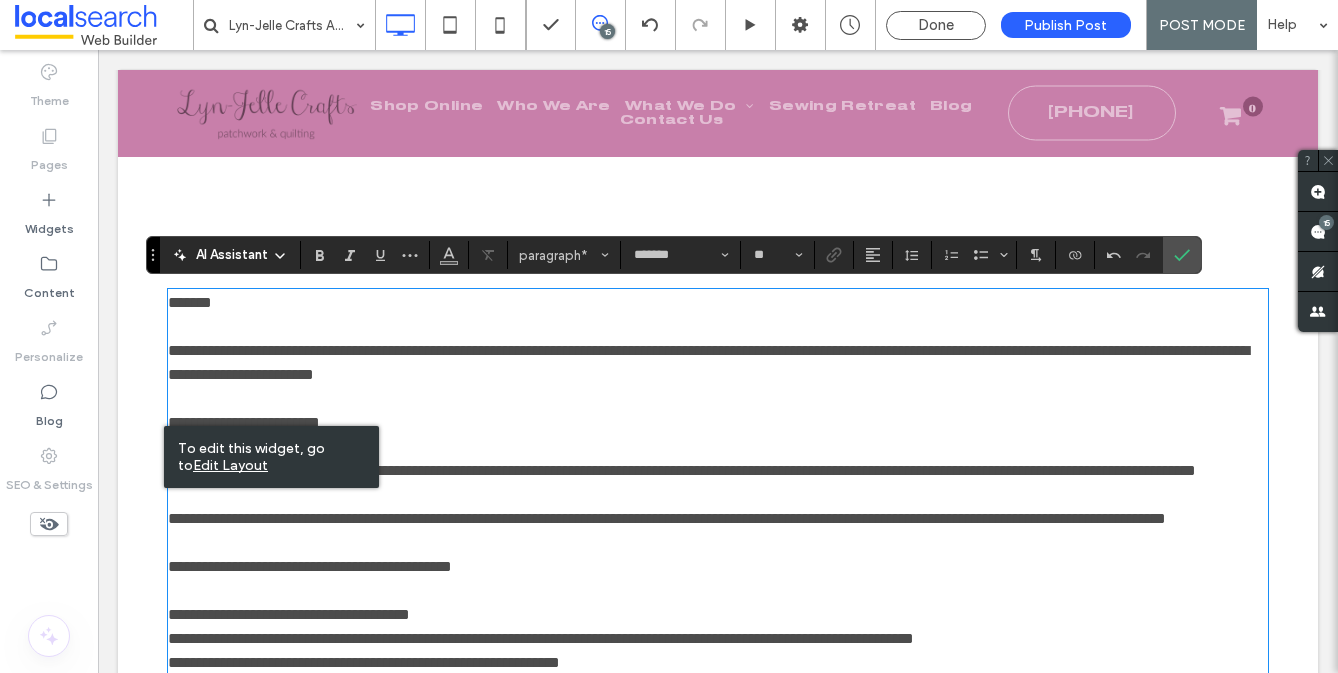 click on "﻿" at bounding box center (718, 447) 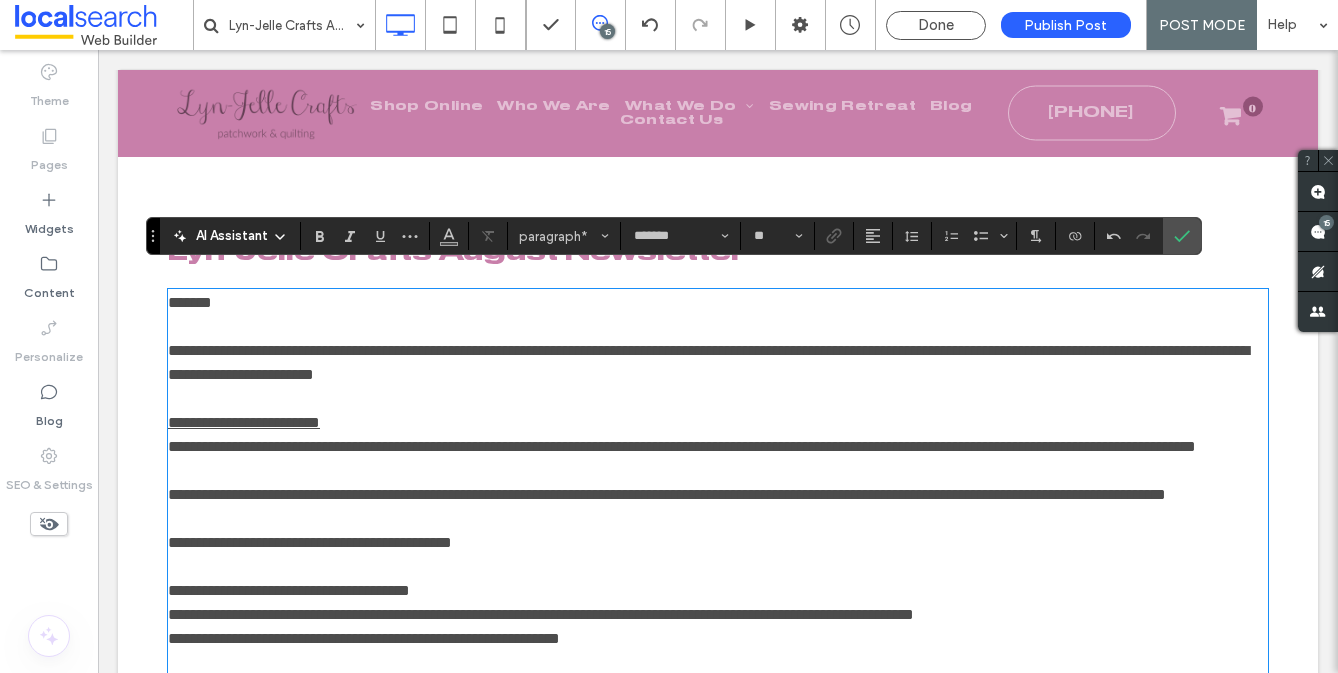 scroll, scrollTop: 638, scrollLeft: 0, axis: vertical 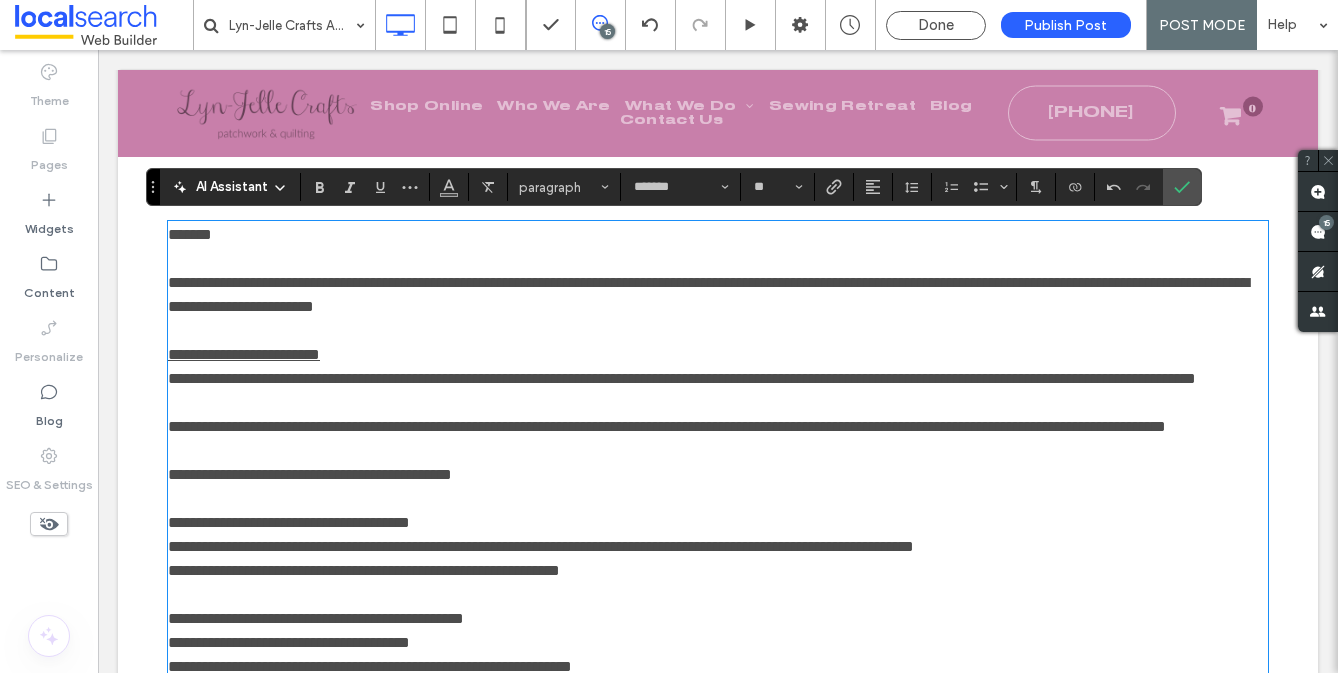 drag, startPoint x: 207, startPoint y: 510, endPoint x: 200, endPoint y: 526, distance: 17.464249 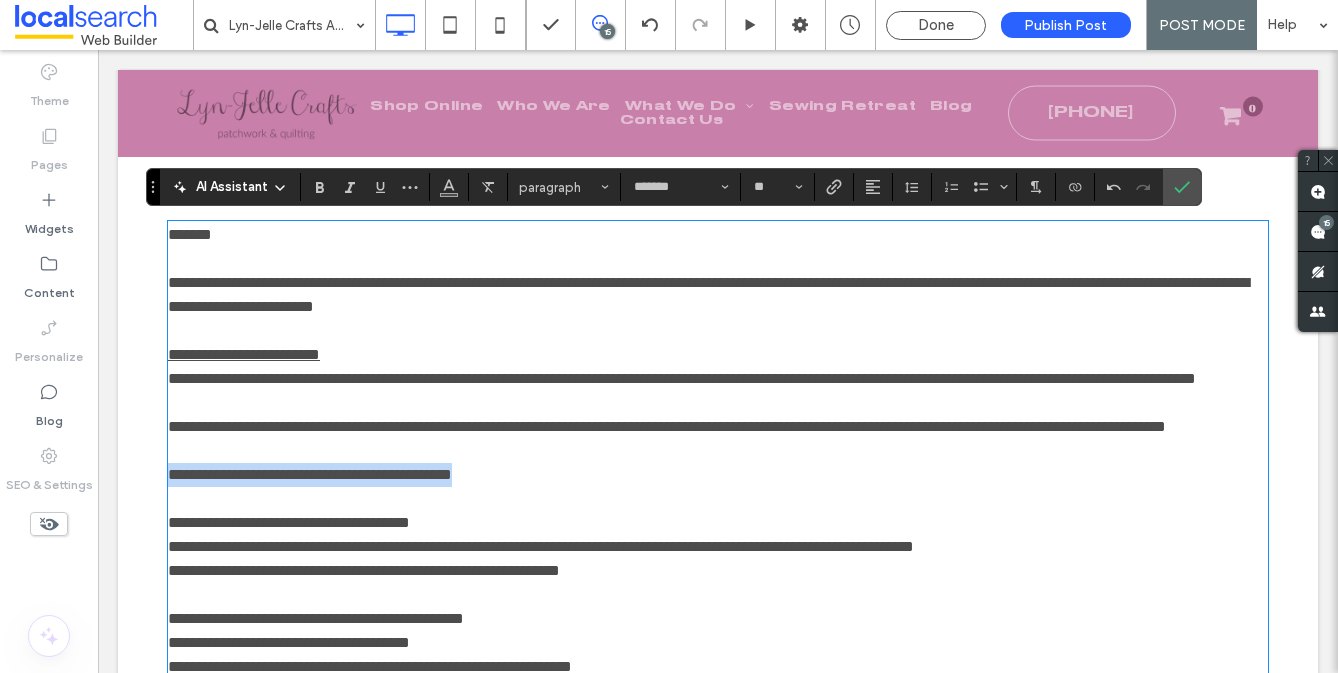drag, startPoint x: 169, startPoint y: 524, endPoint x: 567, endPoint y: 524, distance: 398 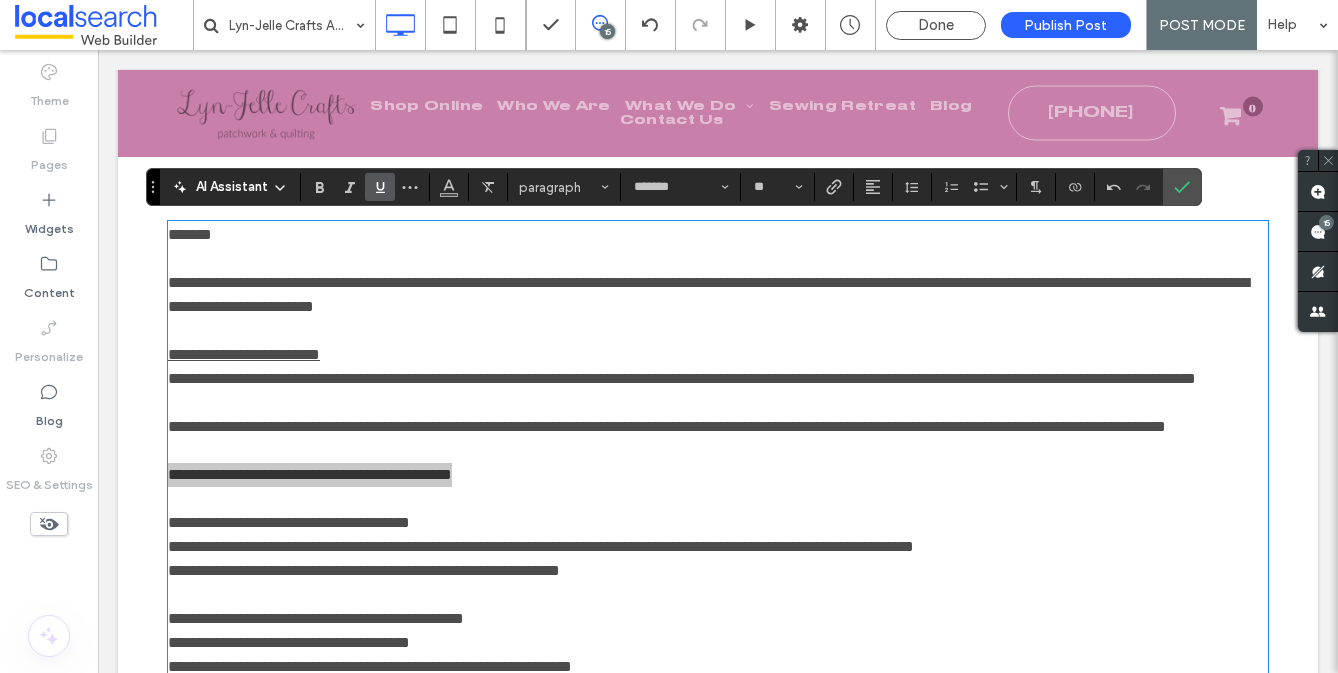 click 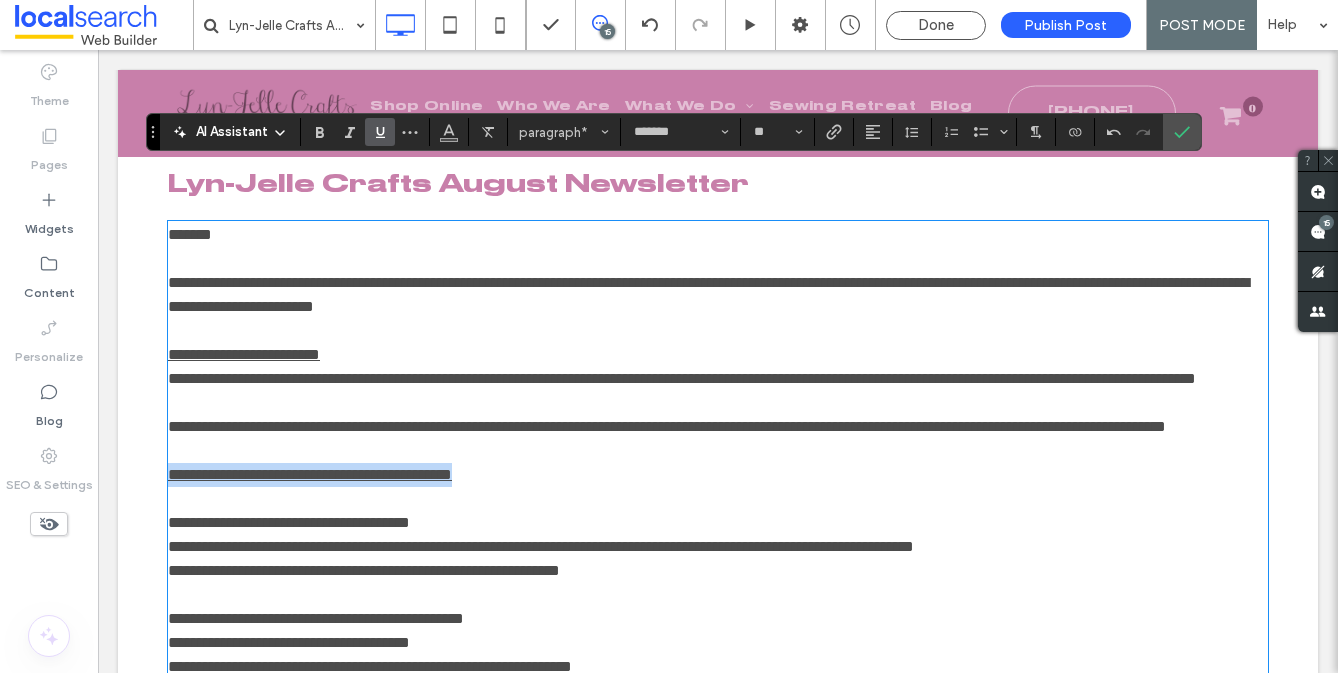 scroll, scrollTop: 727, scrollLeft: 0, axis: vertical 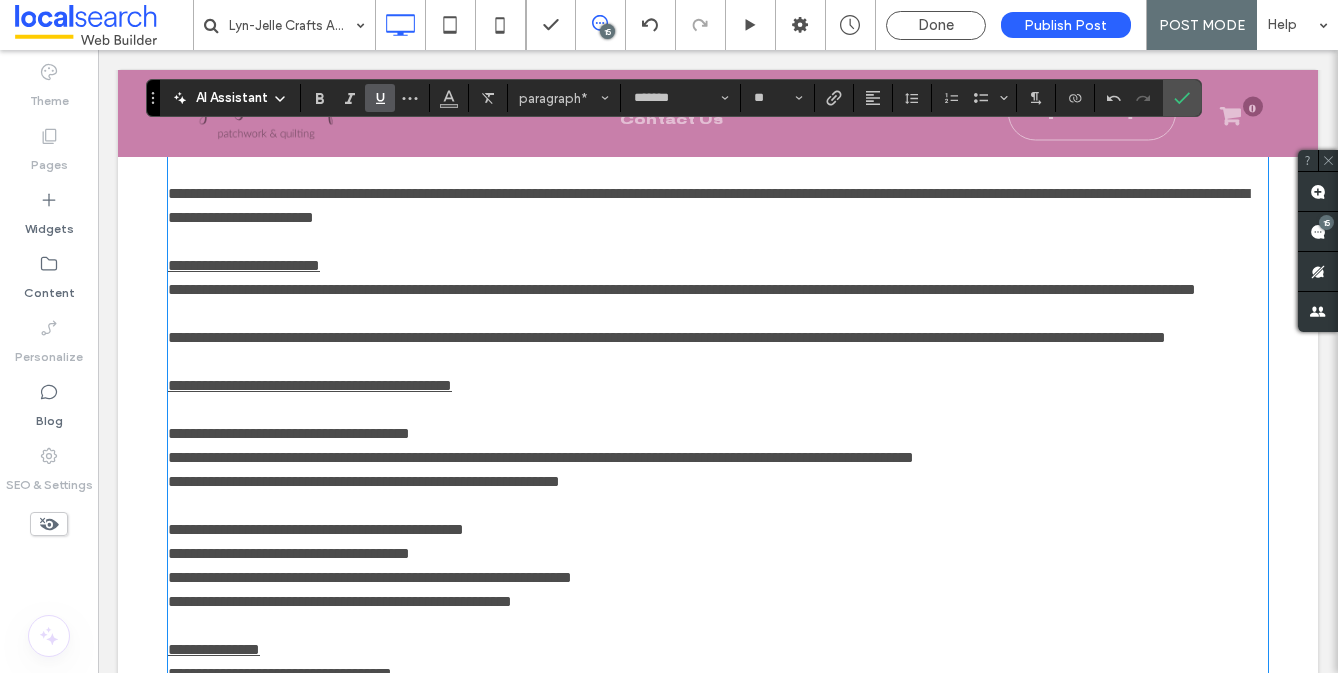 click on "**********" at bounding box center [289, 433] 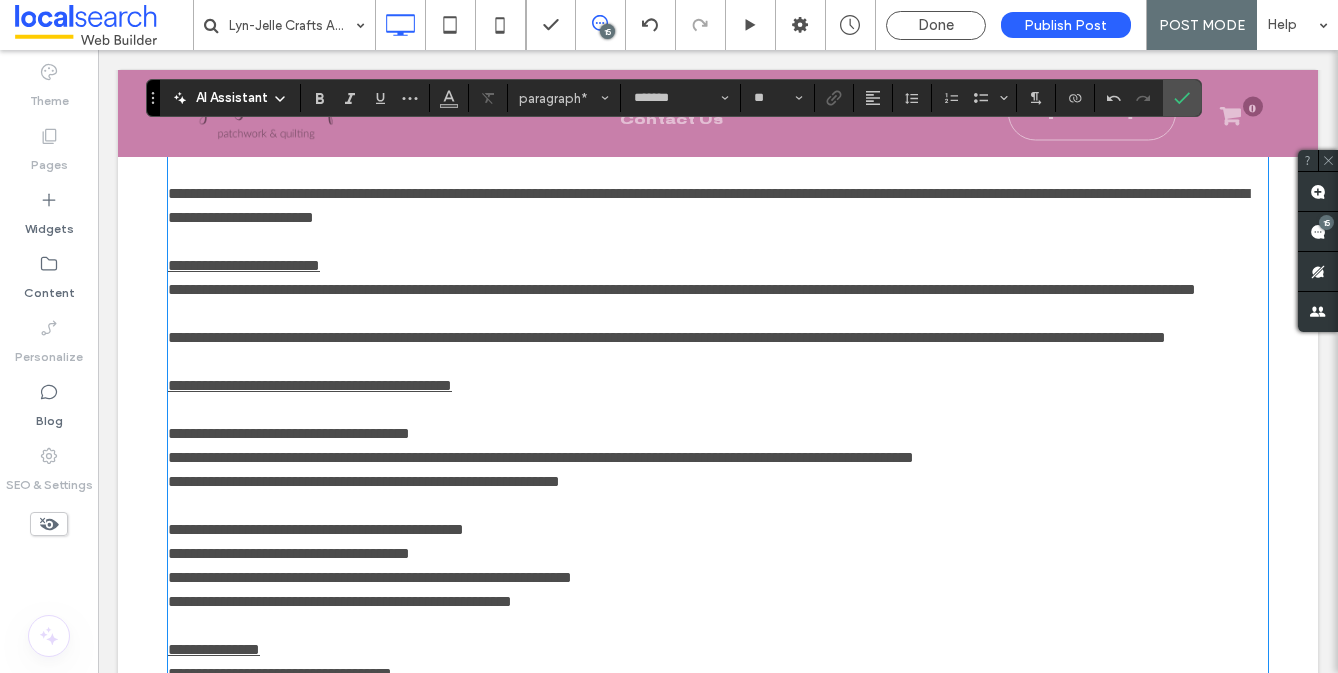click at bounding box center [718, 410] 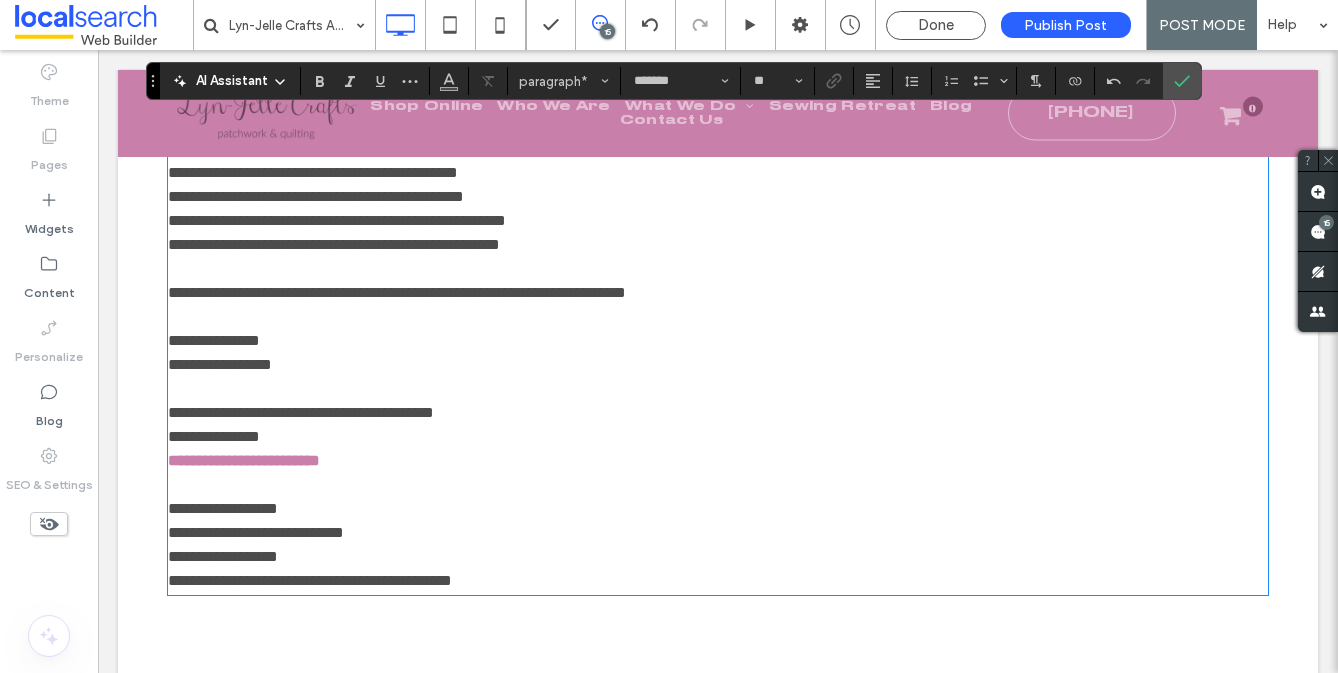 scroll, scrollTop: 1336, scrollLeft: 0, axis: vertical 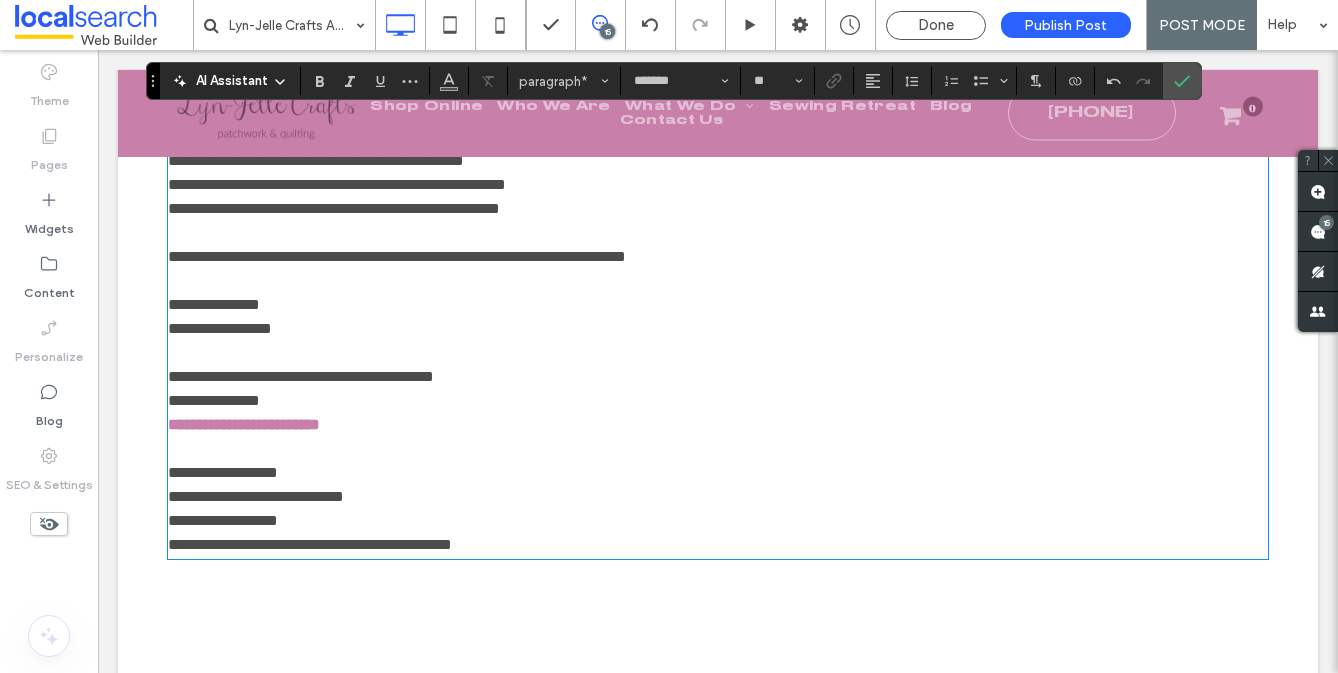 click on "**********" at bounding box center (214, 304) 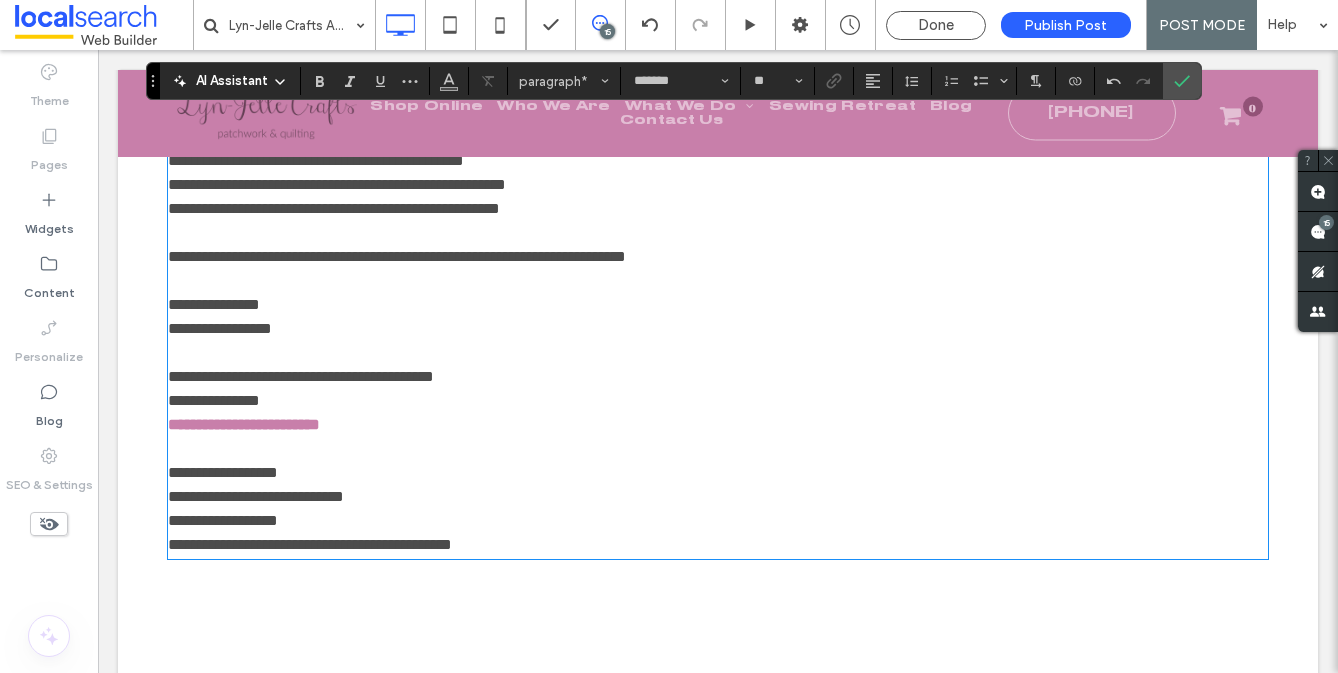 click on "**********" at bounding box center (214, 304) 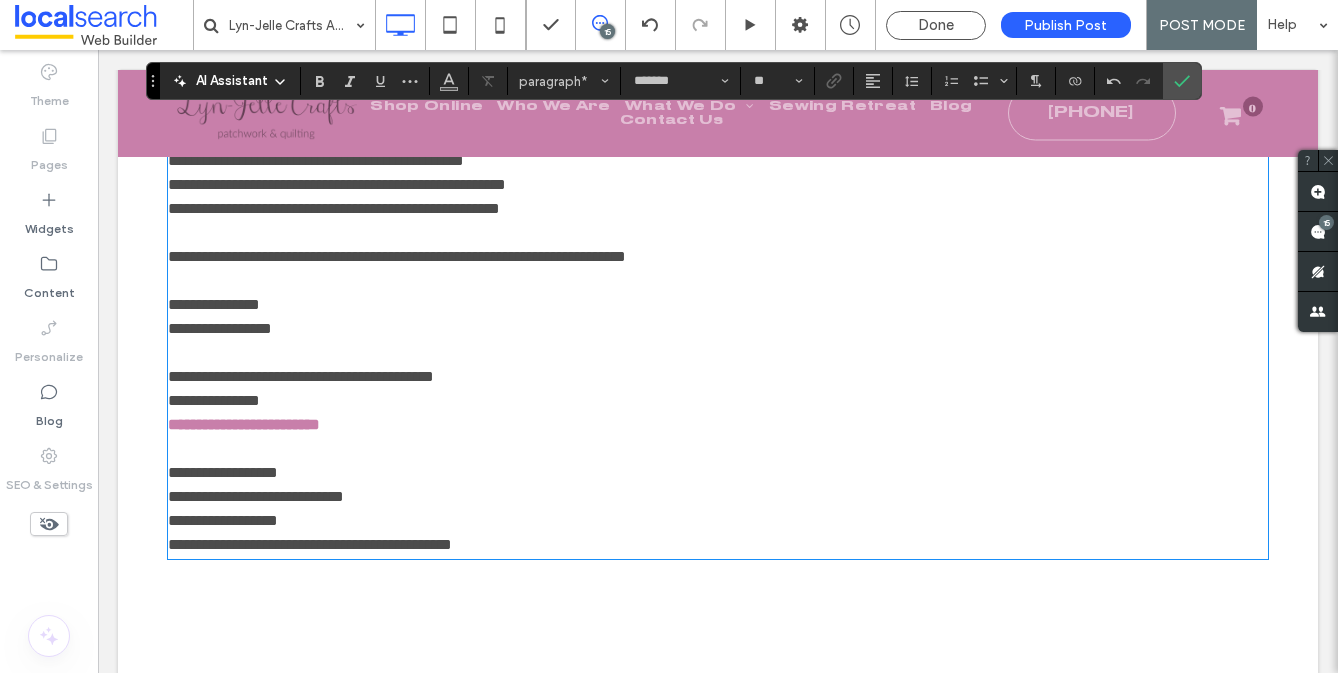 click at bounding box center [718, 353] 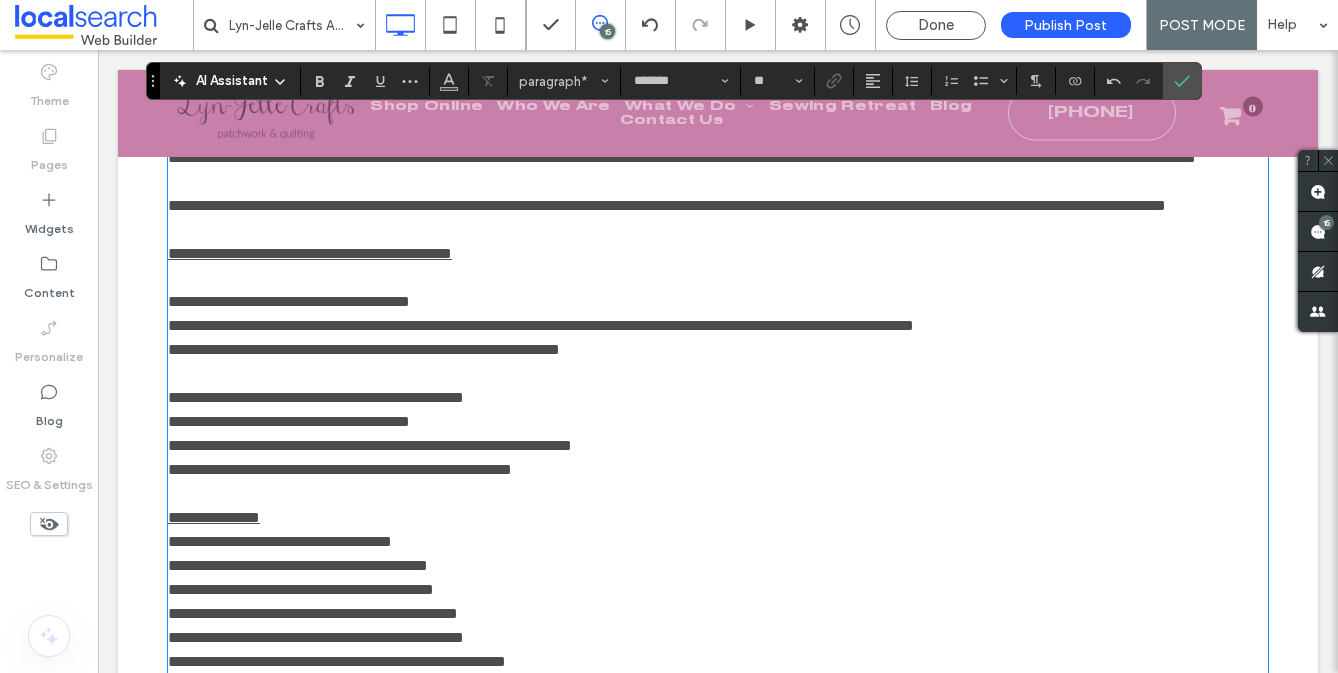 scroll, scrollTop: 856, scrollLeft: 0, axis: vertical 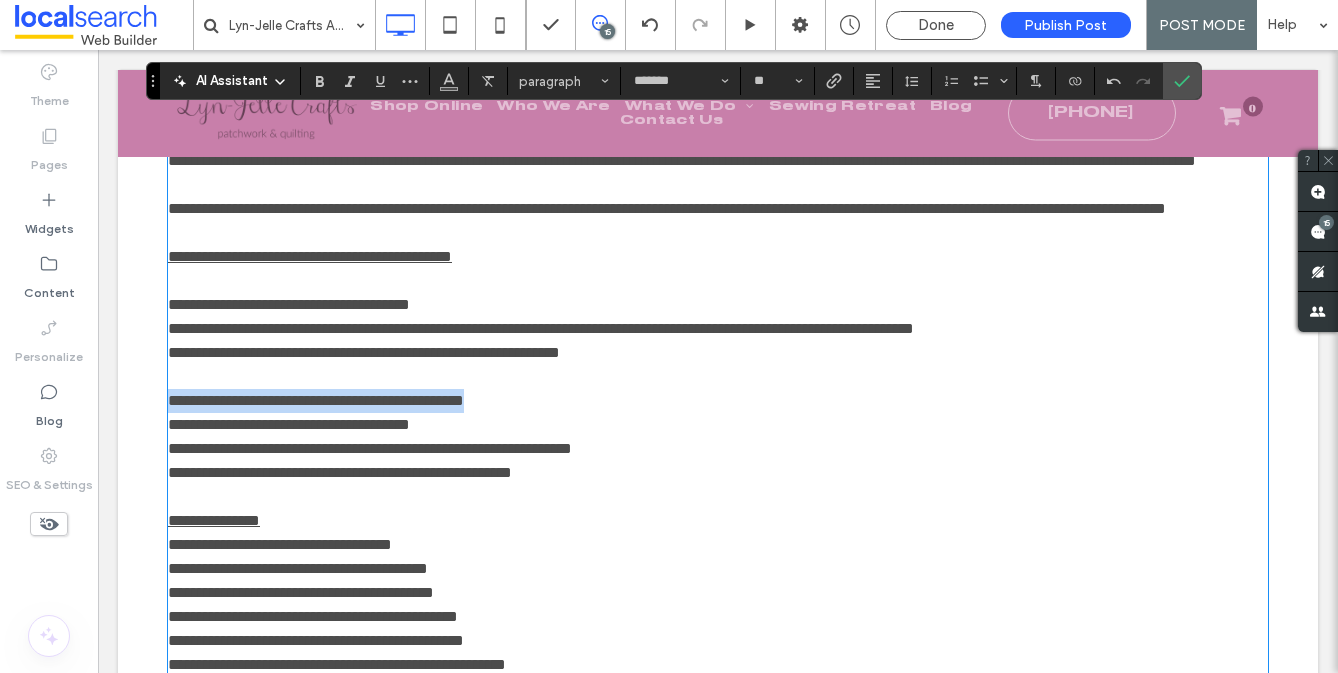 drag, startPoint x: 597, startPoint y: 445, endPoint x: 245, endPoint y: 263, distance: 396.26758 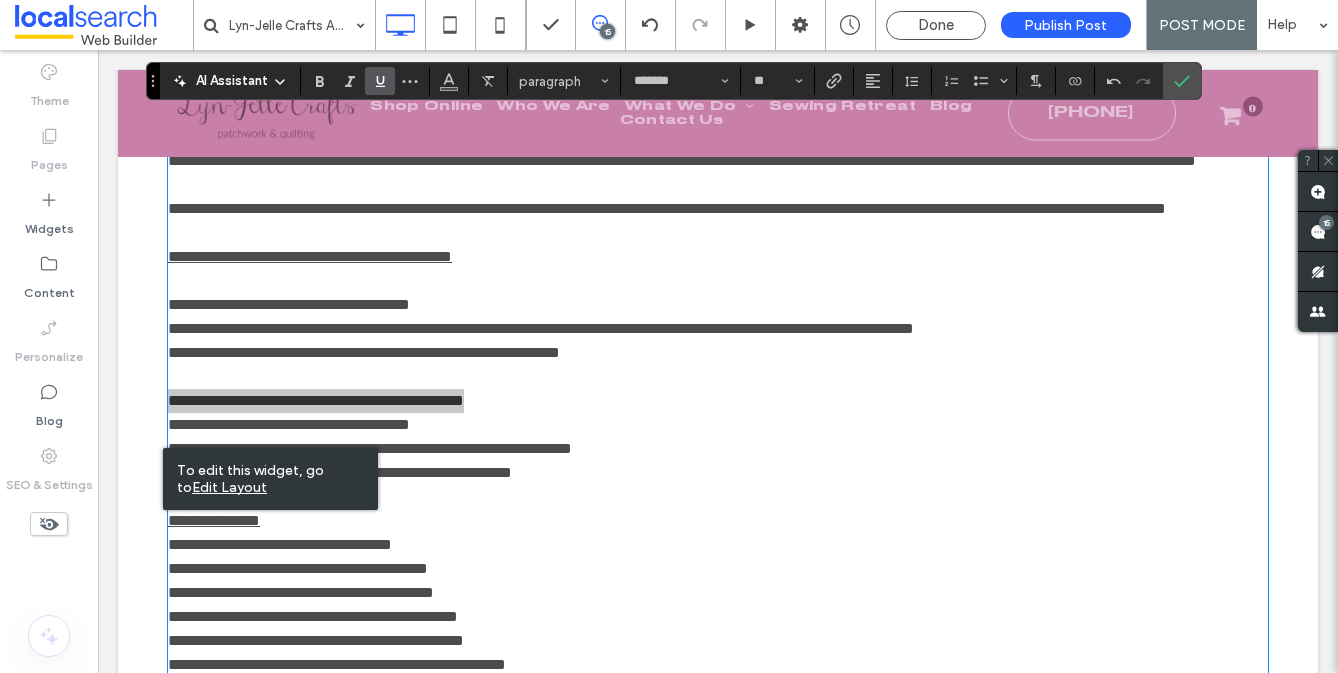 click 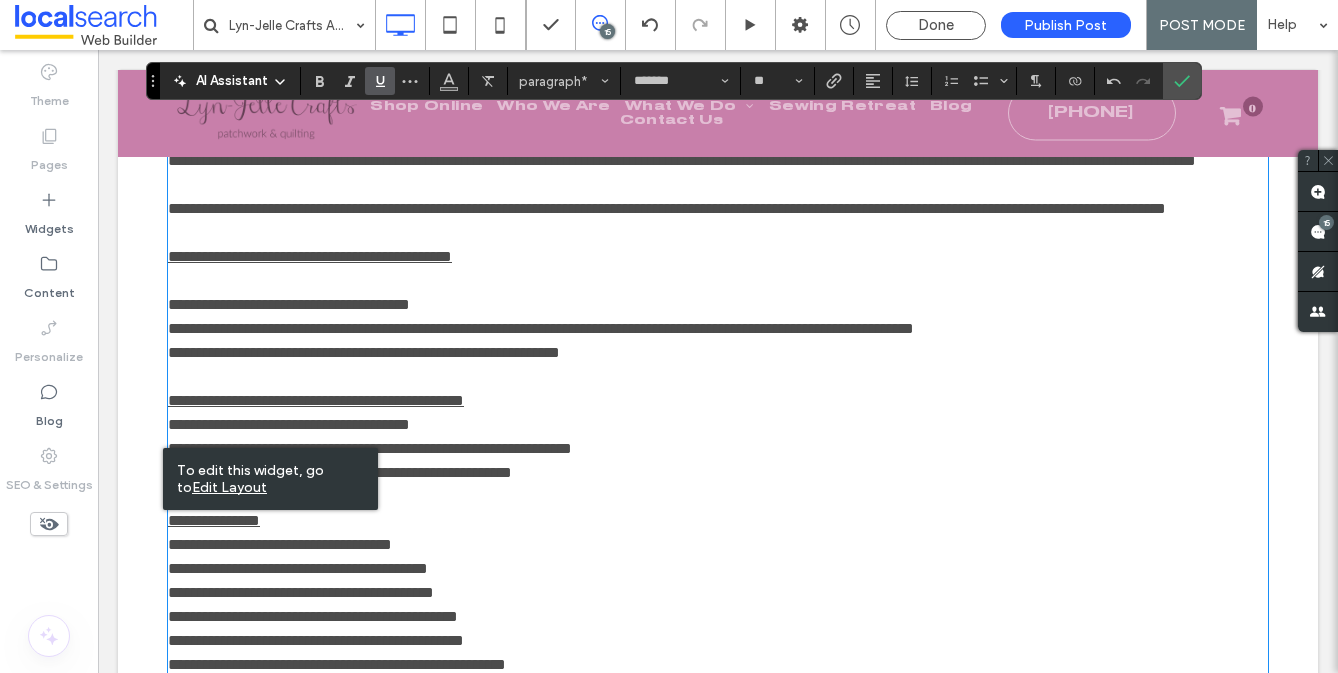 click on "**********" at bounding box center [541, 328] 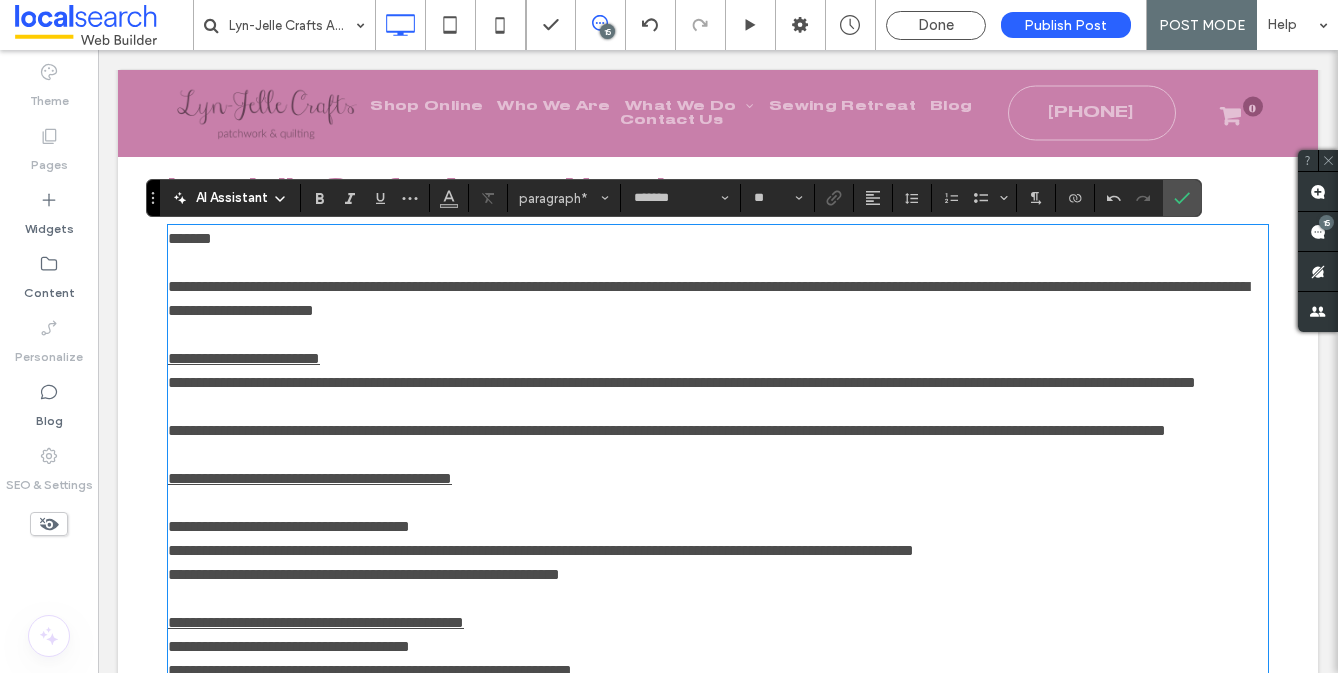 scroll, scrollTop: 627, scrollLeft: 0, axis: vertical 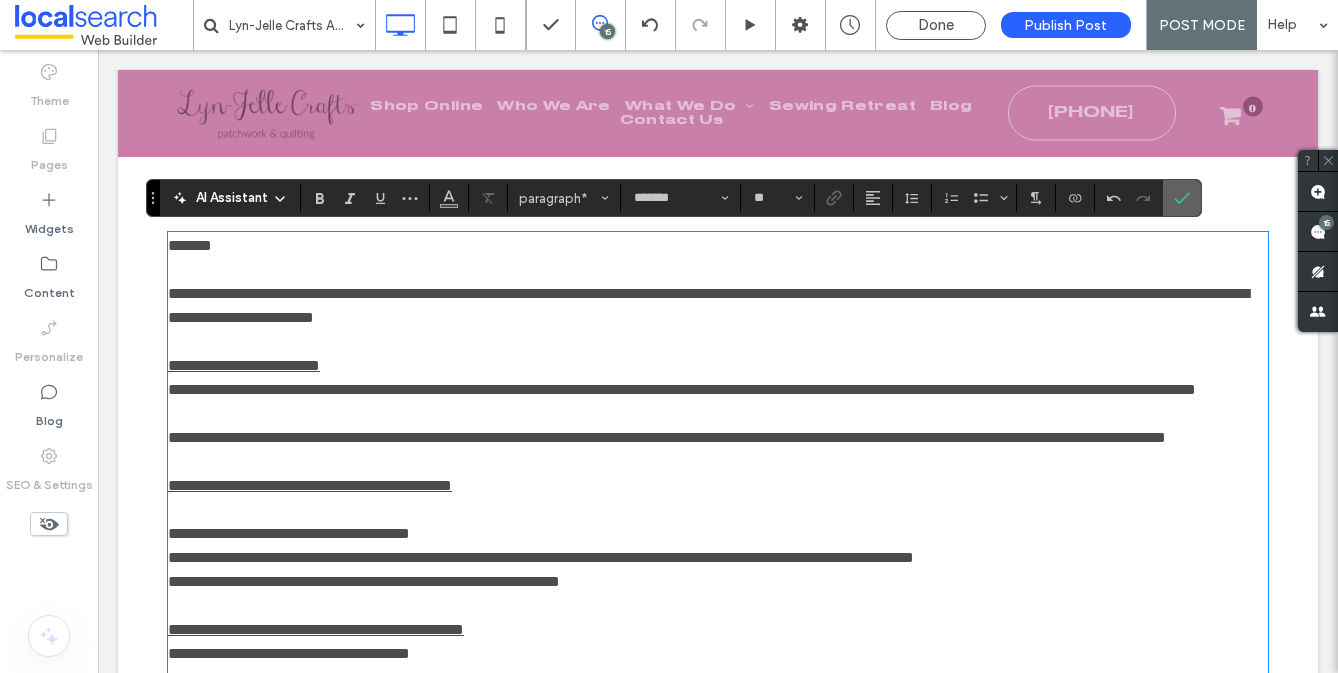 click at bounding box center [1182, 198] 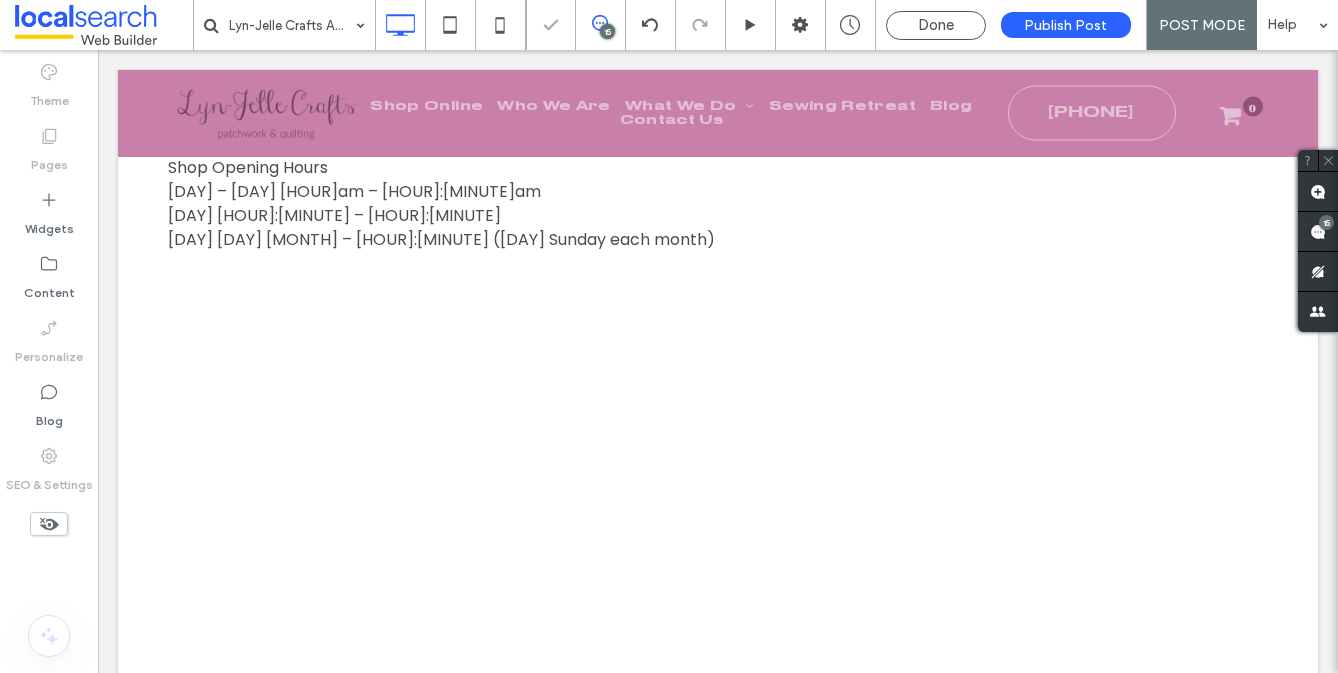 scroll, scrollTop: 1729, scrollLeft: 0, axis: vertical 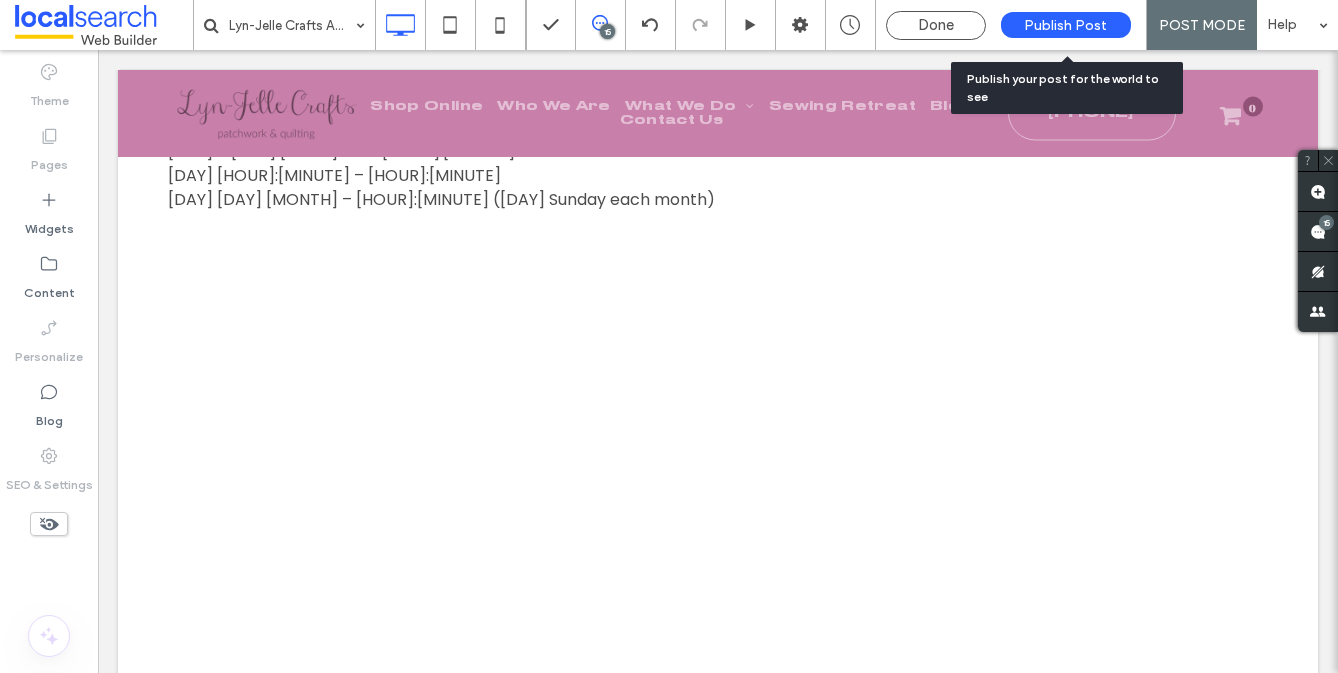 click on "Publish Post" at bounding box center (1065, 25) 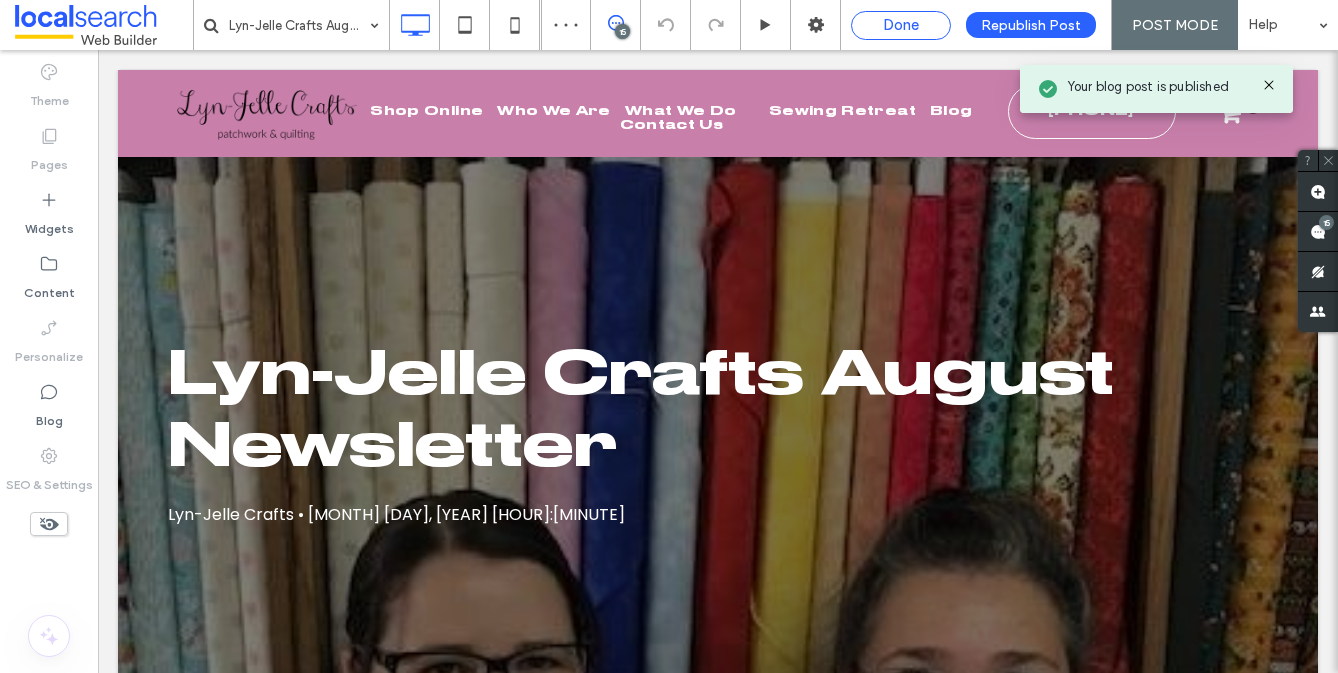 scroll, scrollTop: 0, scrollLeft: 0, axis: both 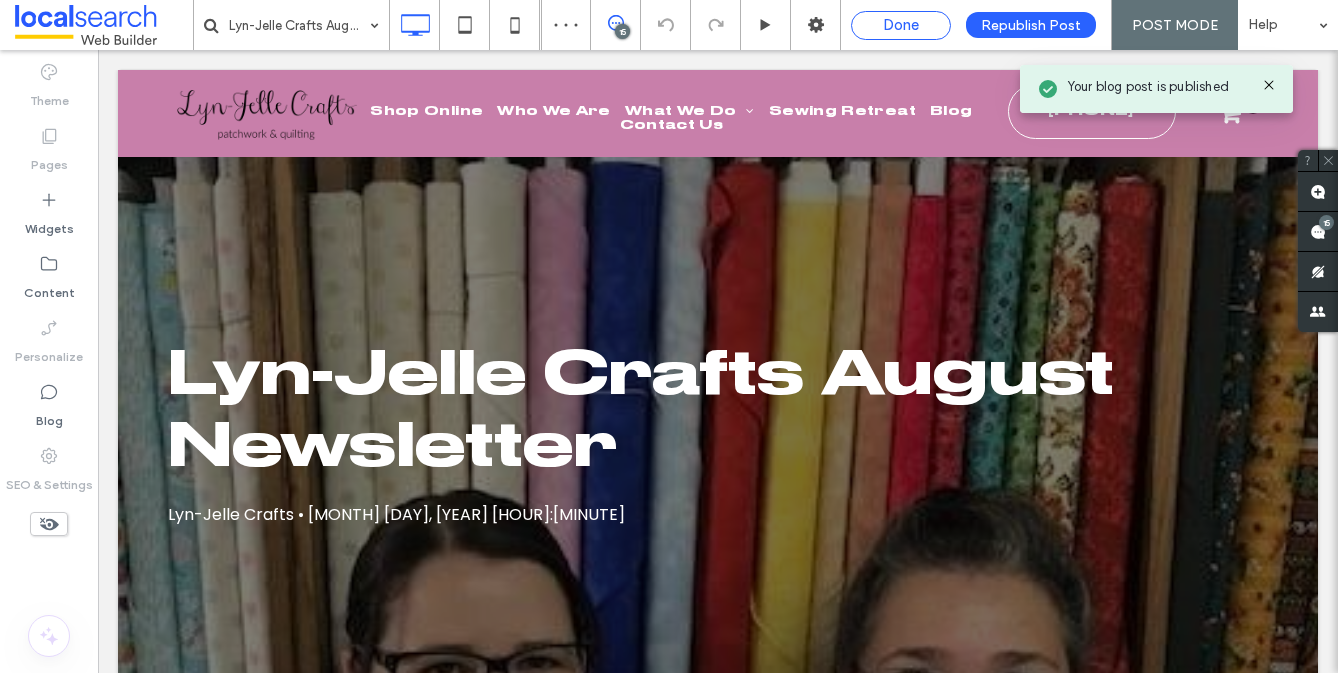 click on "Done" at bounding box center (901, 25) 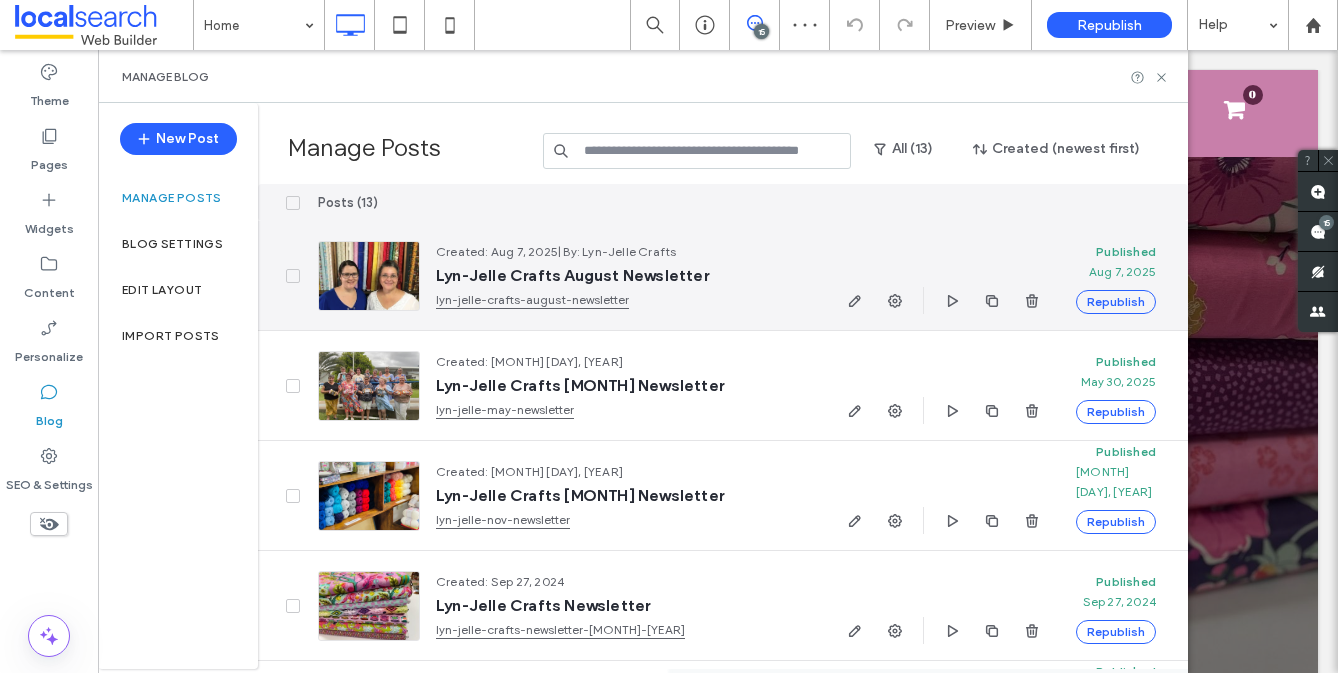 scroll, scrollTop: 0, scrollLeft: 0, axis: both 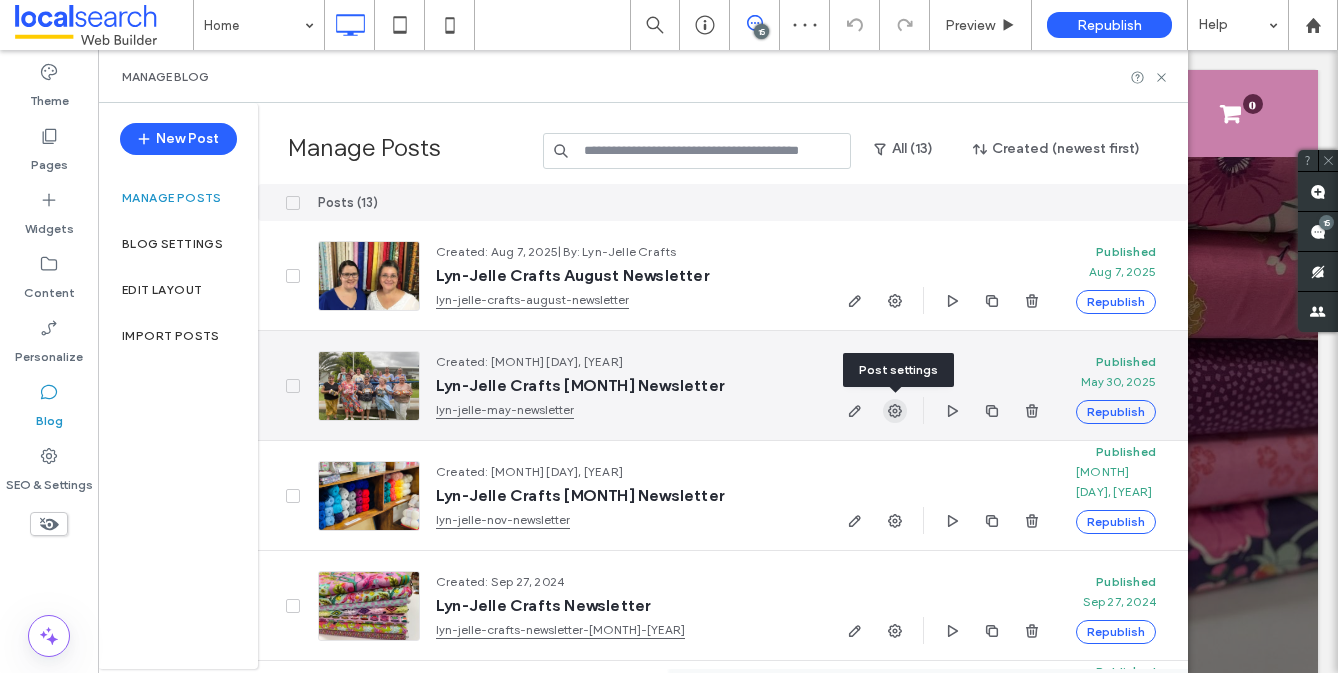 click 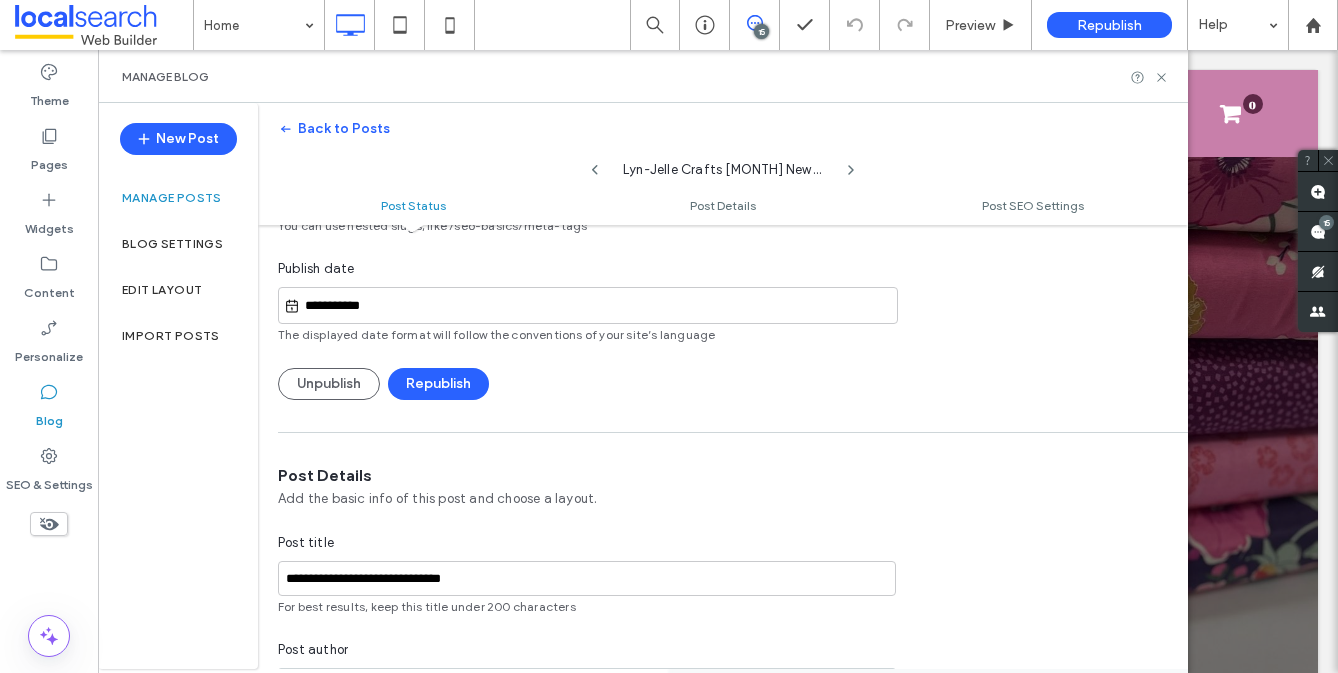scroll, scrollTop: 150, scrollLeft: 0, axis: vertical 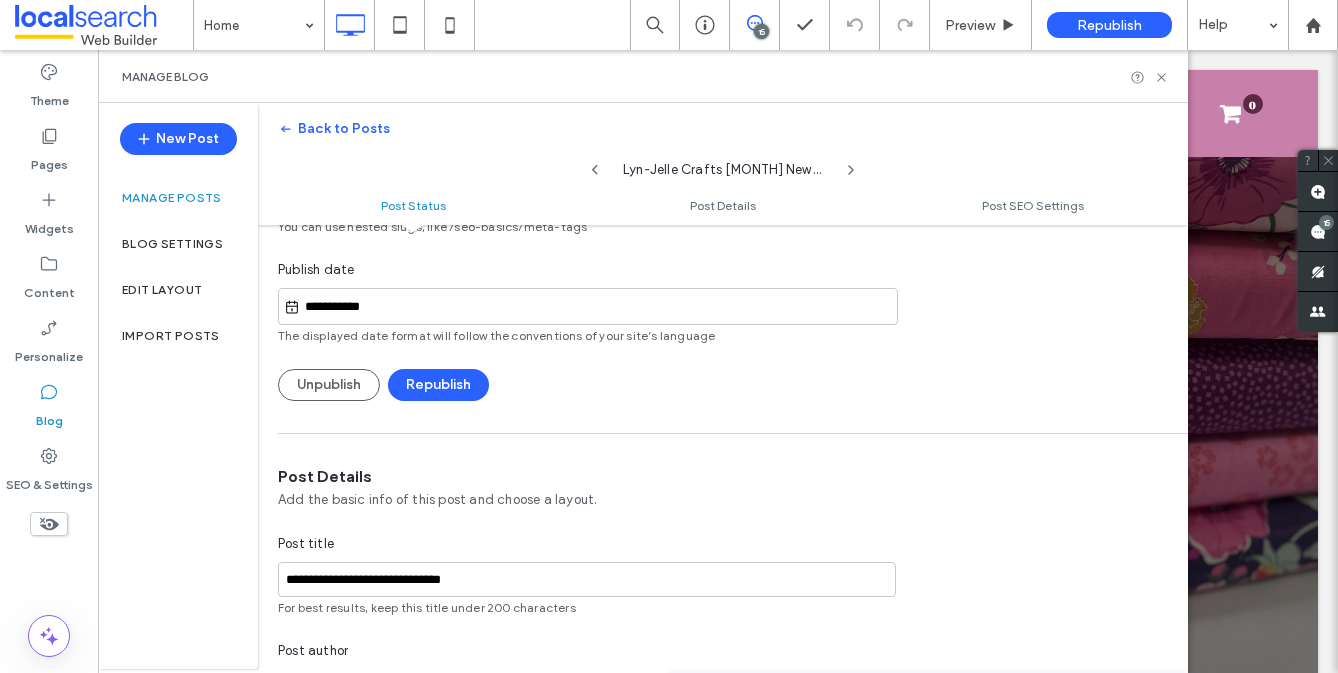 click 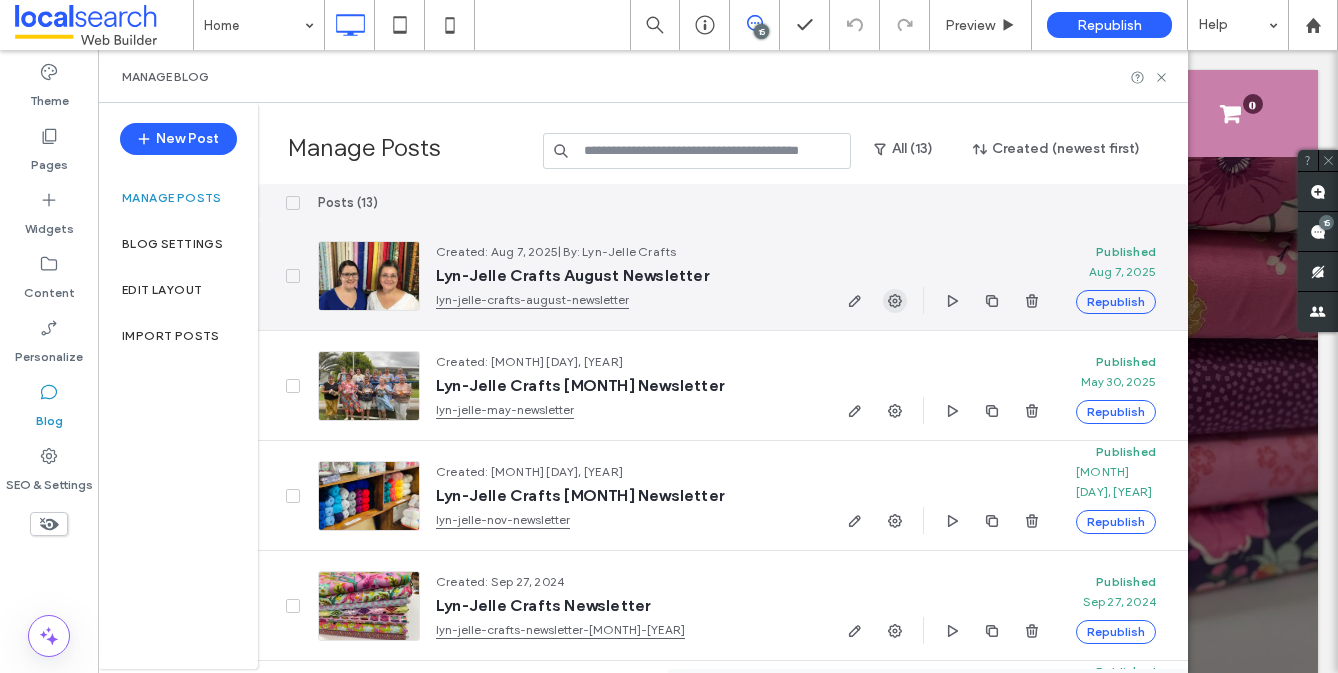 click 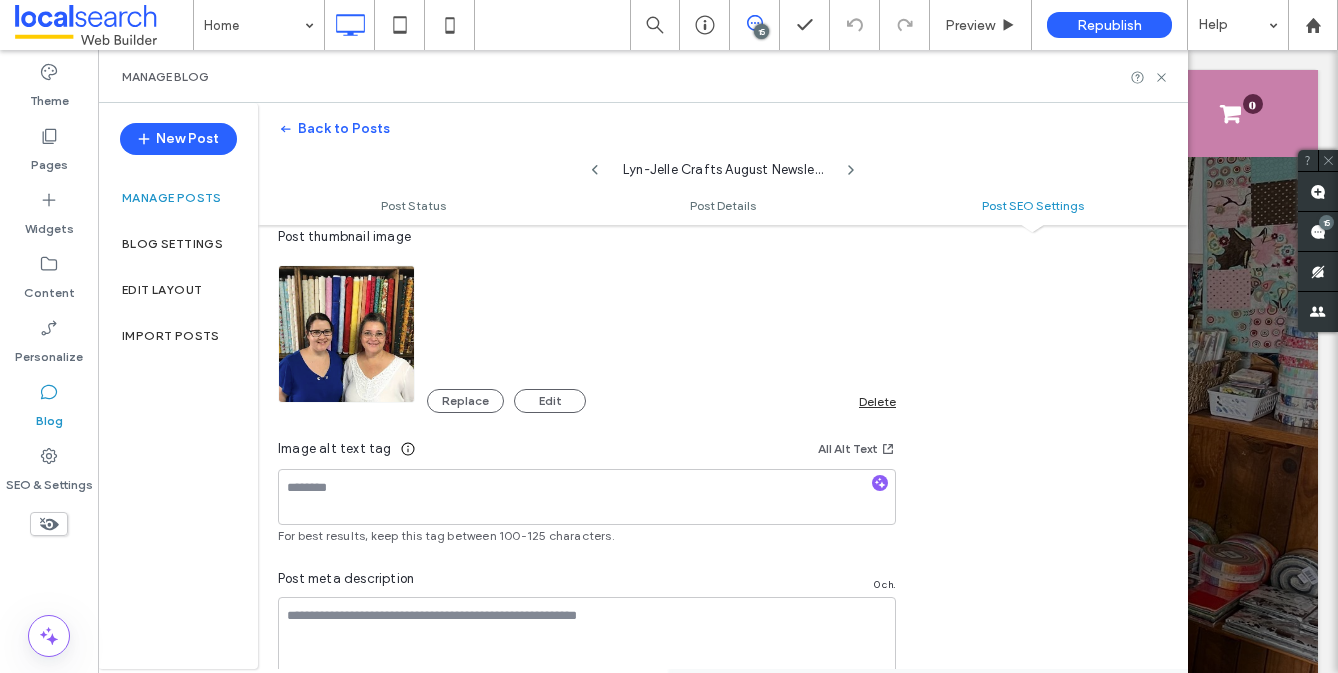 scroll, scrollTop: 1244, scrollLeft: 0, axis: vertical 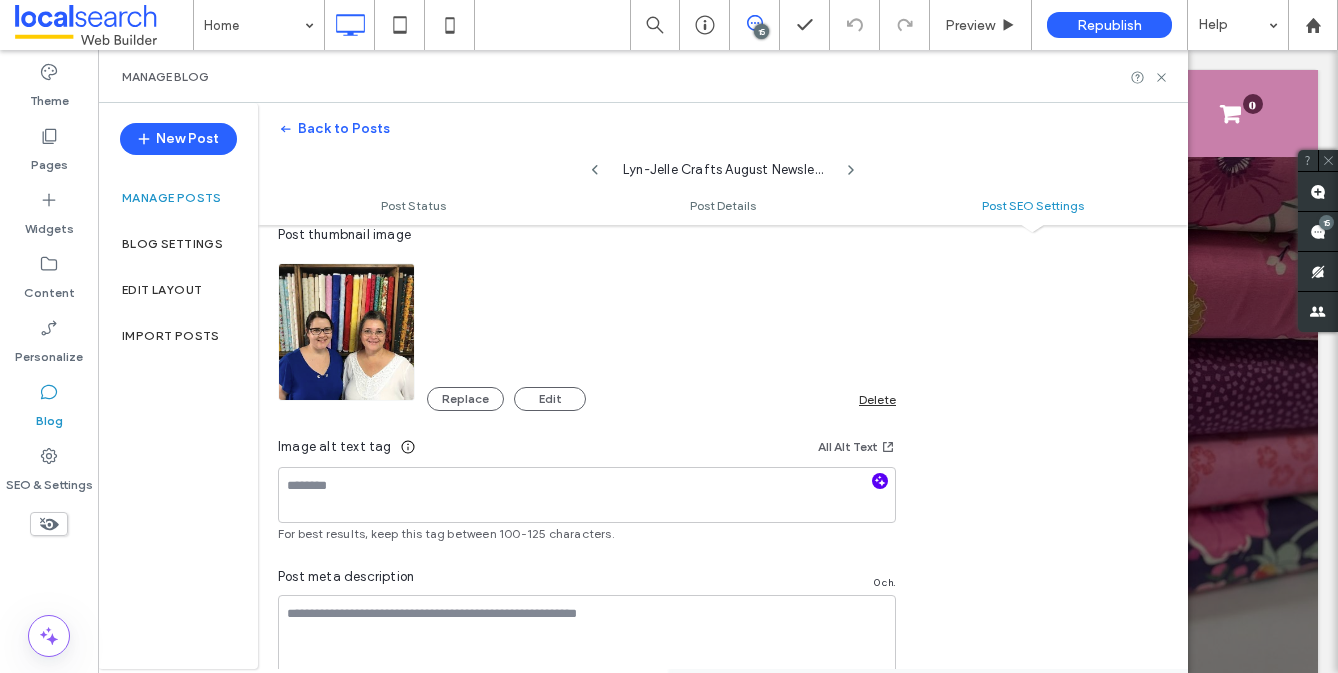 click 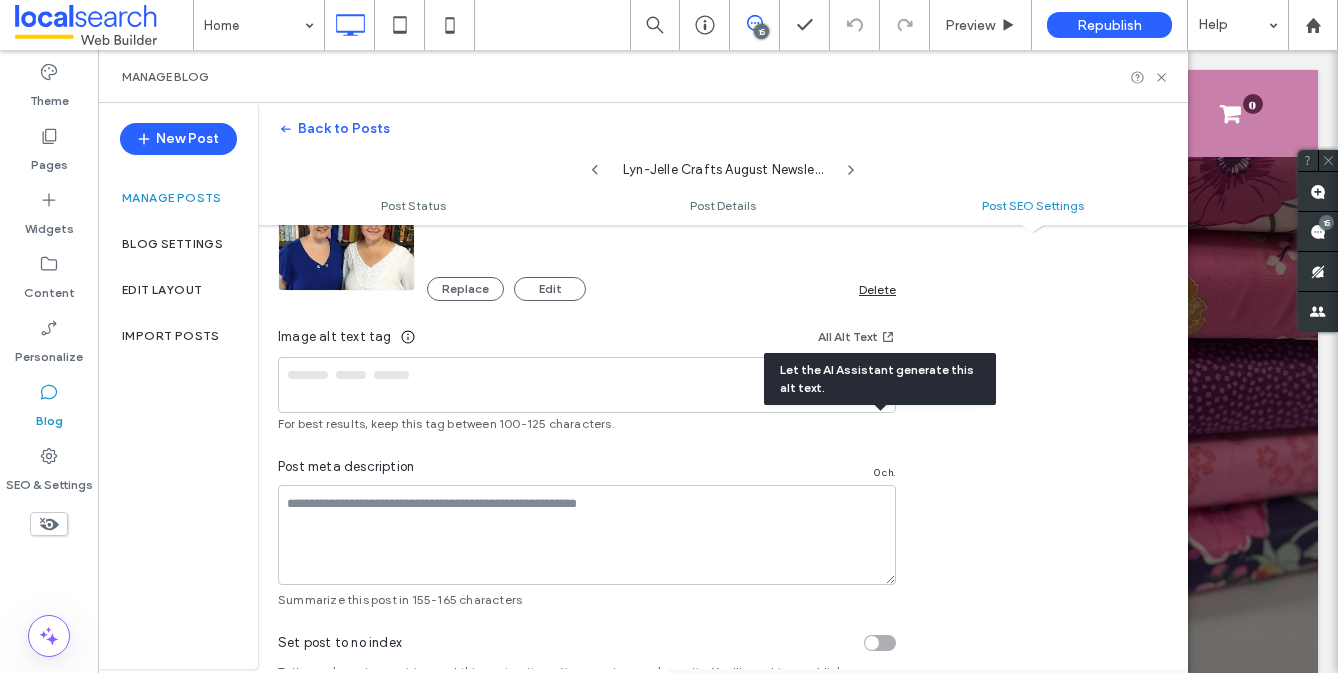 scroll, scrollTop: 1389, scrollLeft: 0, axis: vertical 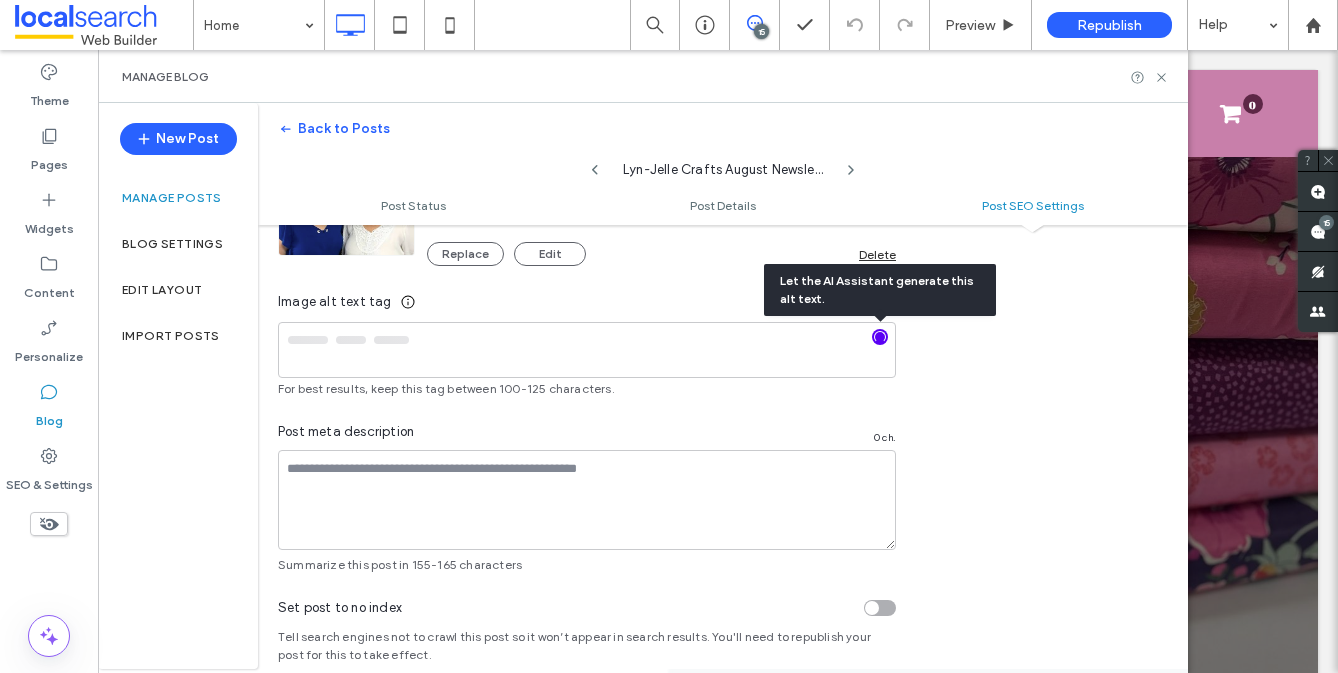 type on "**********" 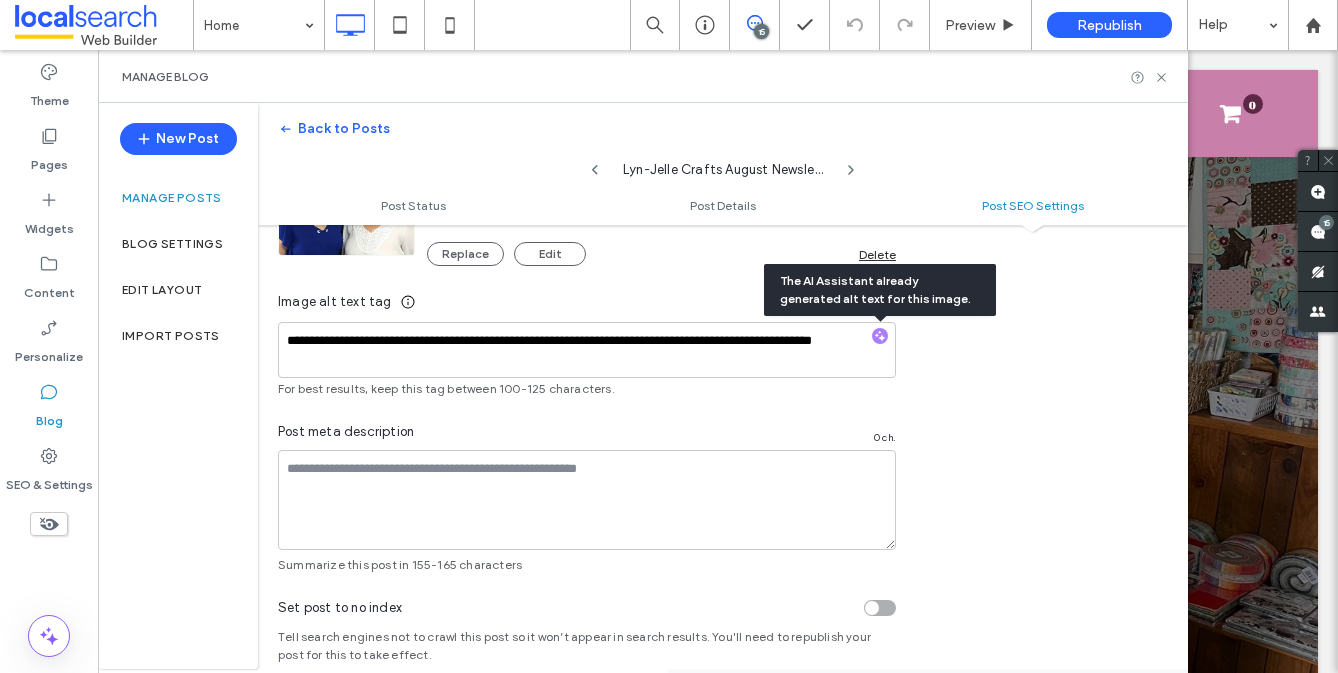 click at bounding box center (669, 336) 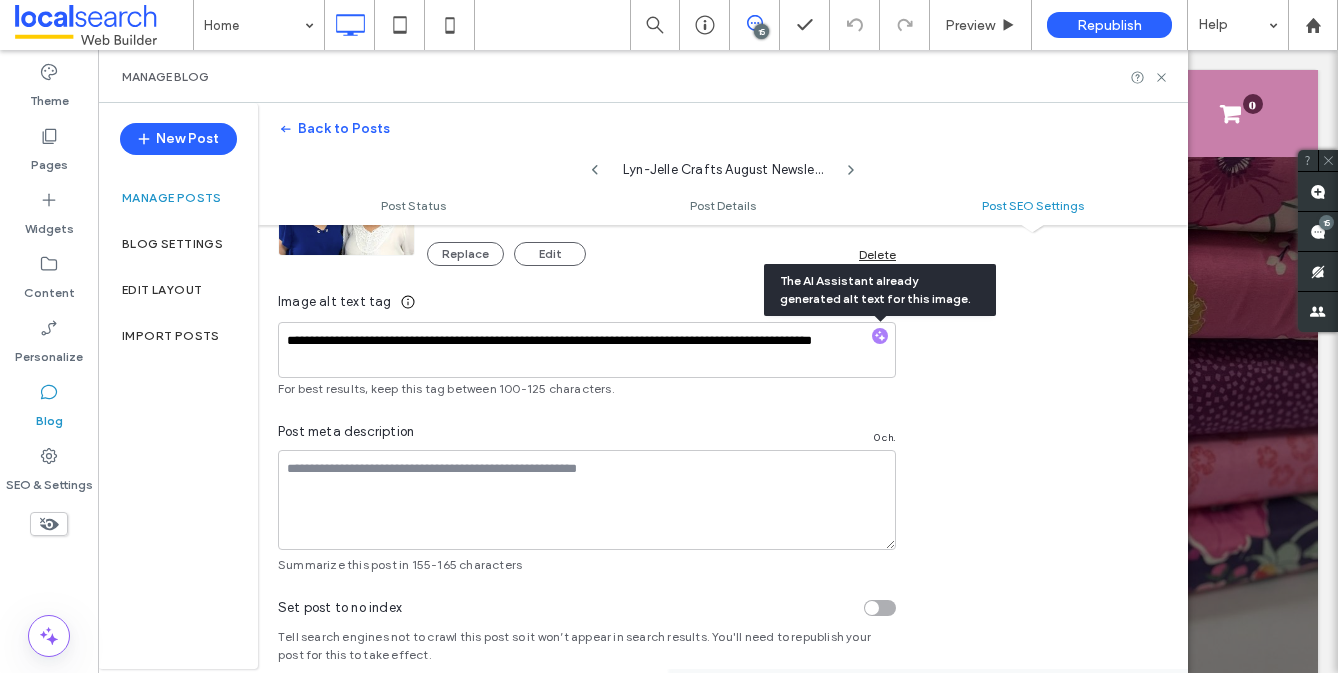 click at bounding box center [669, 336] 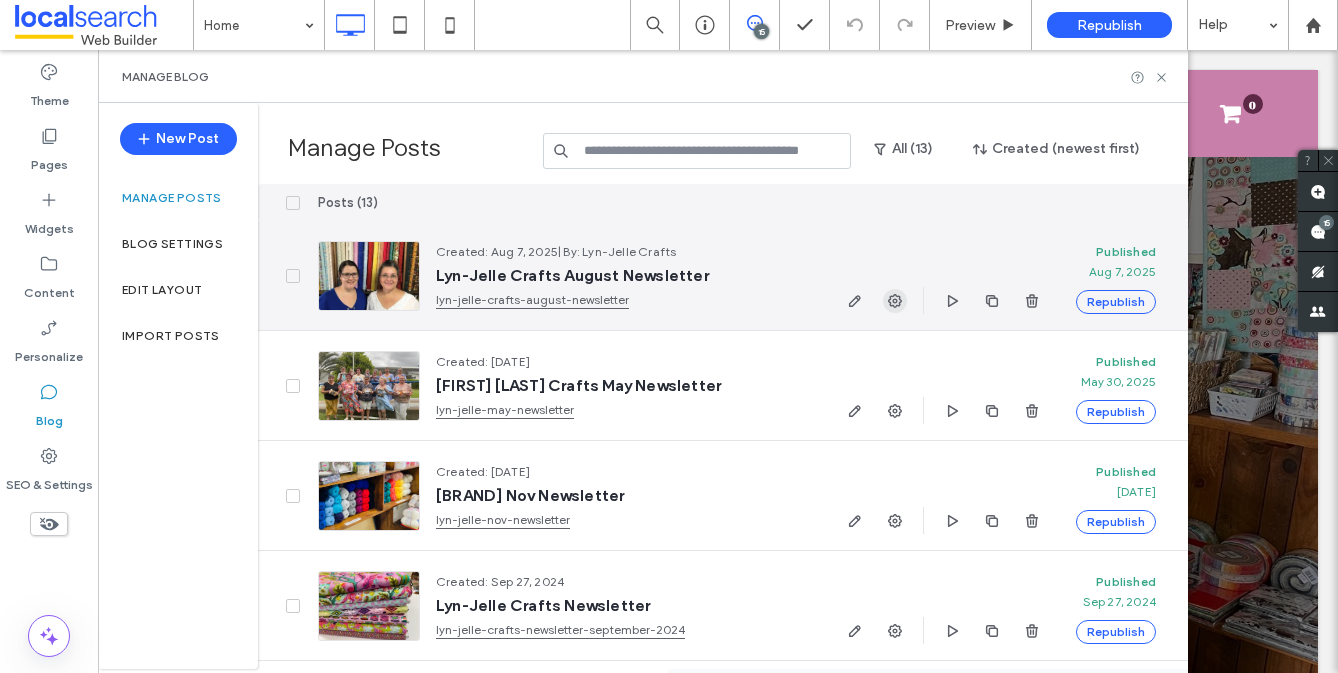 scroll, scrollTop: 0, scrollLeft: 0, axis: both 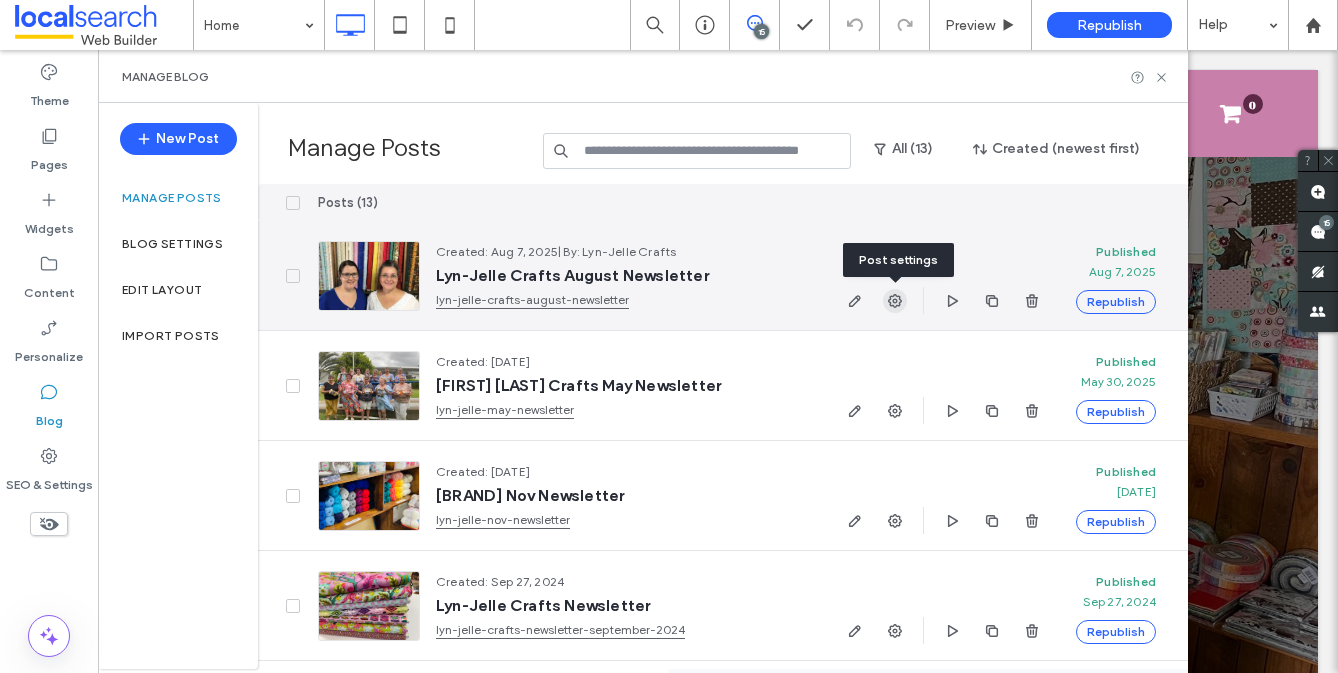 click 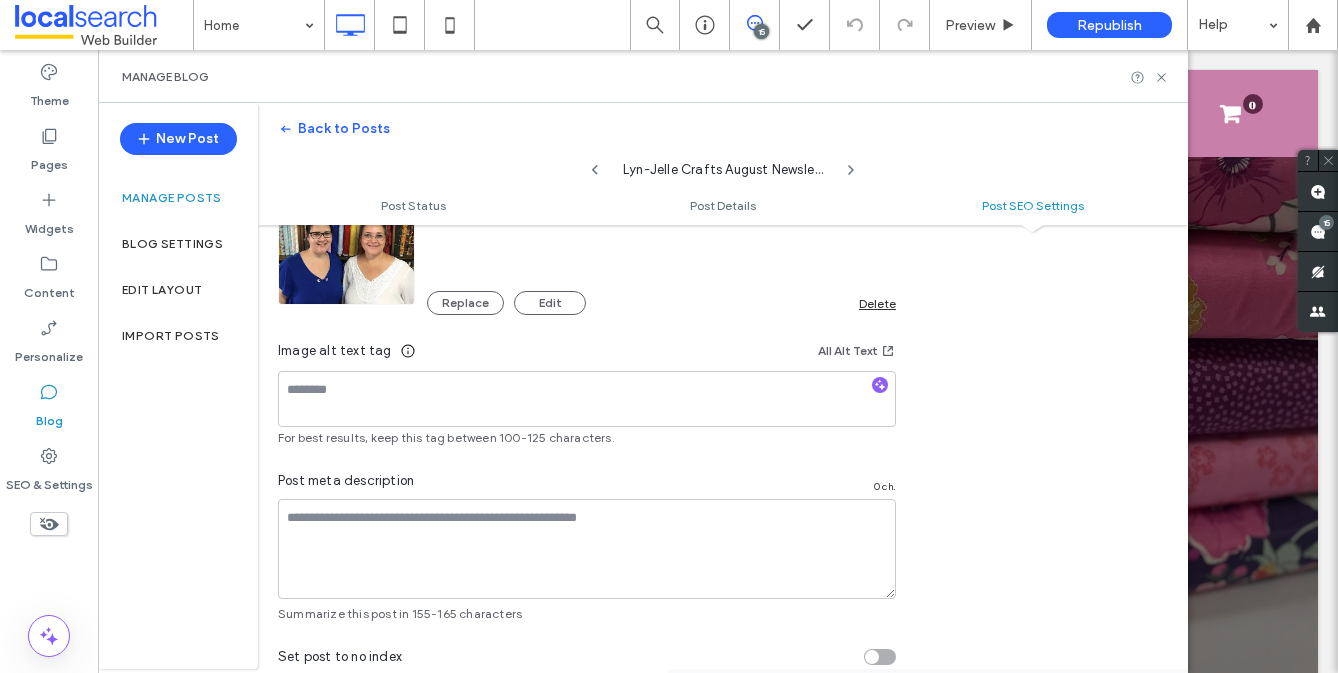 scroll, scrollTop: 1345, scrollLeft: 0, axis: vertical 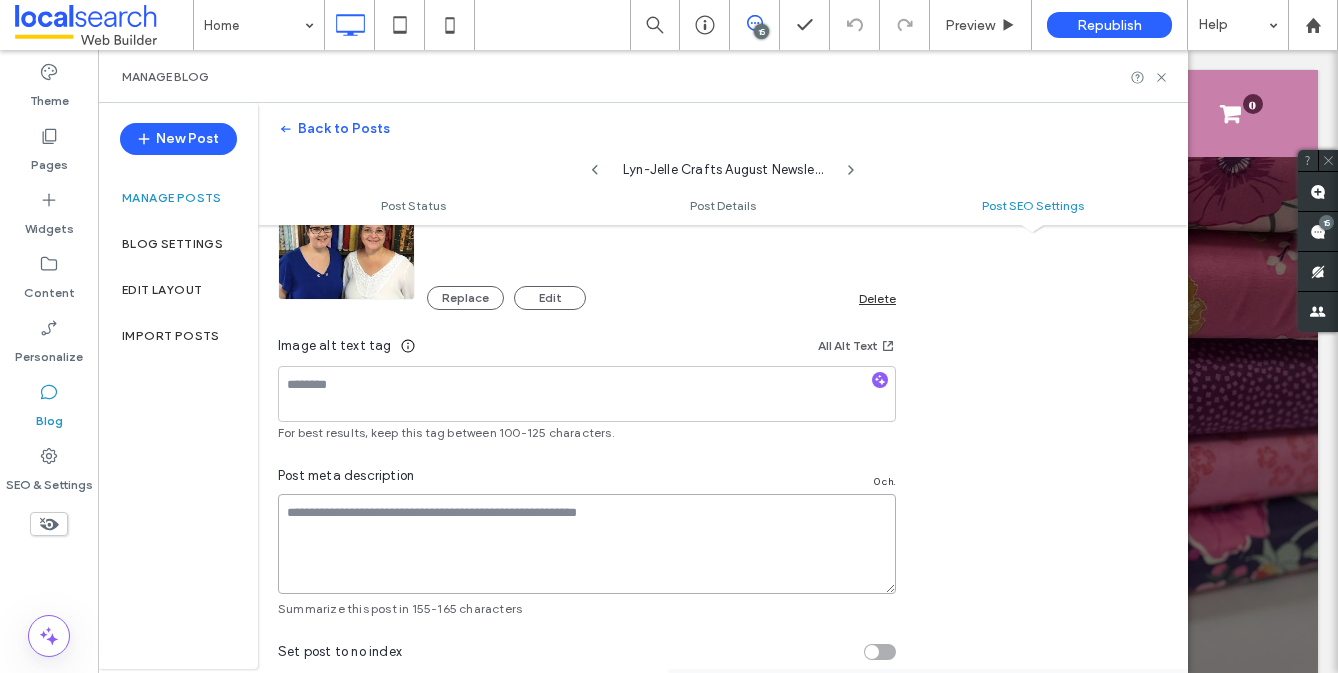 click at bounding box center (587, 544) 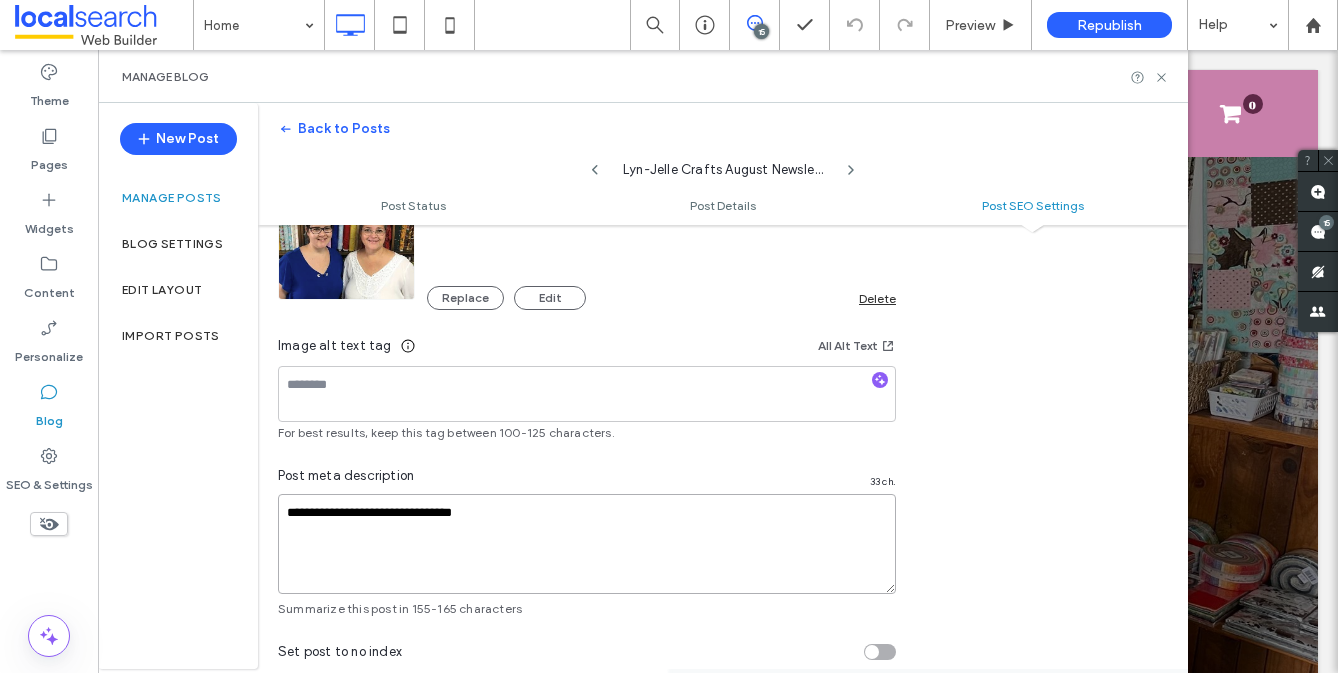 drag, startPoint x: 500, startPoint y: 511, endPoint x: 232, endPoint y: 519, distance: 268.1194 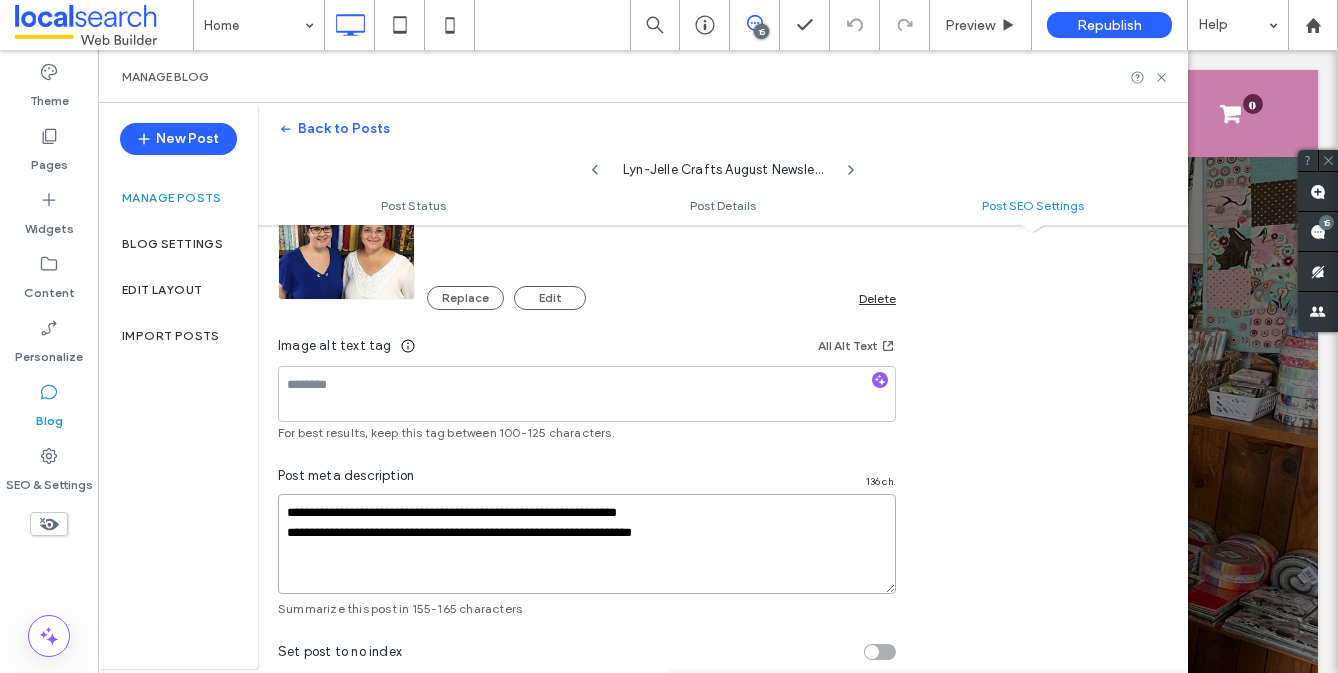 click on "**********" at bounding box center (587, 544) 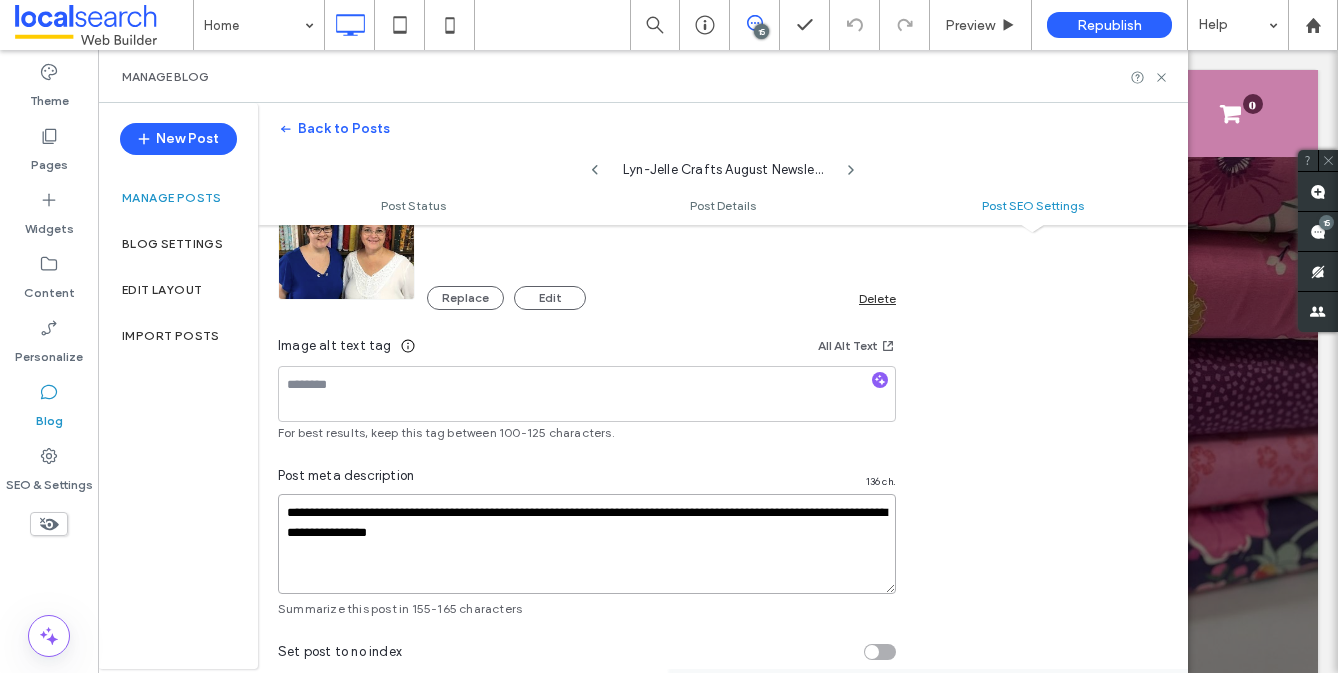 click on "**********" at bounding box center [587, 544] 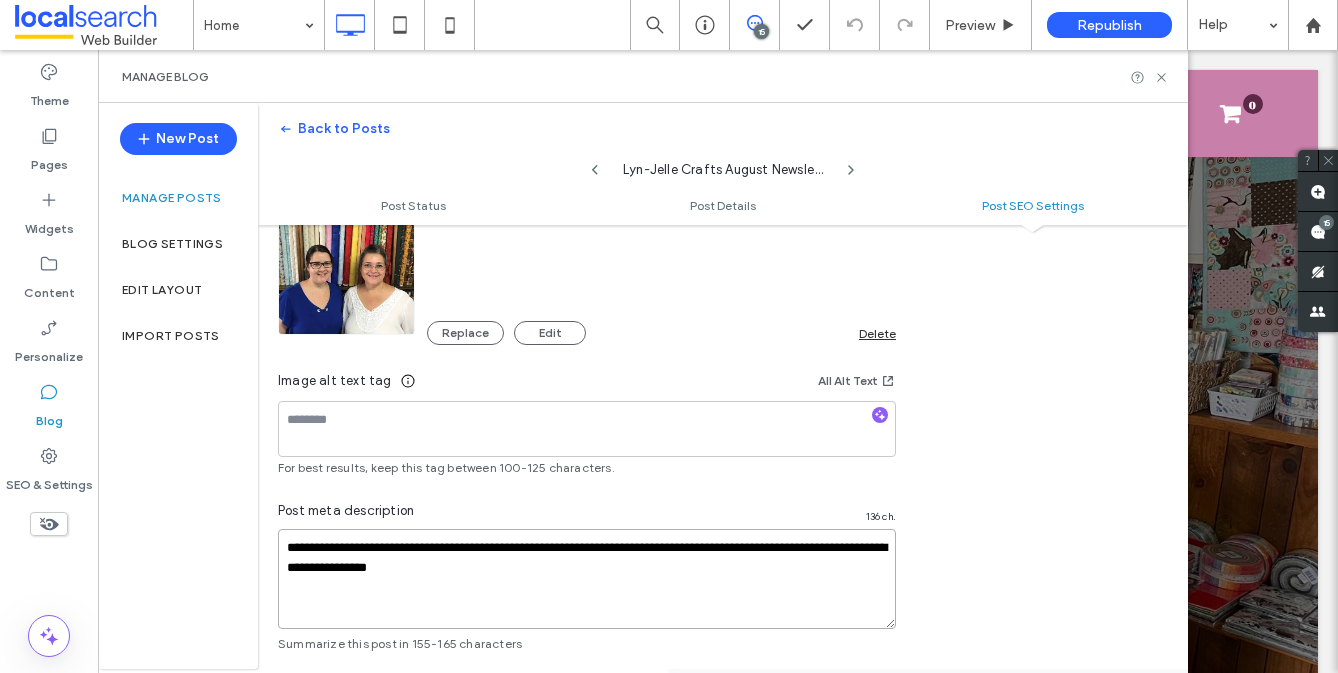 scroll, scrollTop: 1305, scrollLeft: 0, axis: vertical 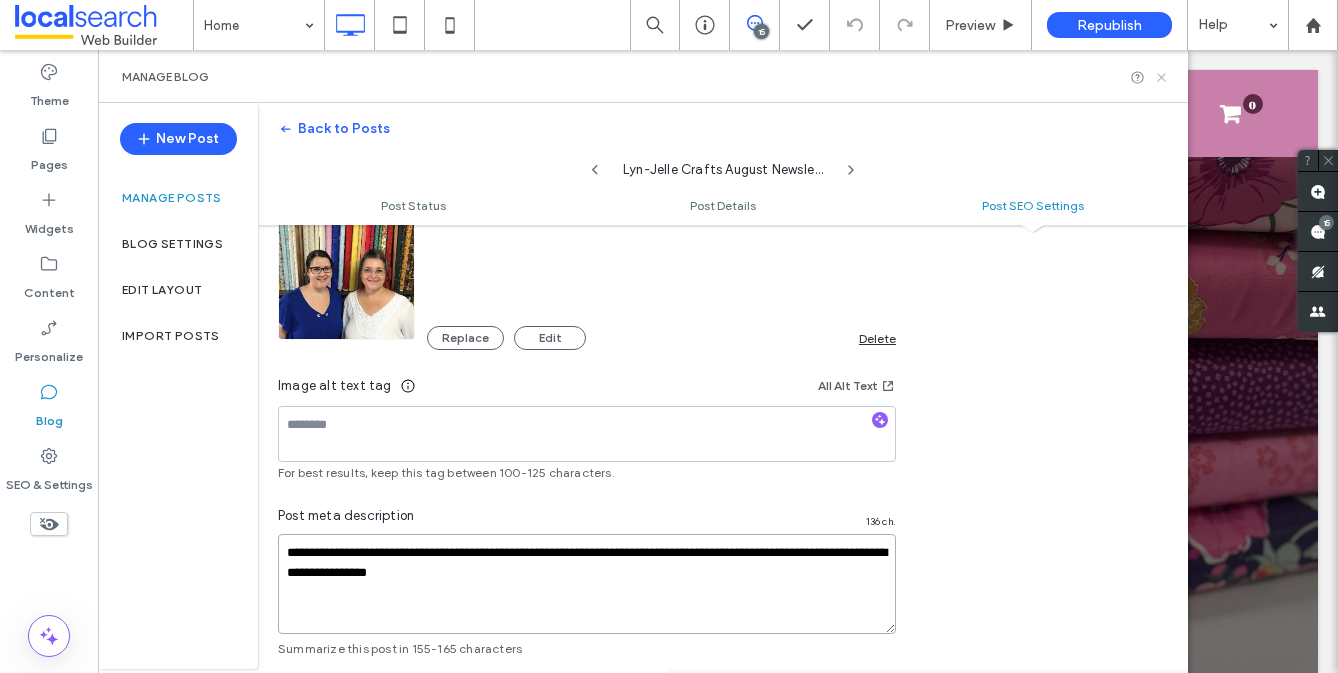 type on "**********" 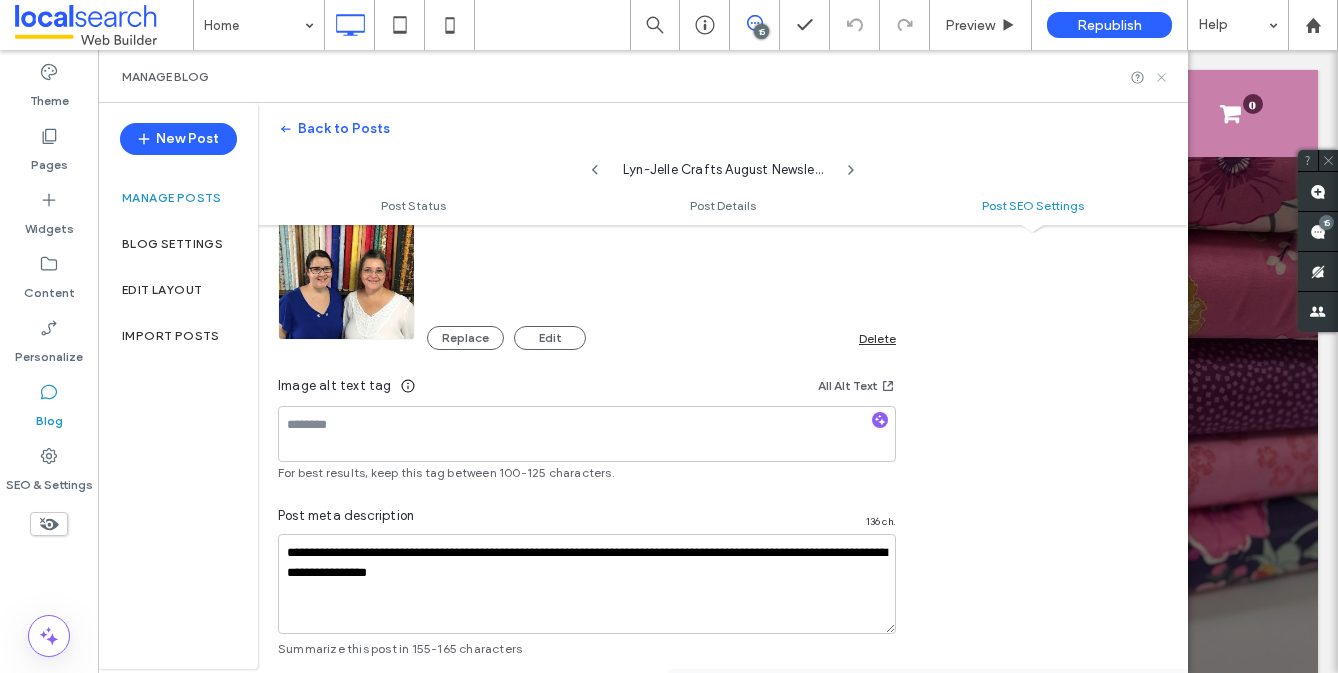 click 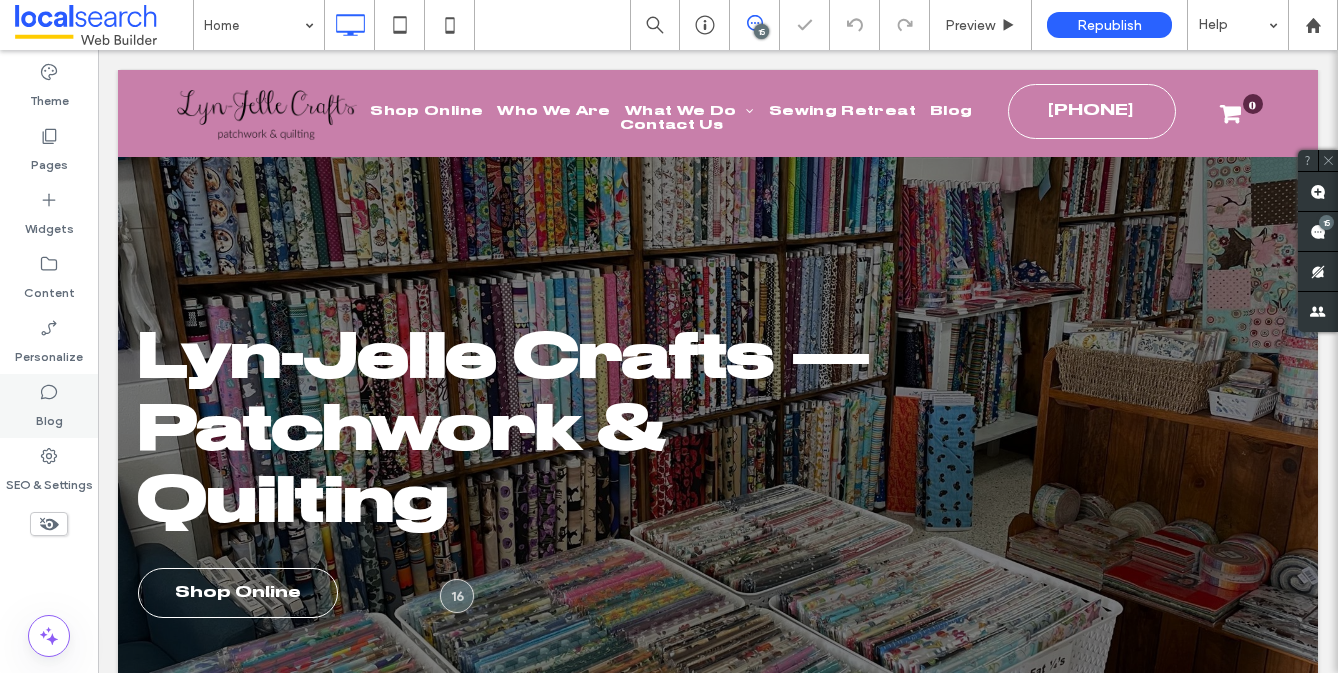 click 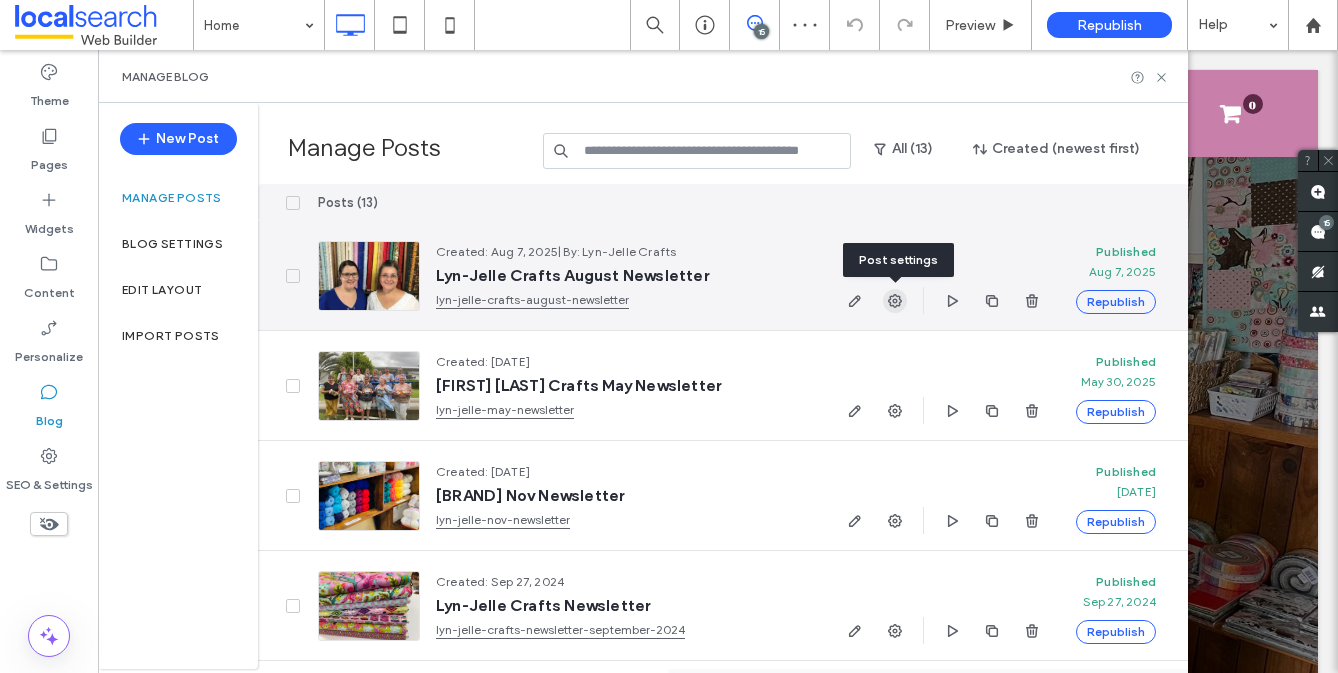 click 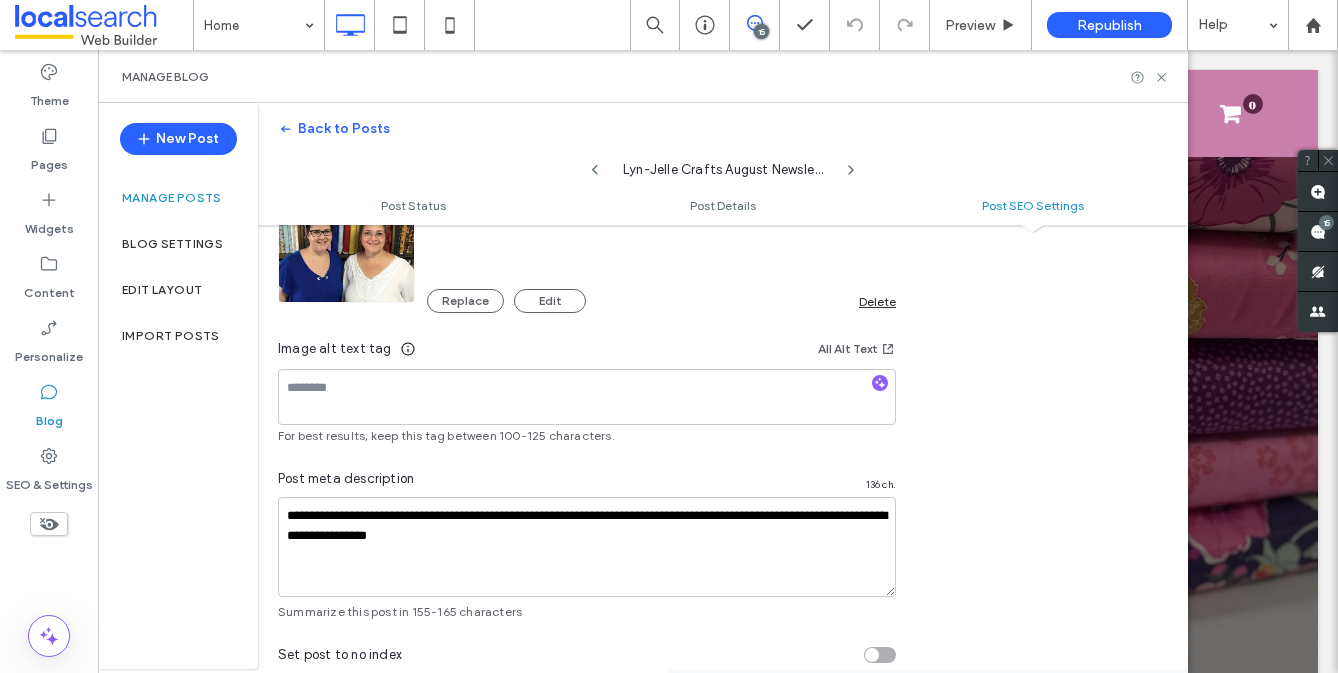 scroll, scrollTop: 1377, scrollLeft: 0, axis: vertical 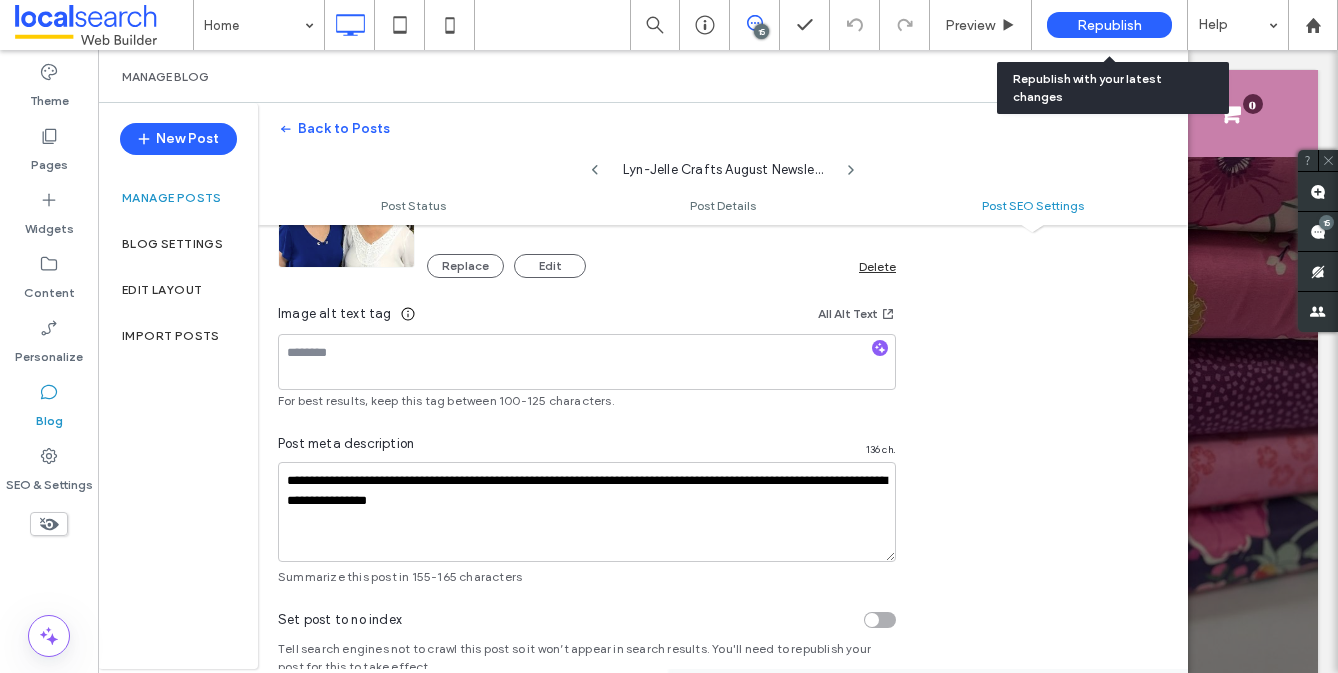 click on "Republish" at bounding box center (1109, 25) 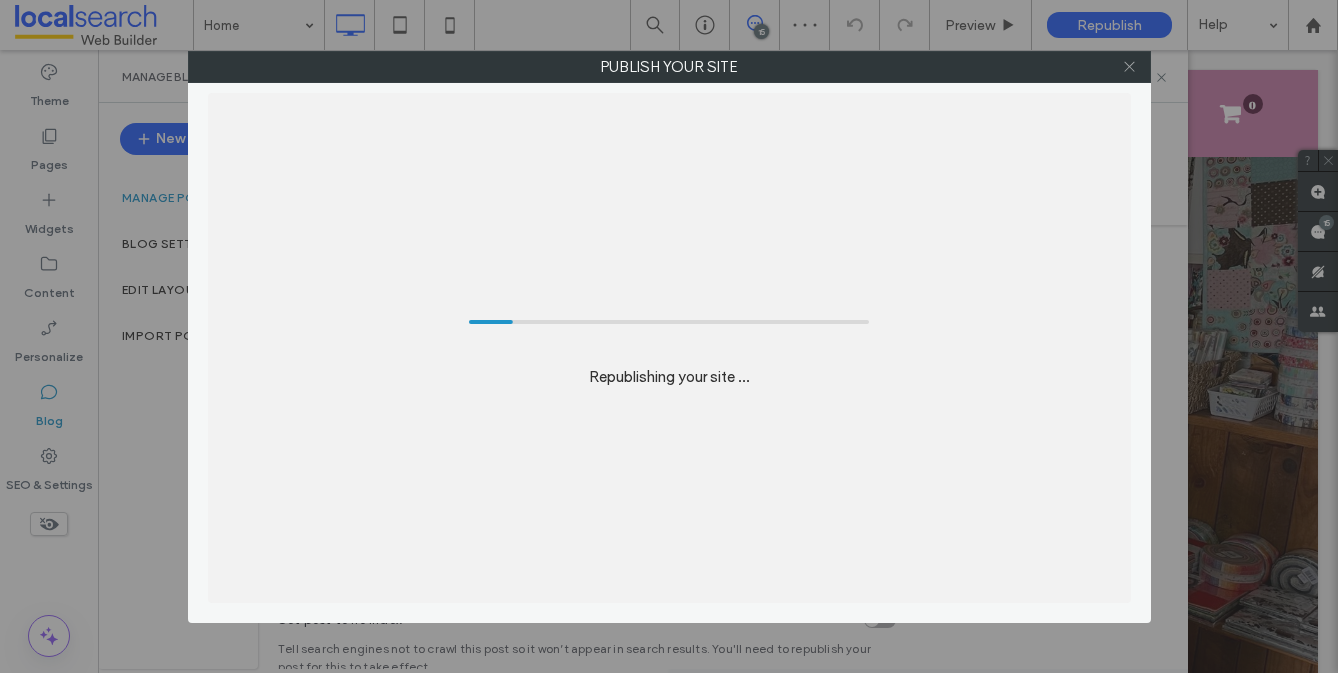 click 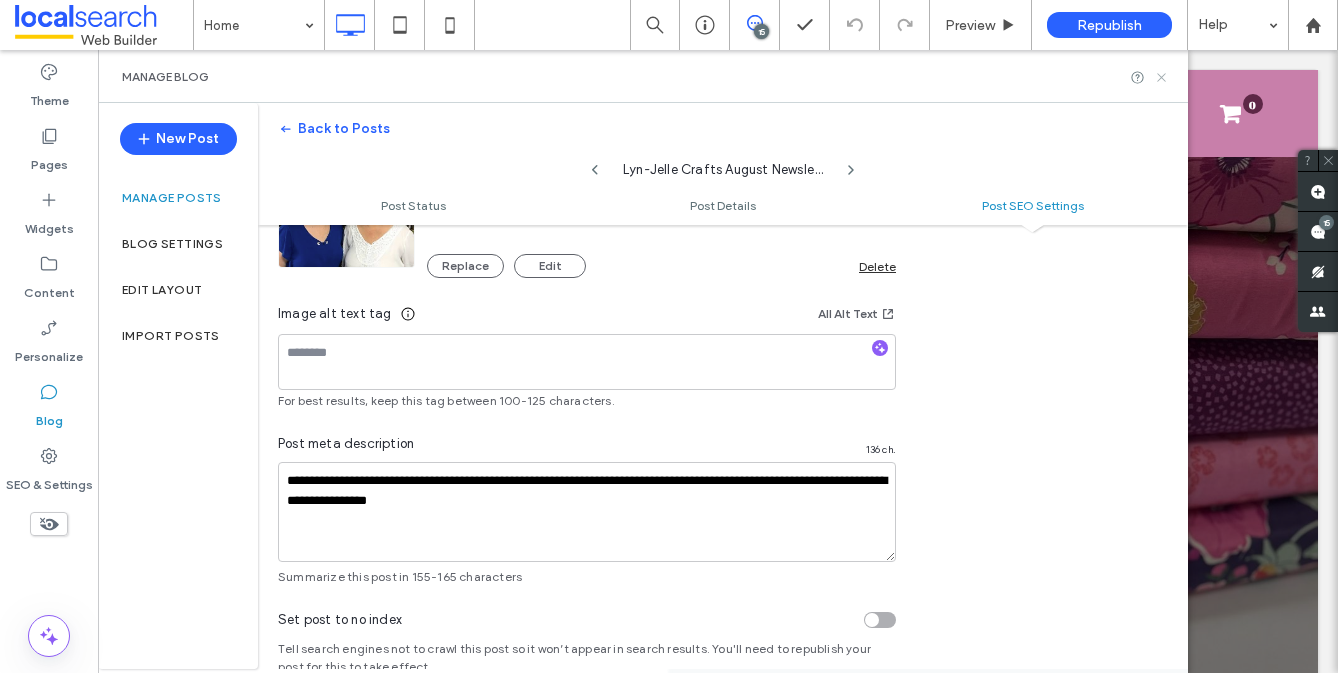 click 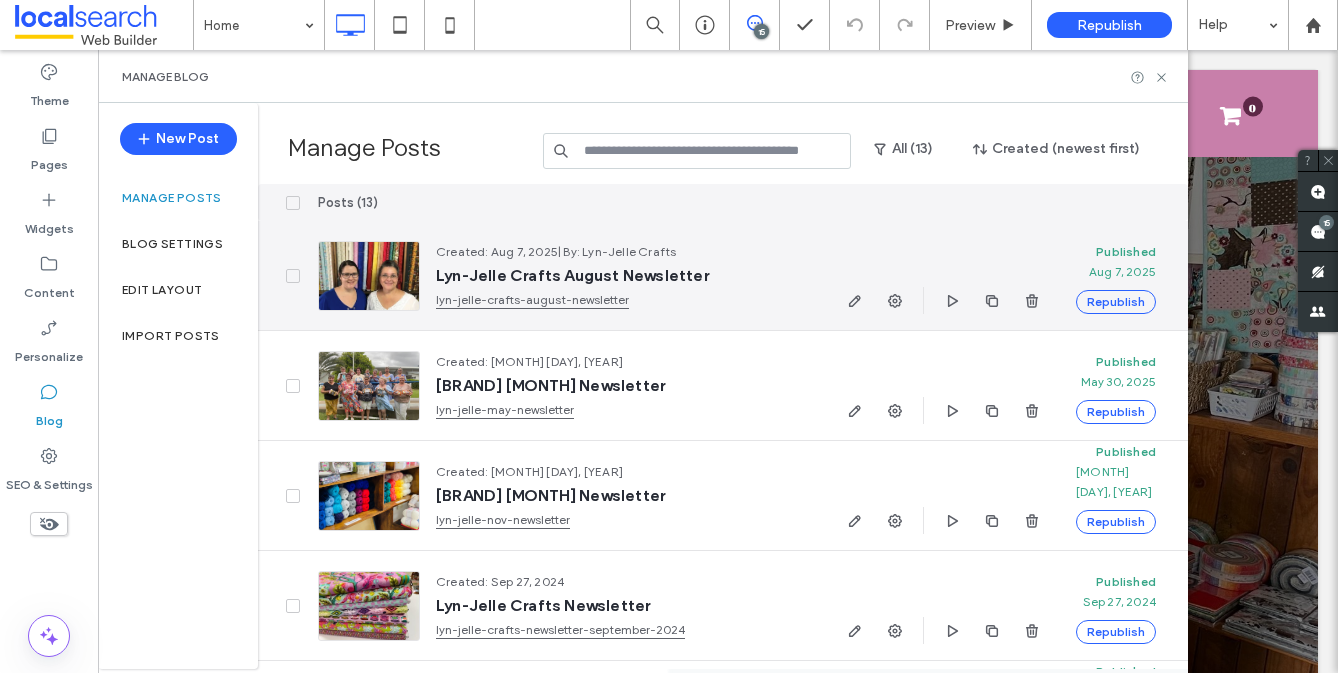 scroll, scrollTop: 335, scrollLeft: 0, axis: vertical 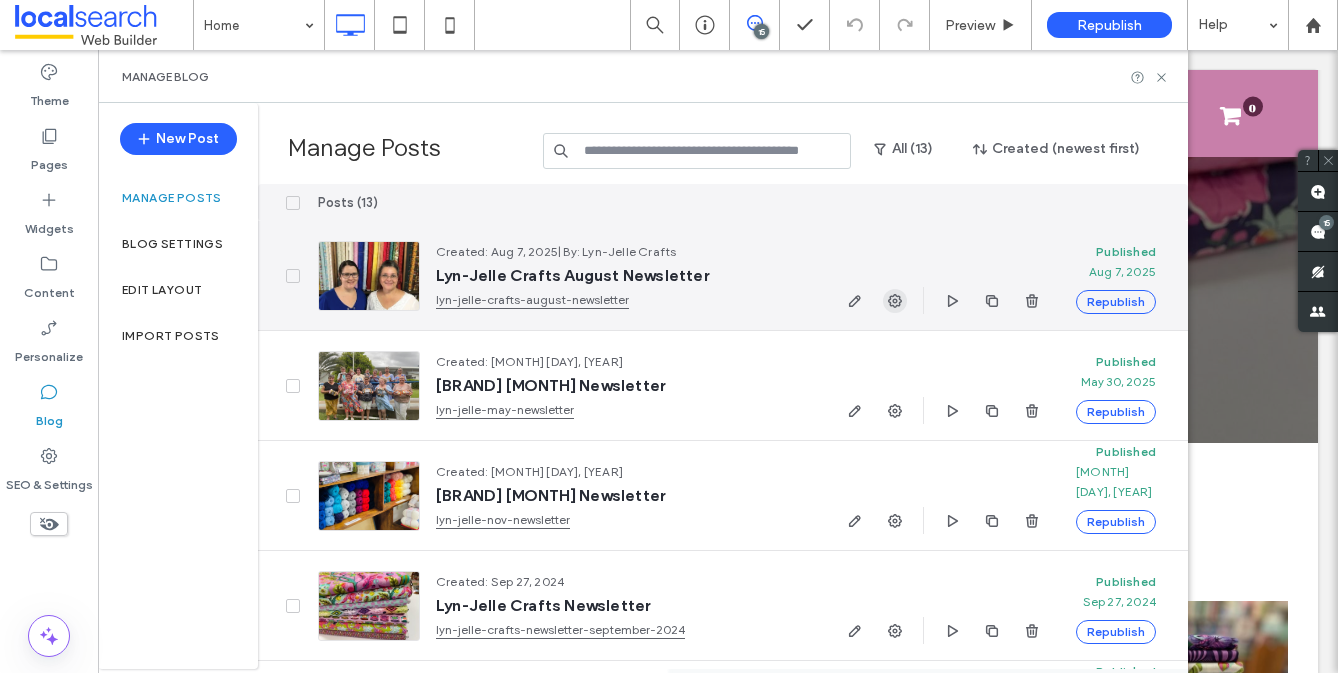 click 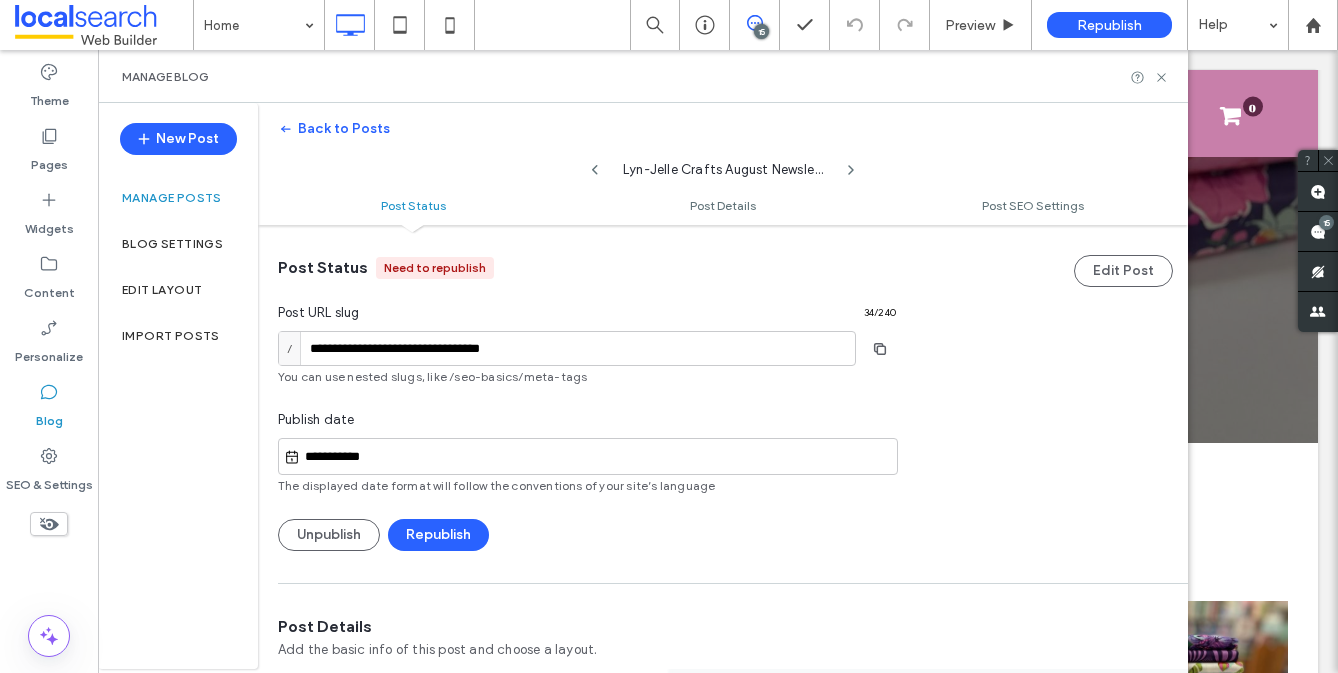 scroll, scrollTop: 1, scrollLeft: 0, axis: vertical 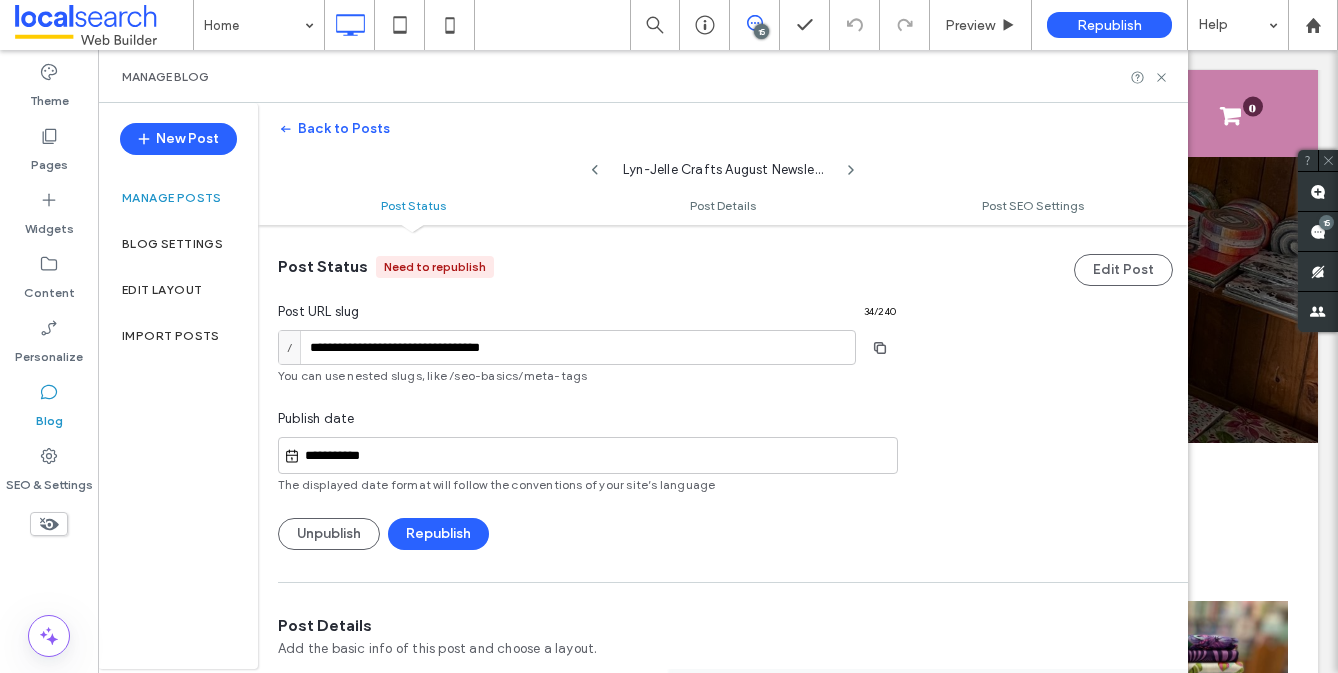 click on "Blog" at bounding box center (49, 406) 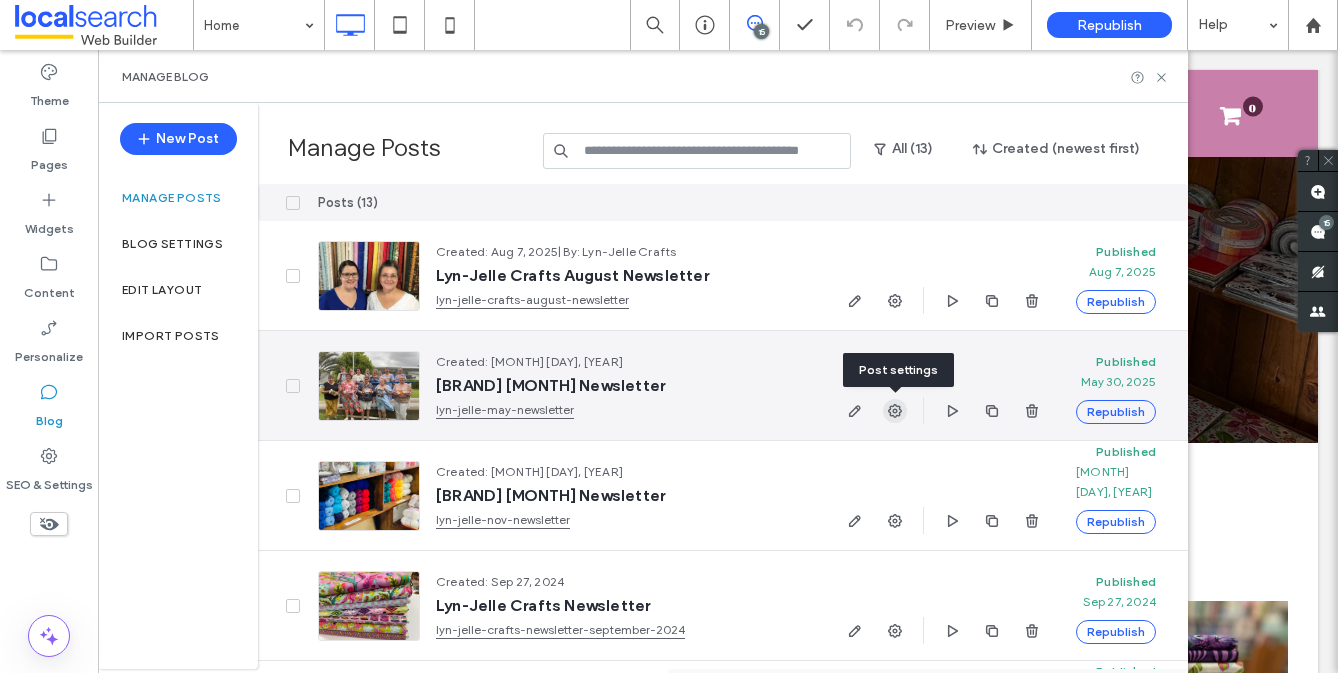 click 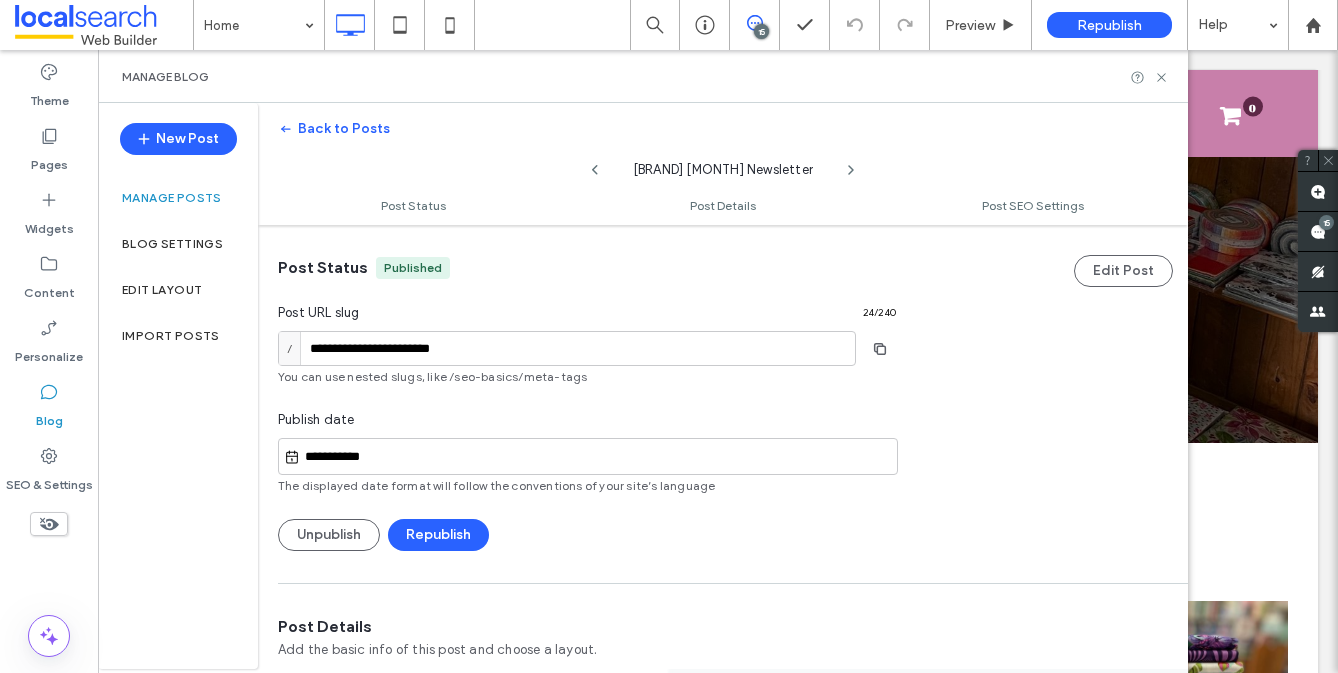 scroll, scrollTop: 1, scrollLeft: 0, axis: vertical 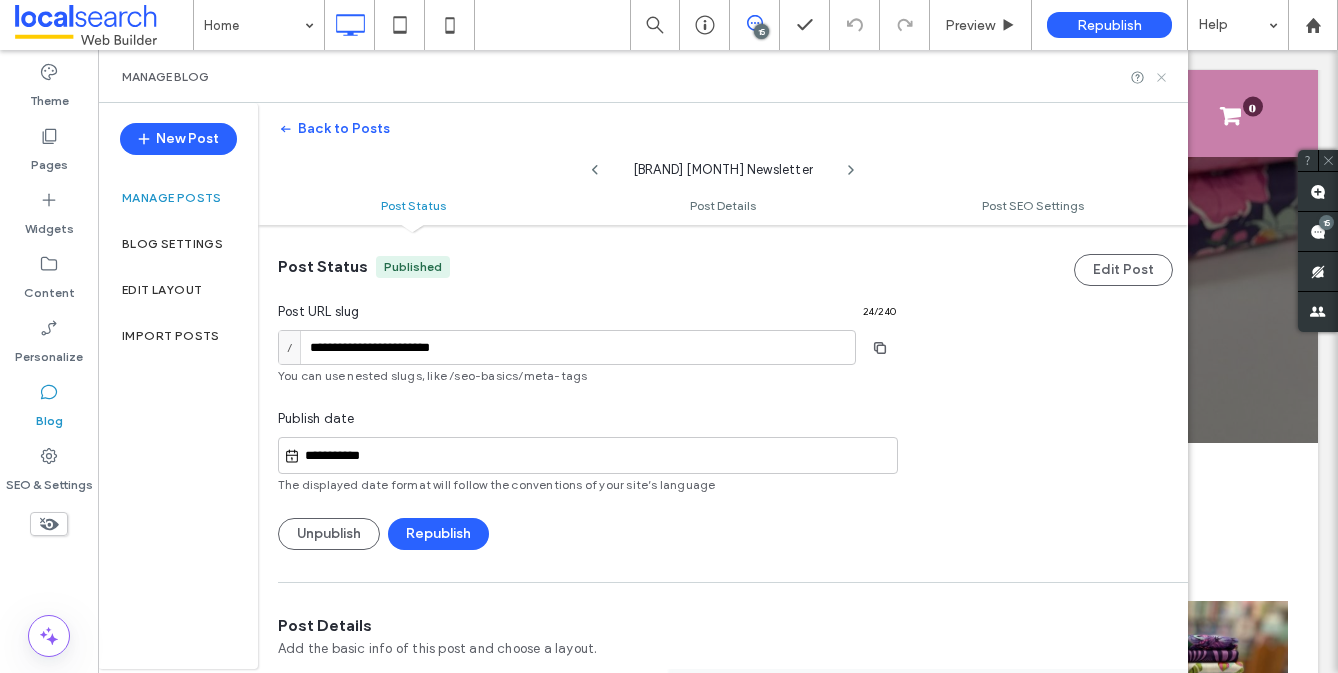 click 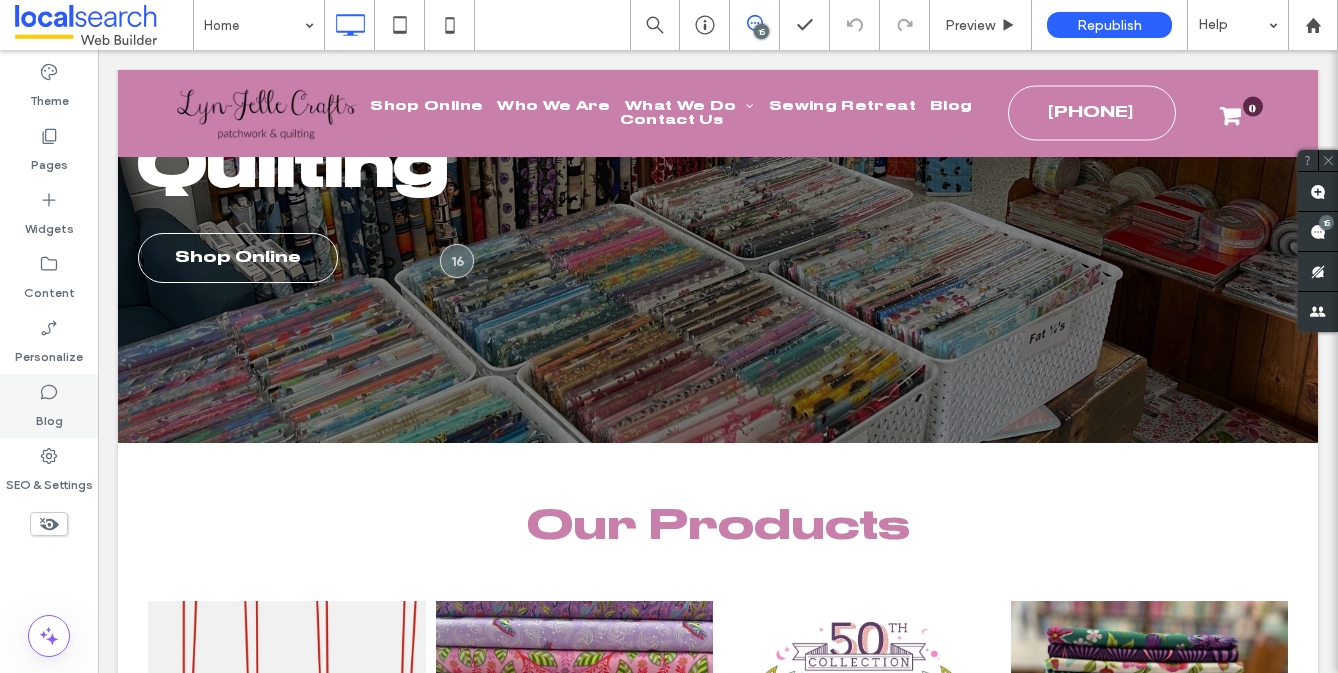 click 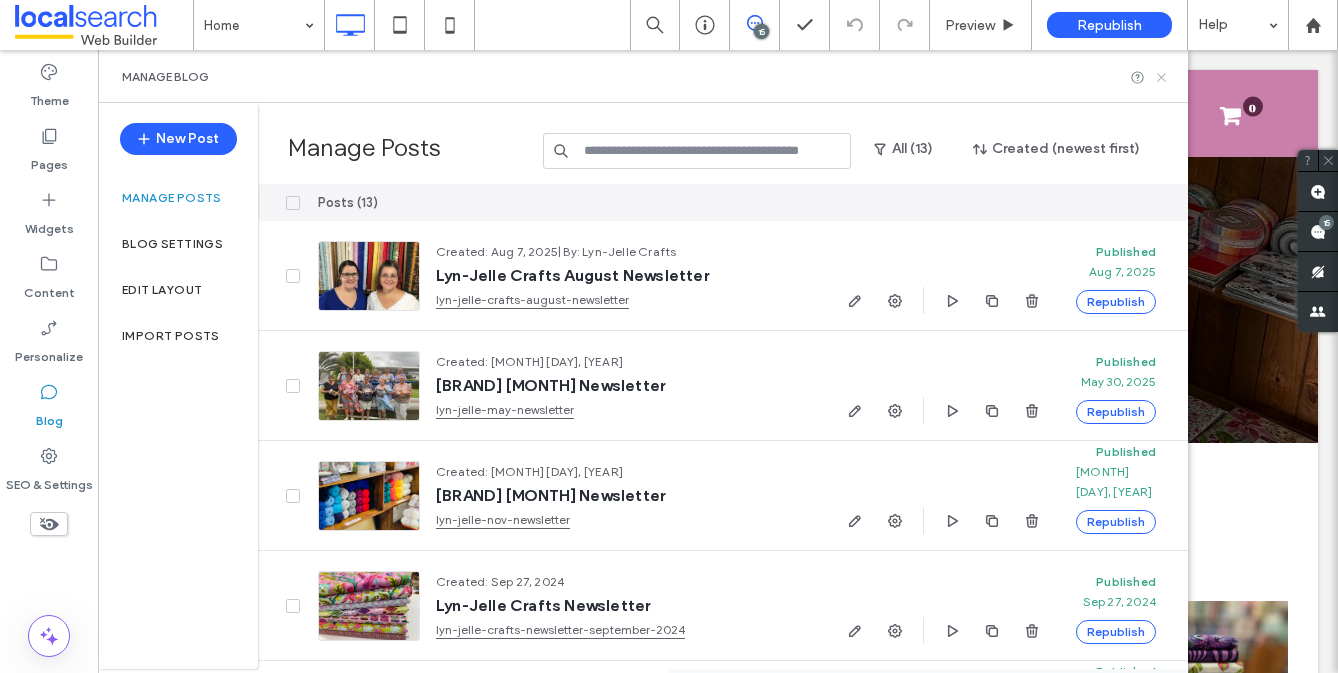 click 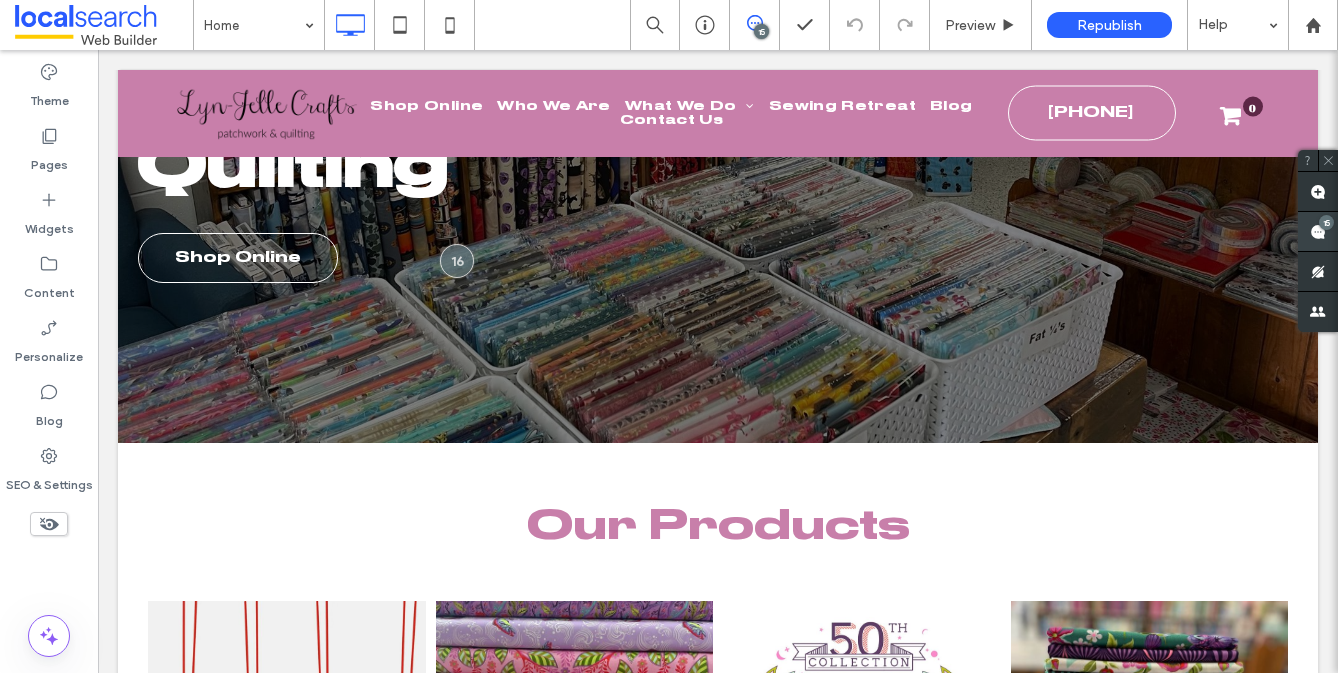 click on "15" at bounding box center (1326, 222) 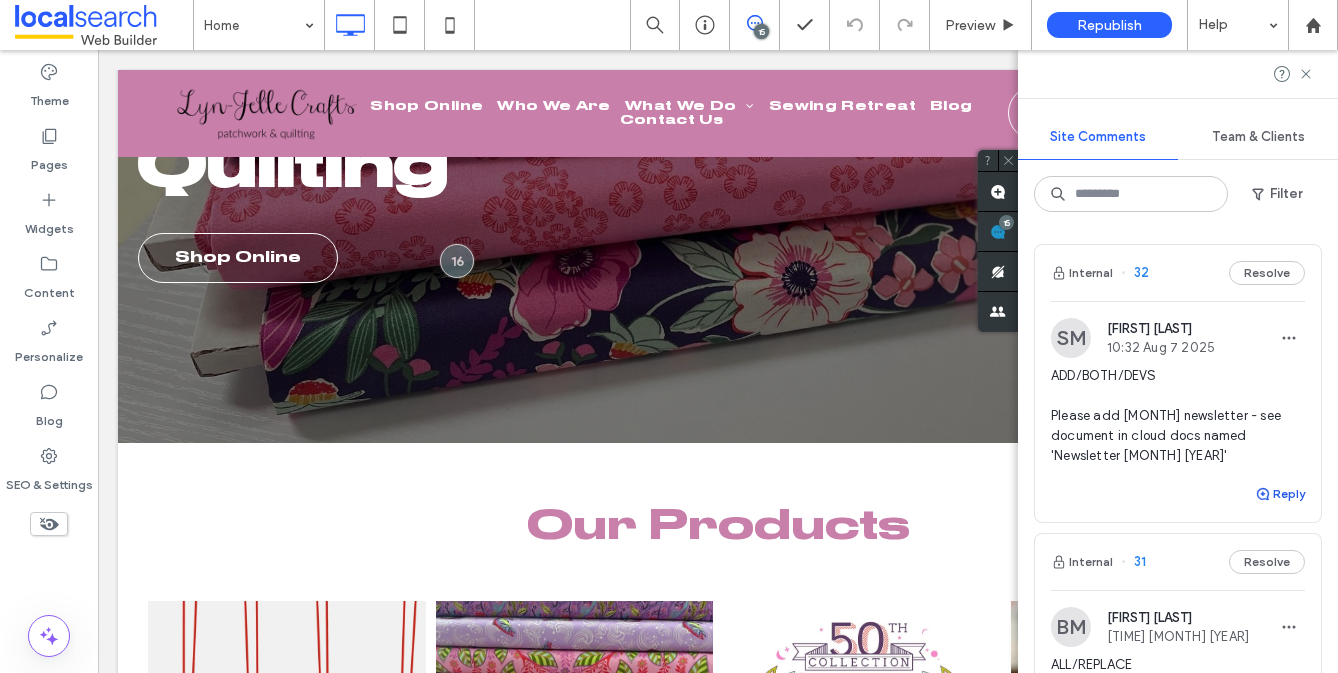 click on "Reply" at bounding box center (1280, 494) 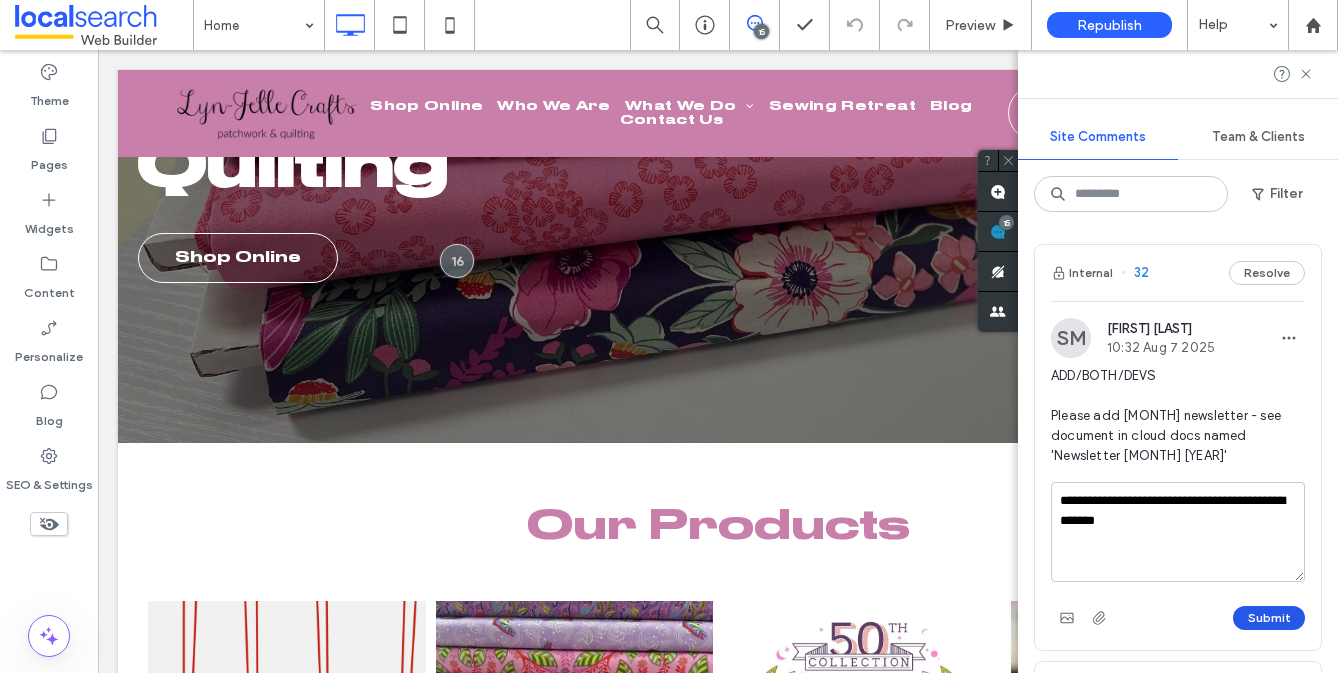 type on "**********" 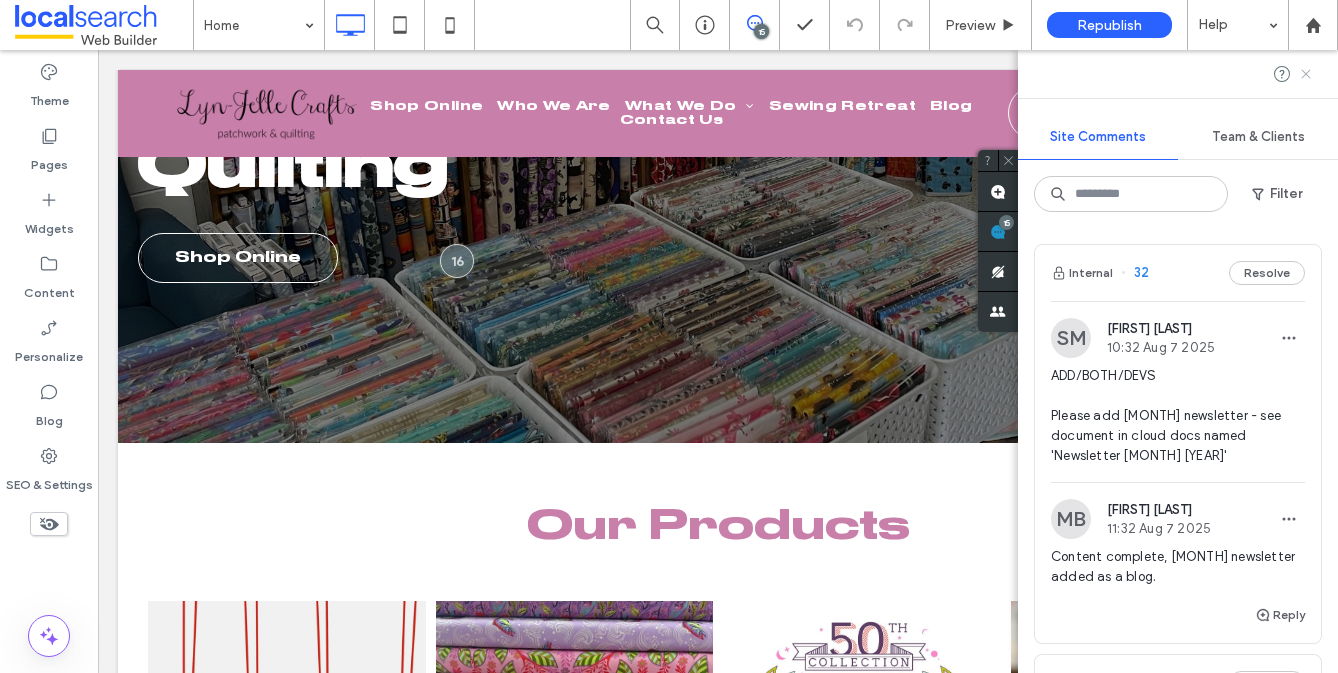 click 